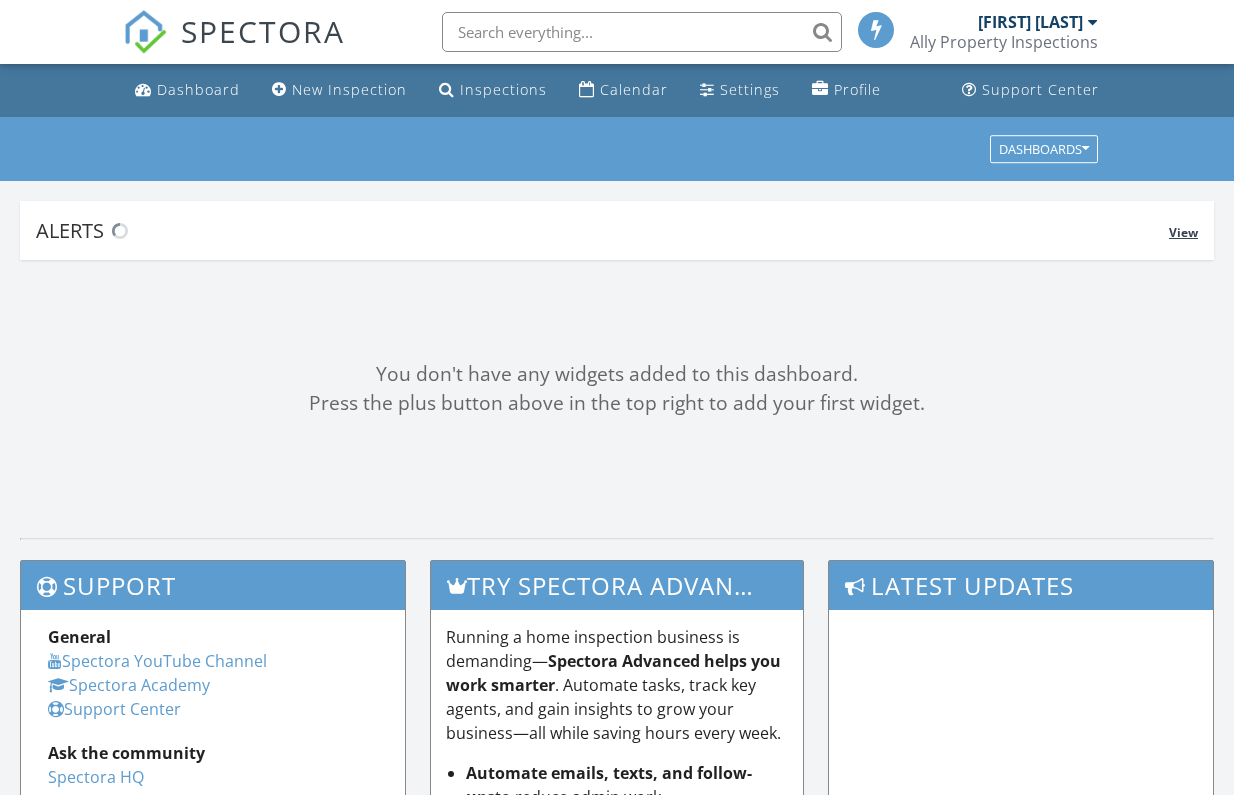 scroll, scrollTop: 0, scrollLeft: 0, axis: both 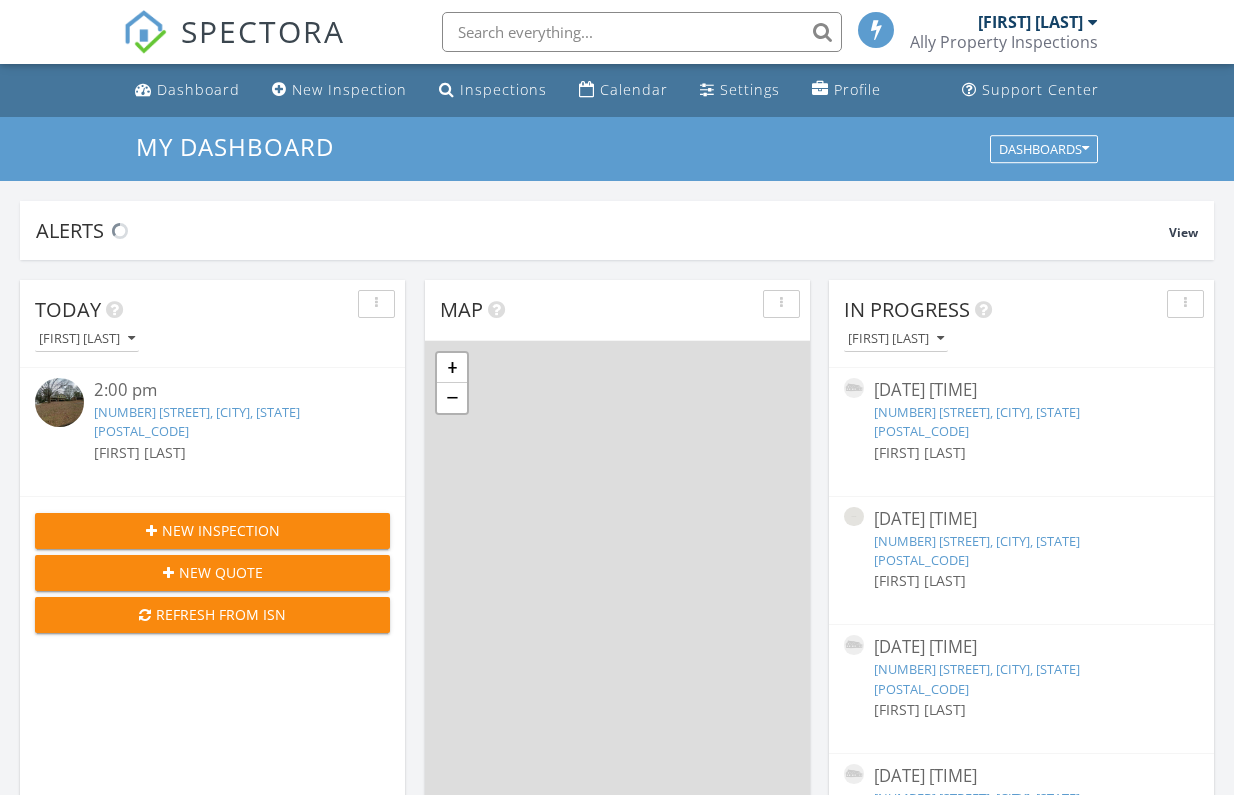 click at bounding box center (642, 32) 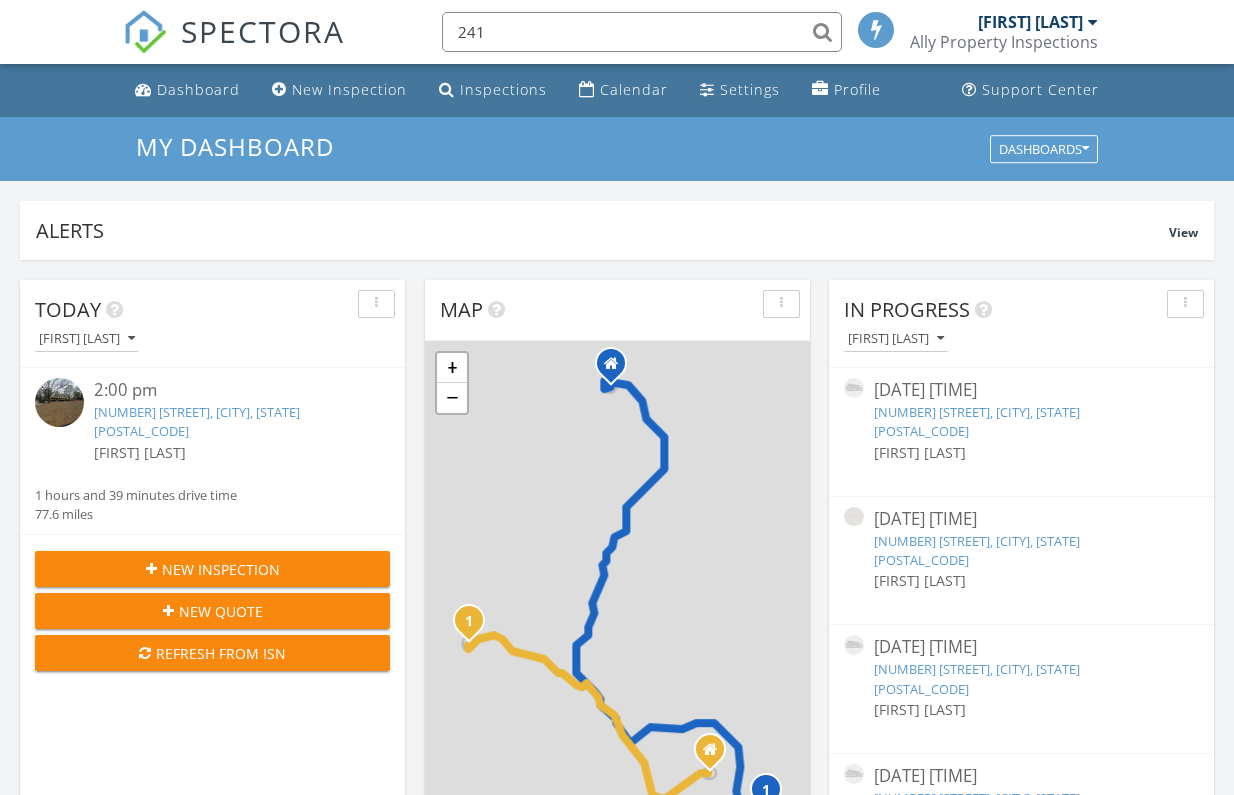 scroll, scrollTop: 0, scrollLeft: 0, axis: both 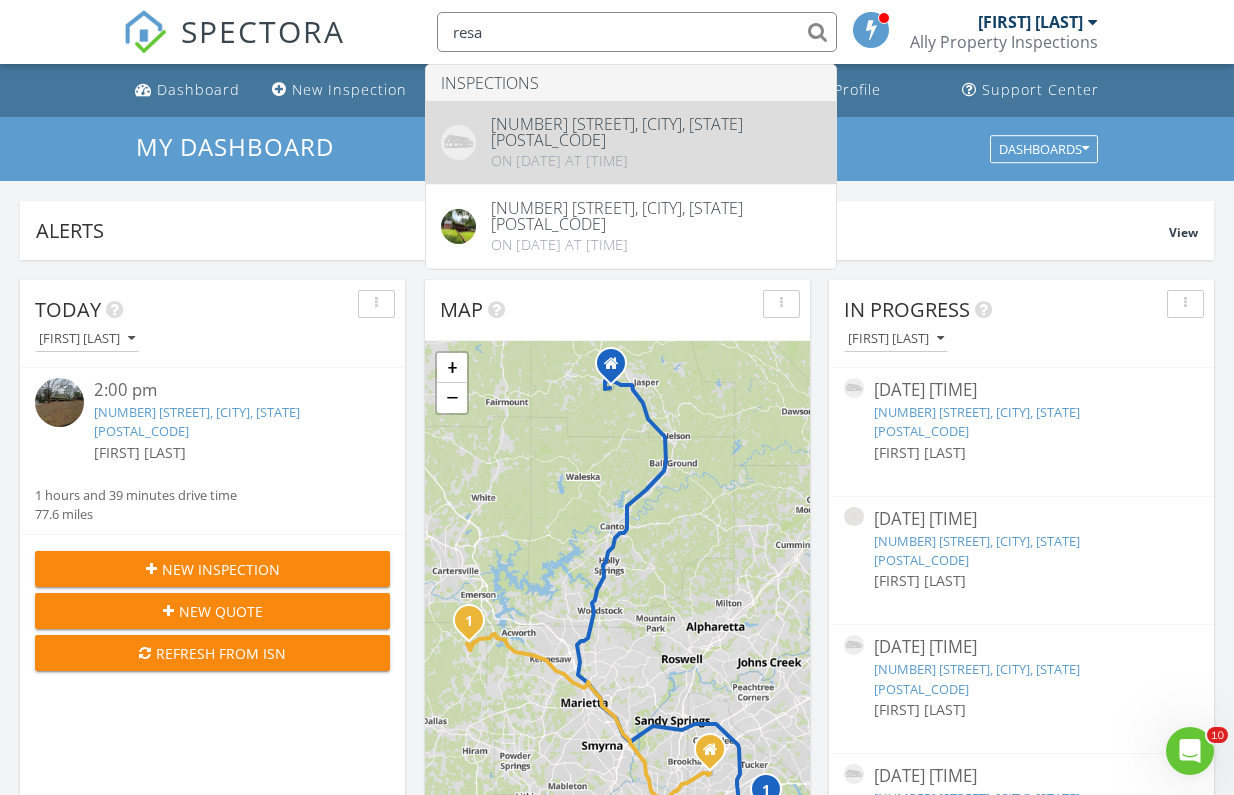 type on "resa" 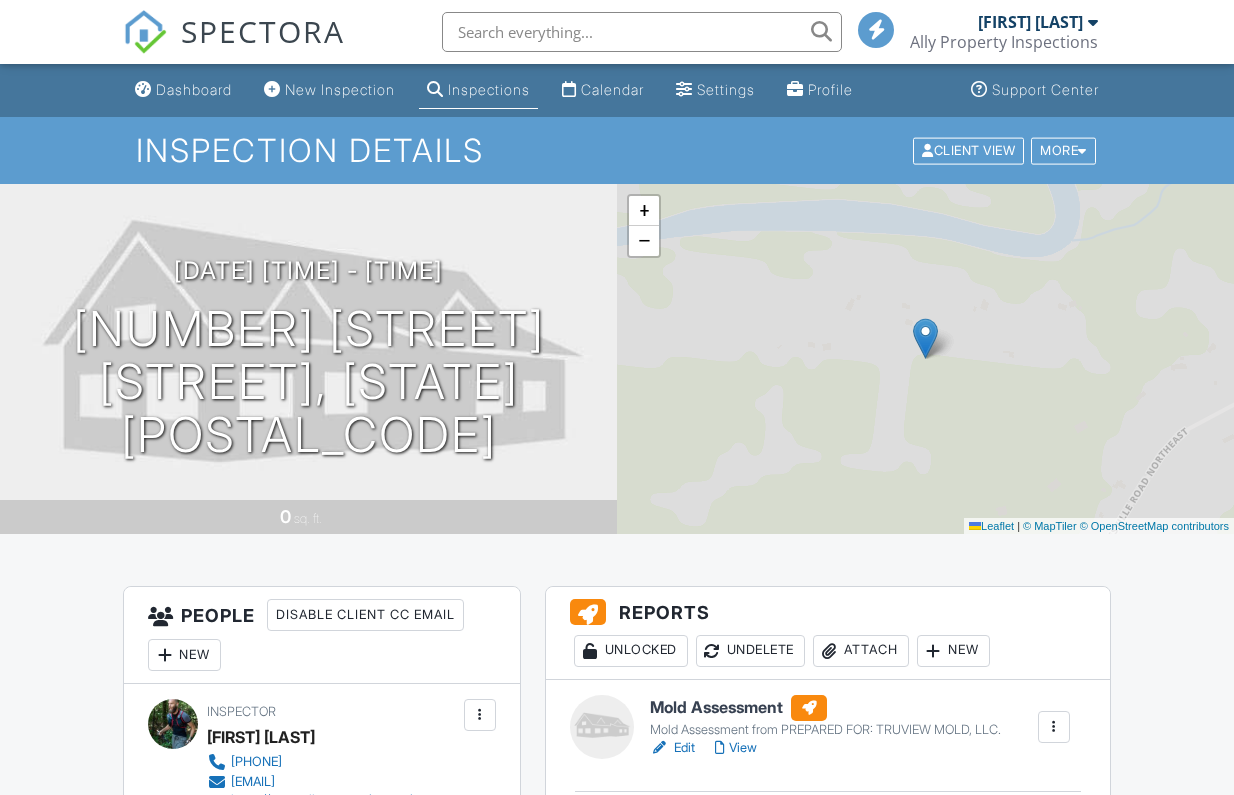 scroll, scrollTop: 33, scrollLeft: 0, axis: vertical 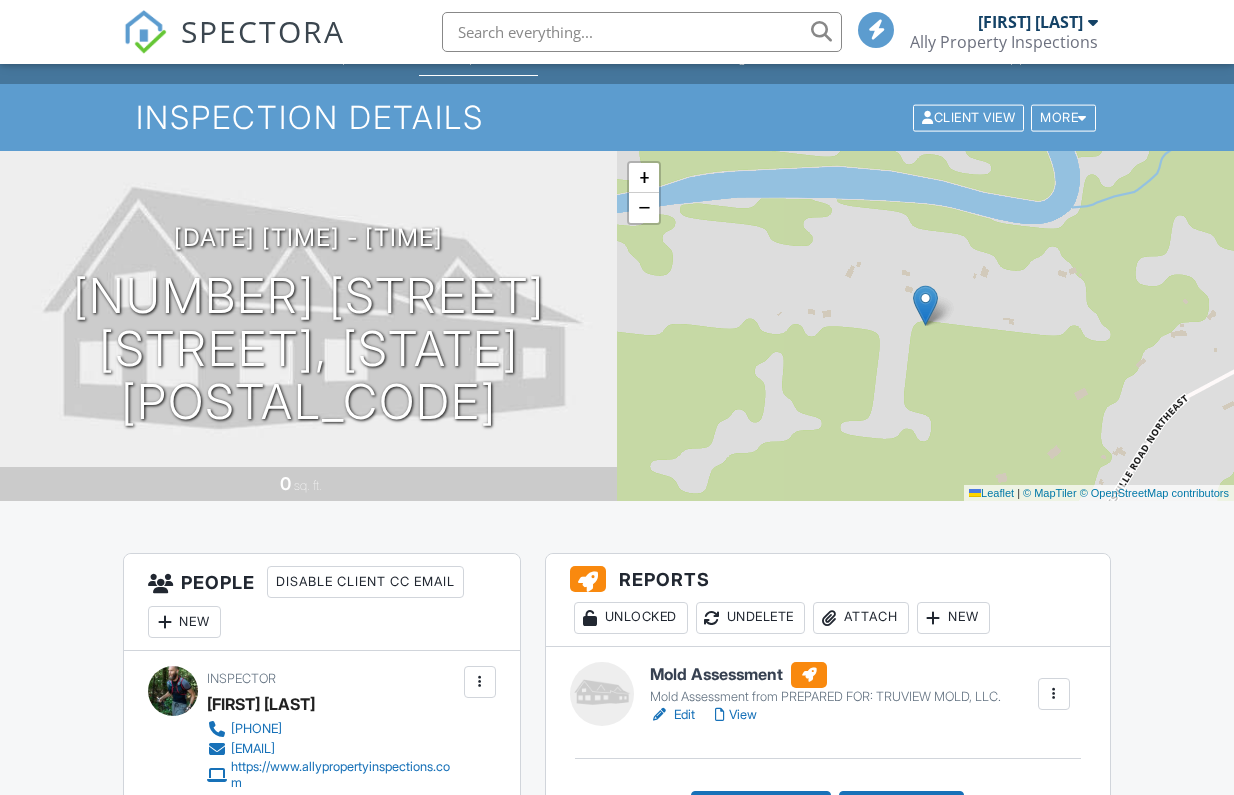 click on "Attach" at bounding box center (861, 618) 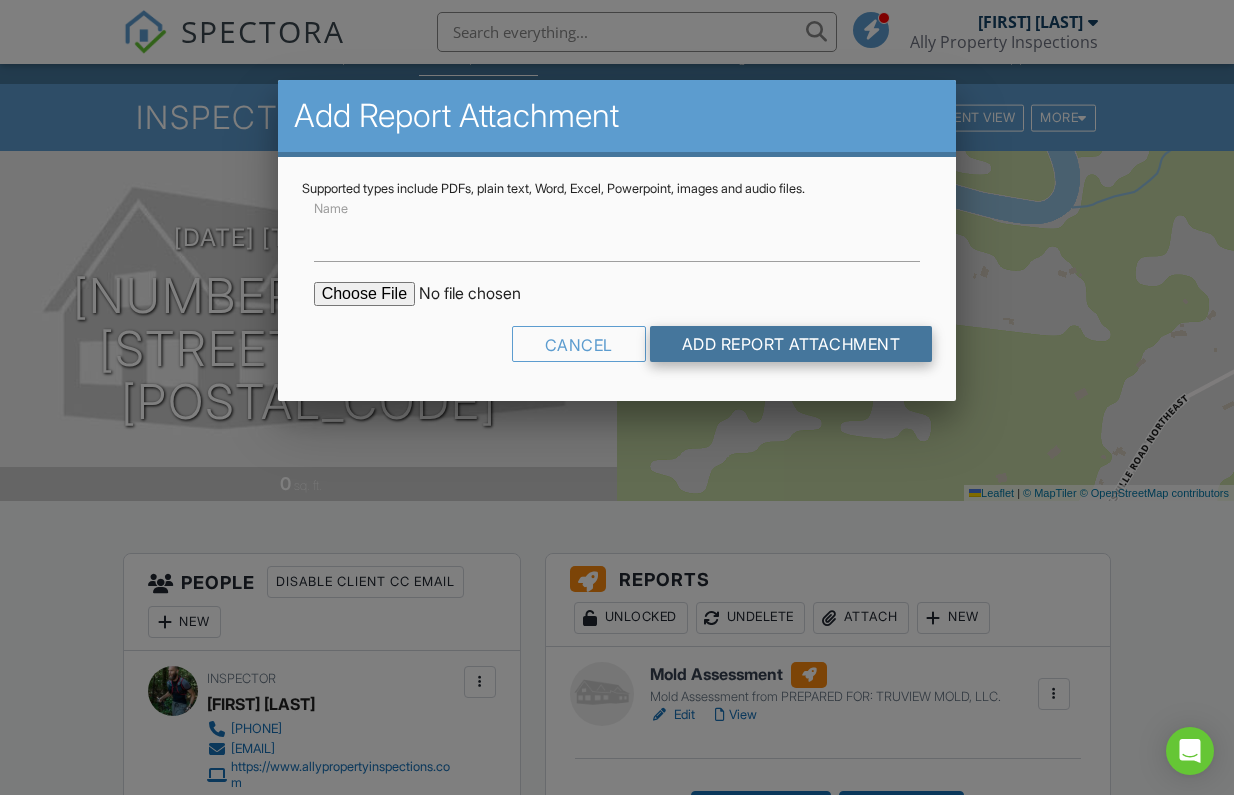 click on "Add Report Attachment" at bounding box center [791, 344] 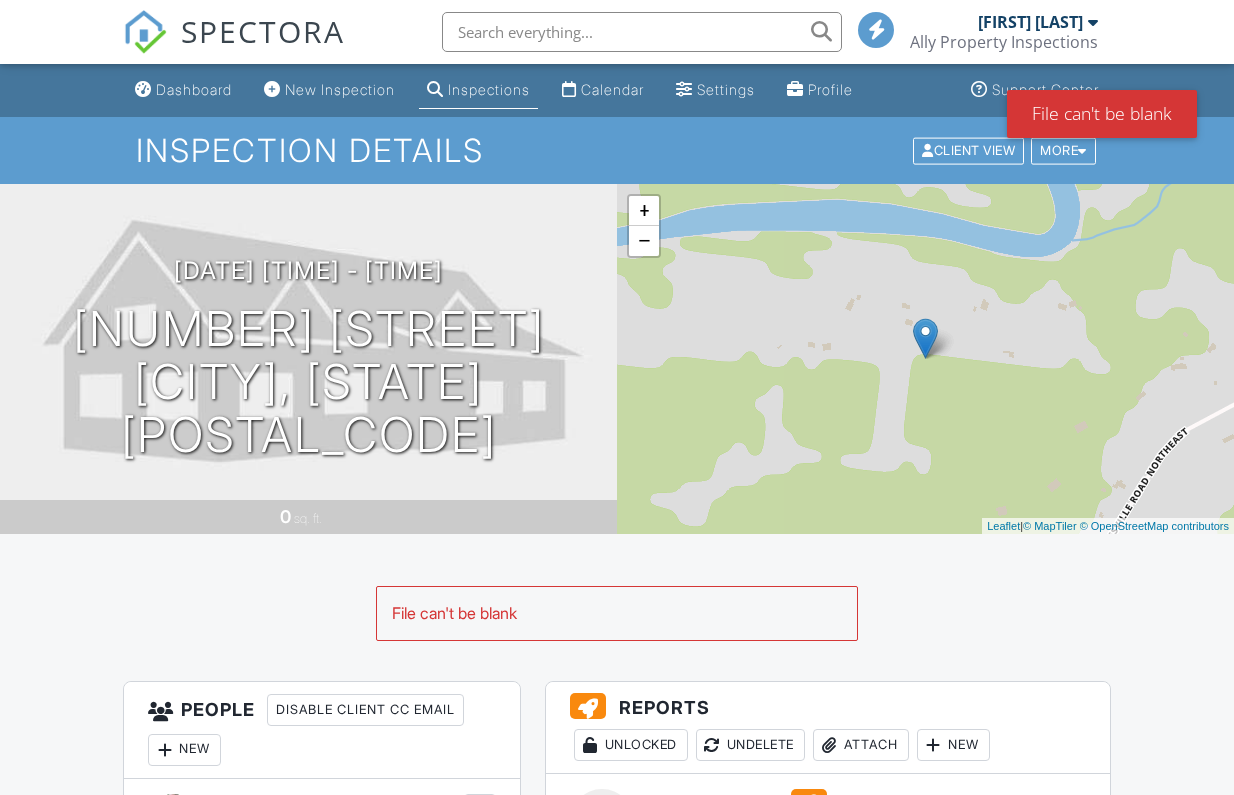 click on "Attach" at bounding box center [861, 745] 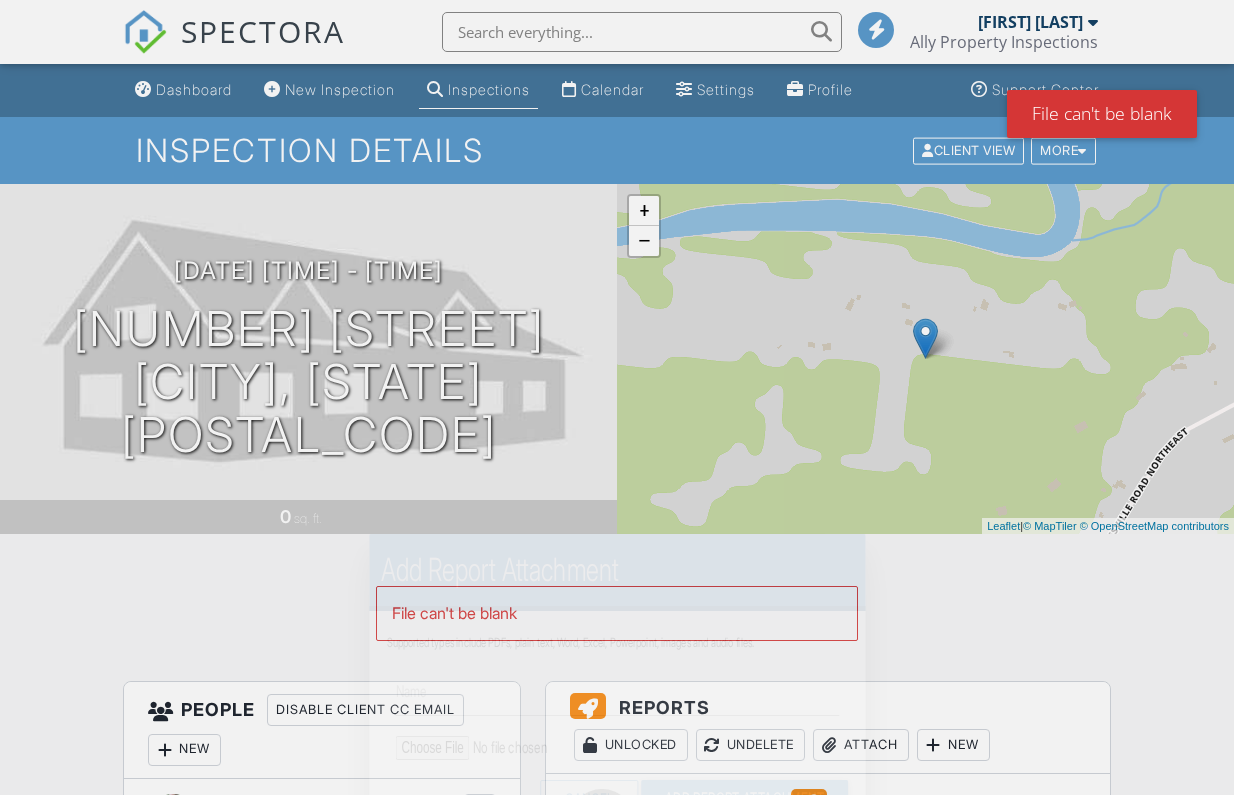 scroll, scrollTop: 54, scrollLeft: 0, axis: vertical 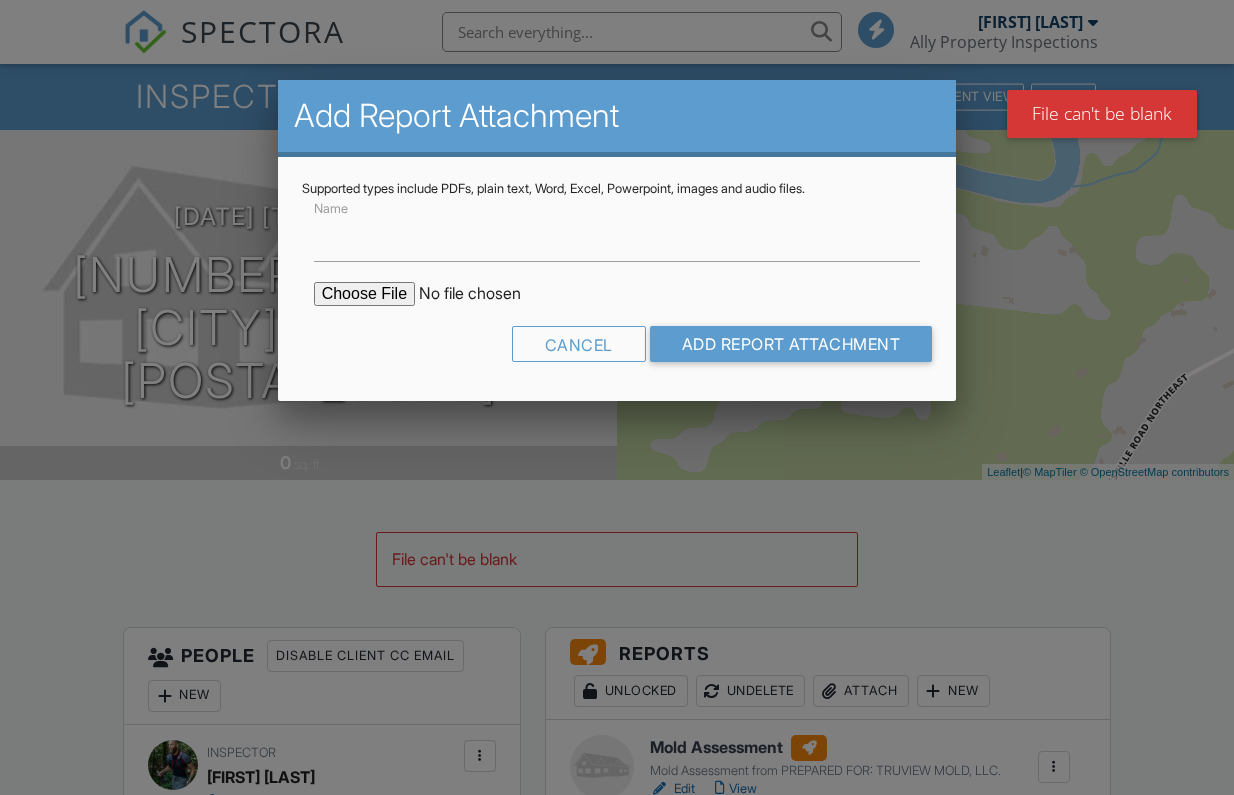 click at bounding box center [484, 294] 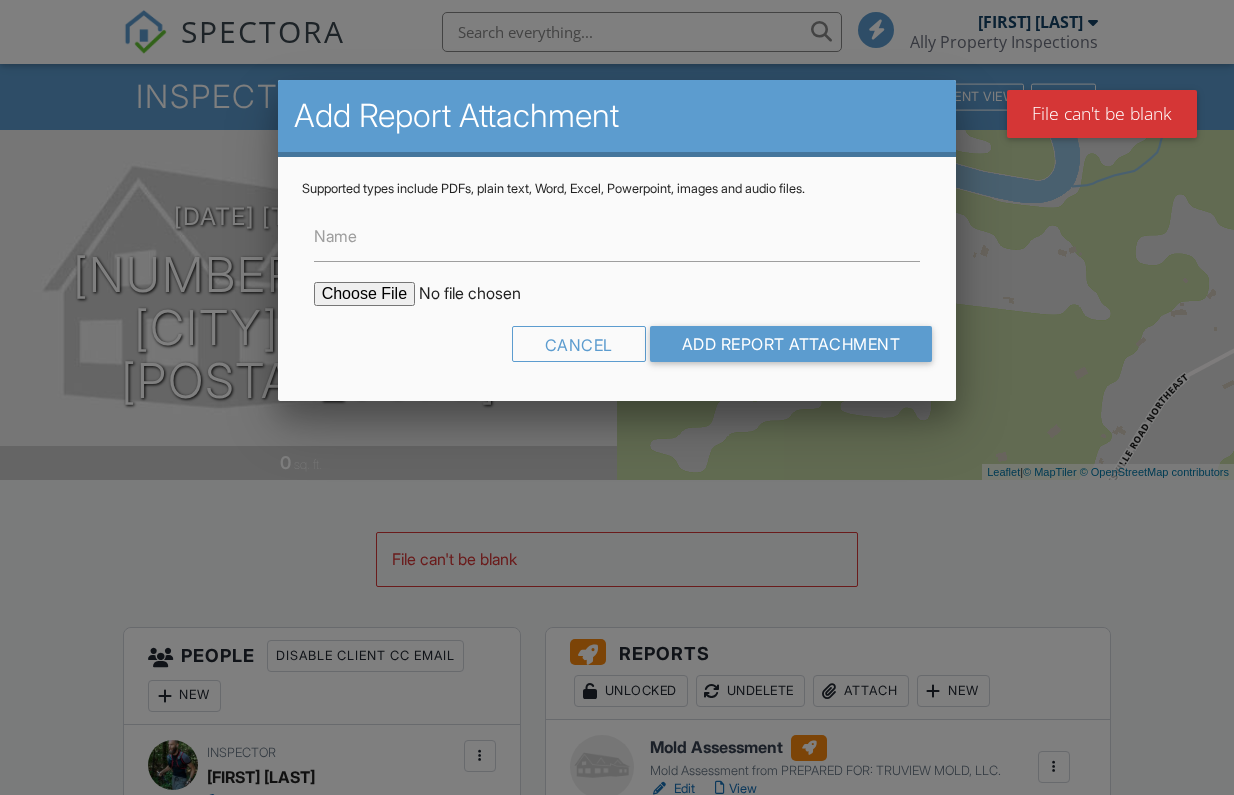 scroll, scrollTop: 54, scrollLeft: 0, axis: vertical 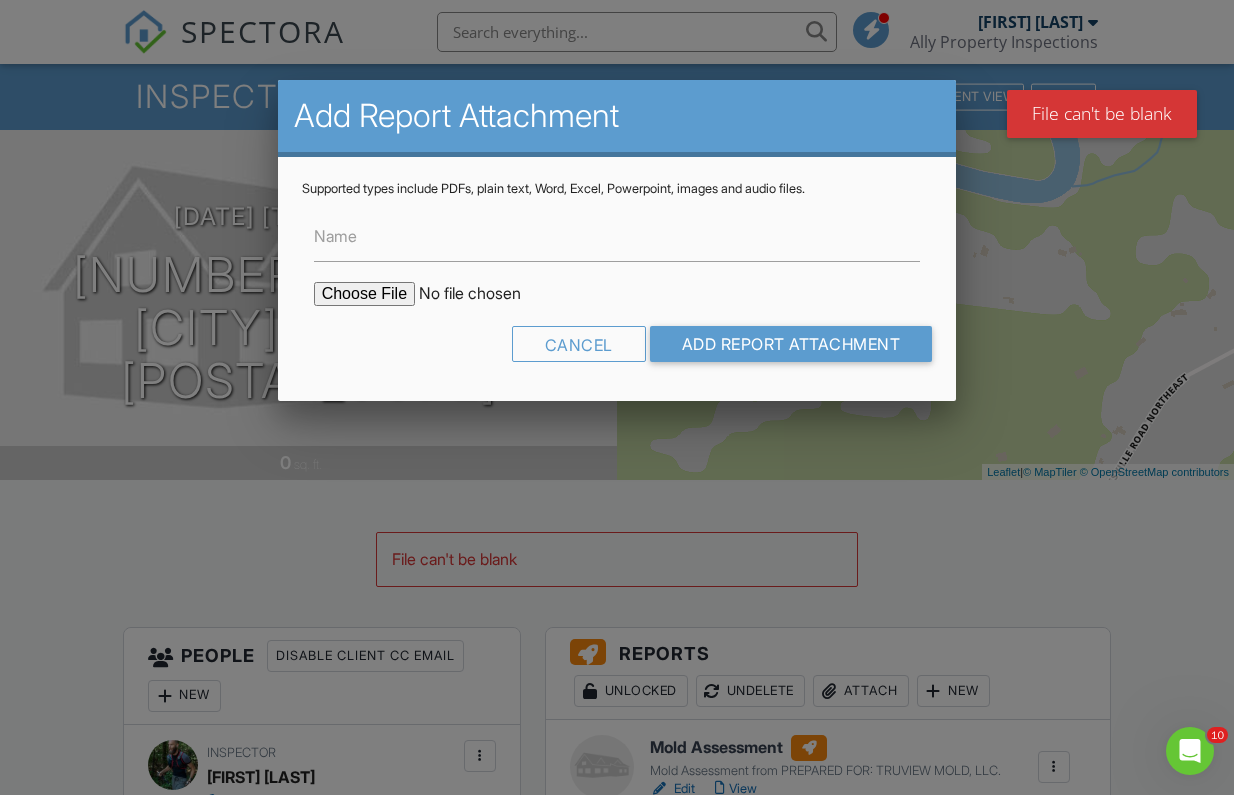 type on "C:\fakepath\COCReport_53001758.pdf" 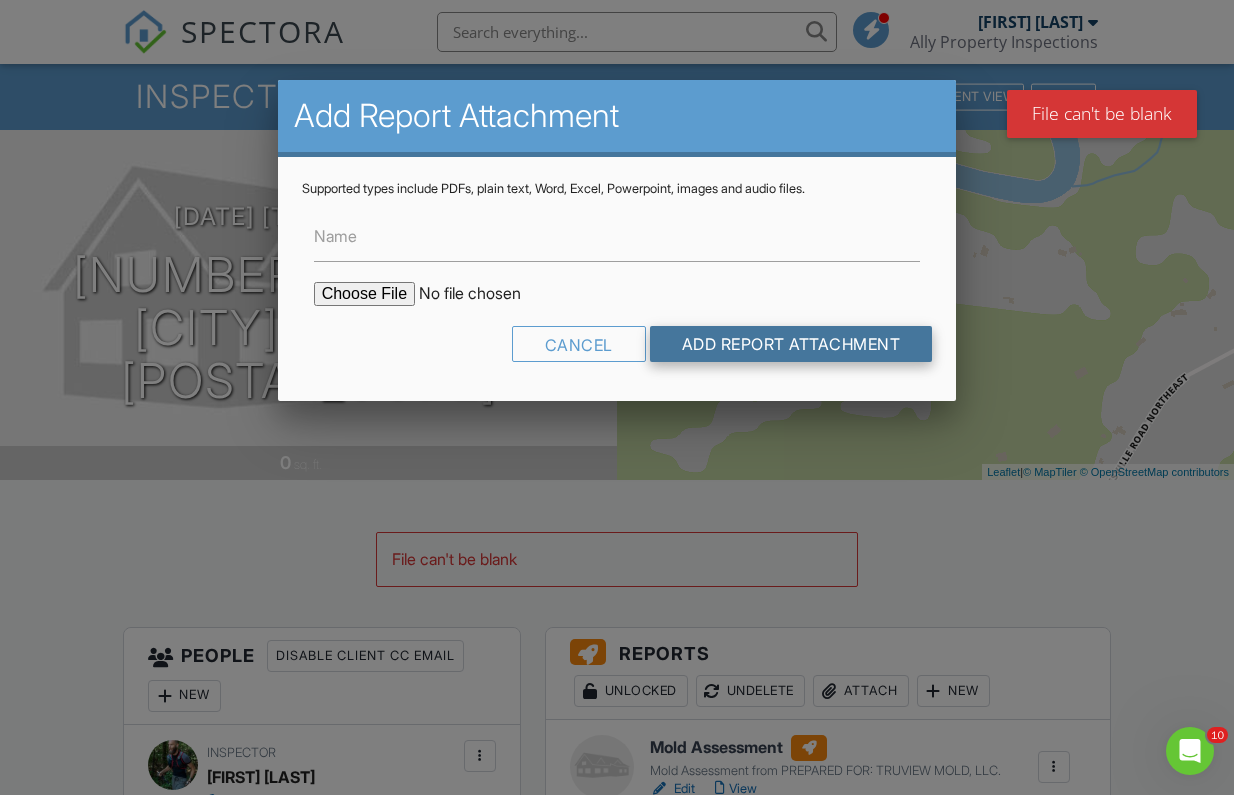 click on "Add Report Attachment" at bounding box center [791, 344] 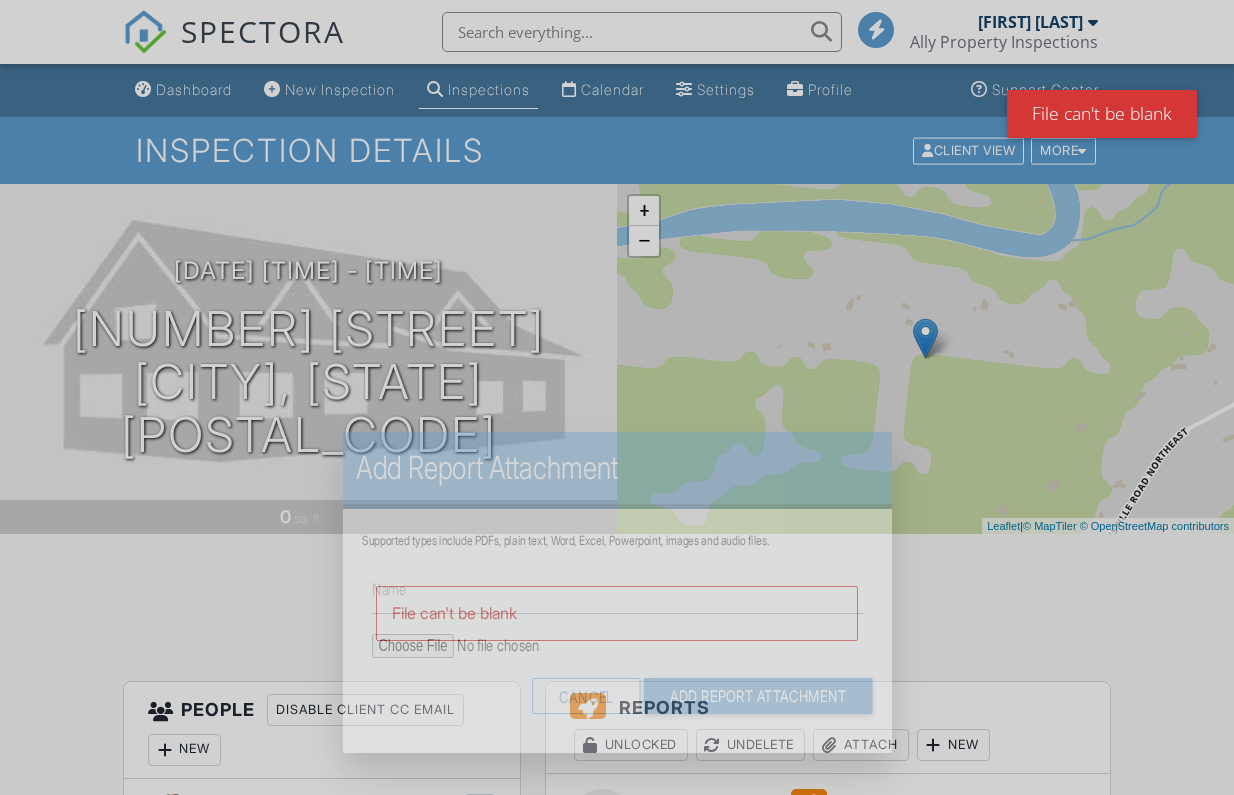 click at bounding box center [509, 646] 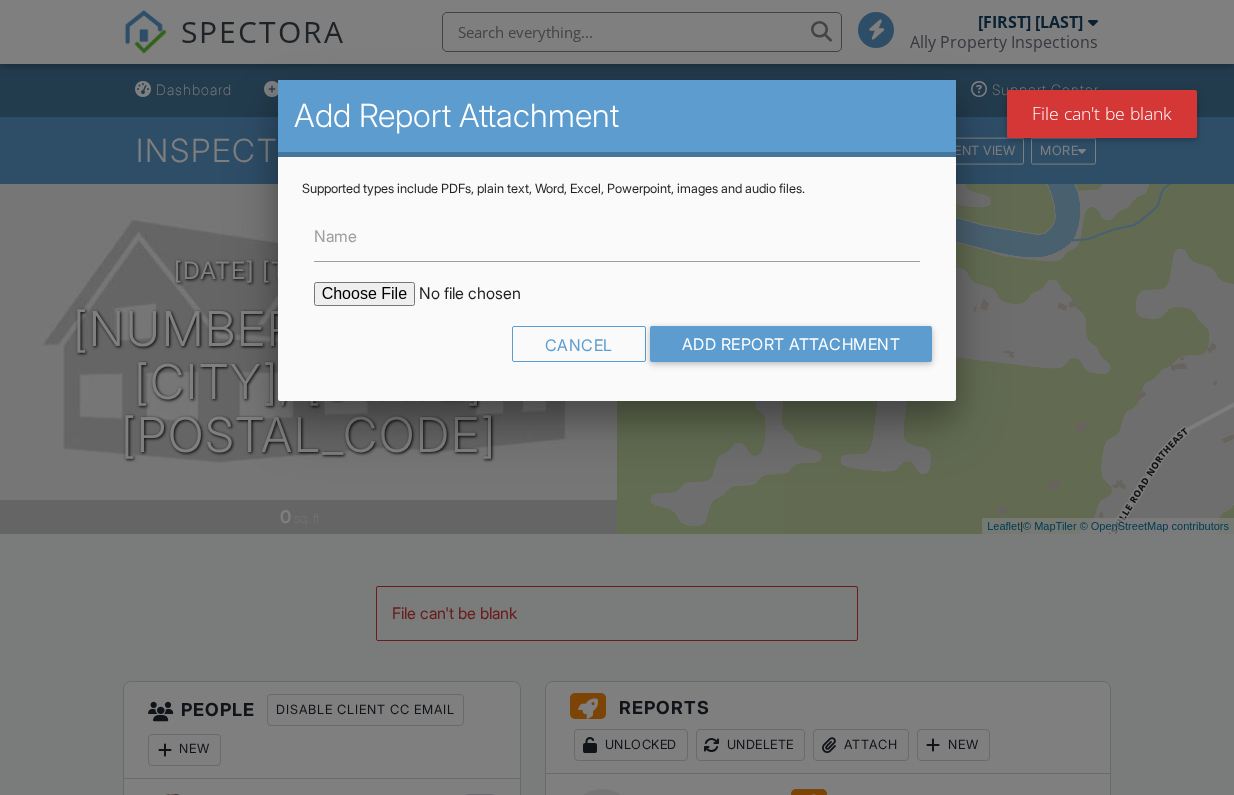 scroll, scrollTop: 0, scrollLeft: 0, axis: both 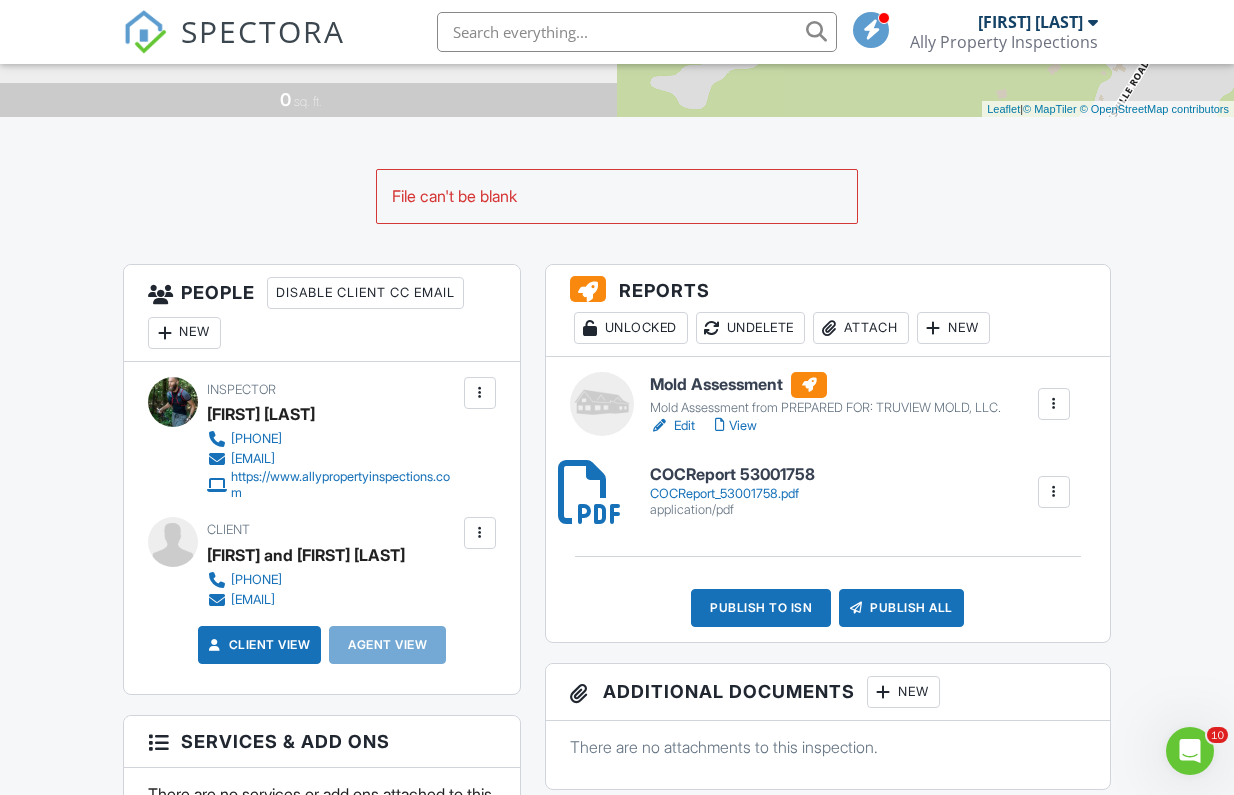 click on "Undelete" at bounding box center (750, 328) 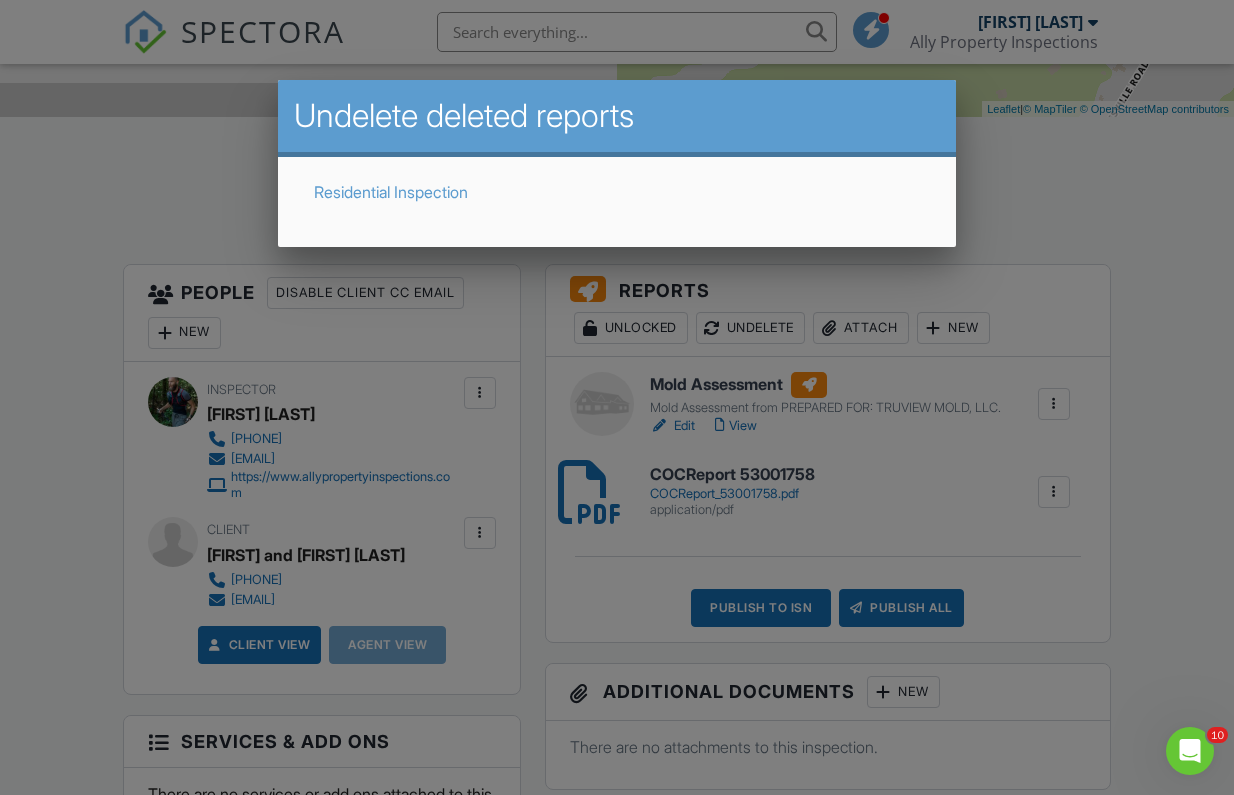 click at bounding box center (617, 397) 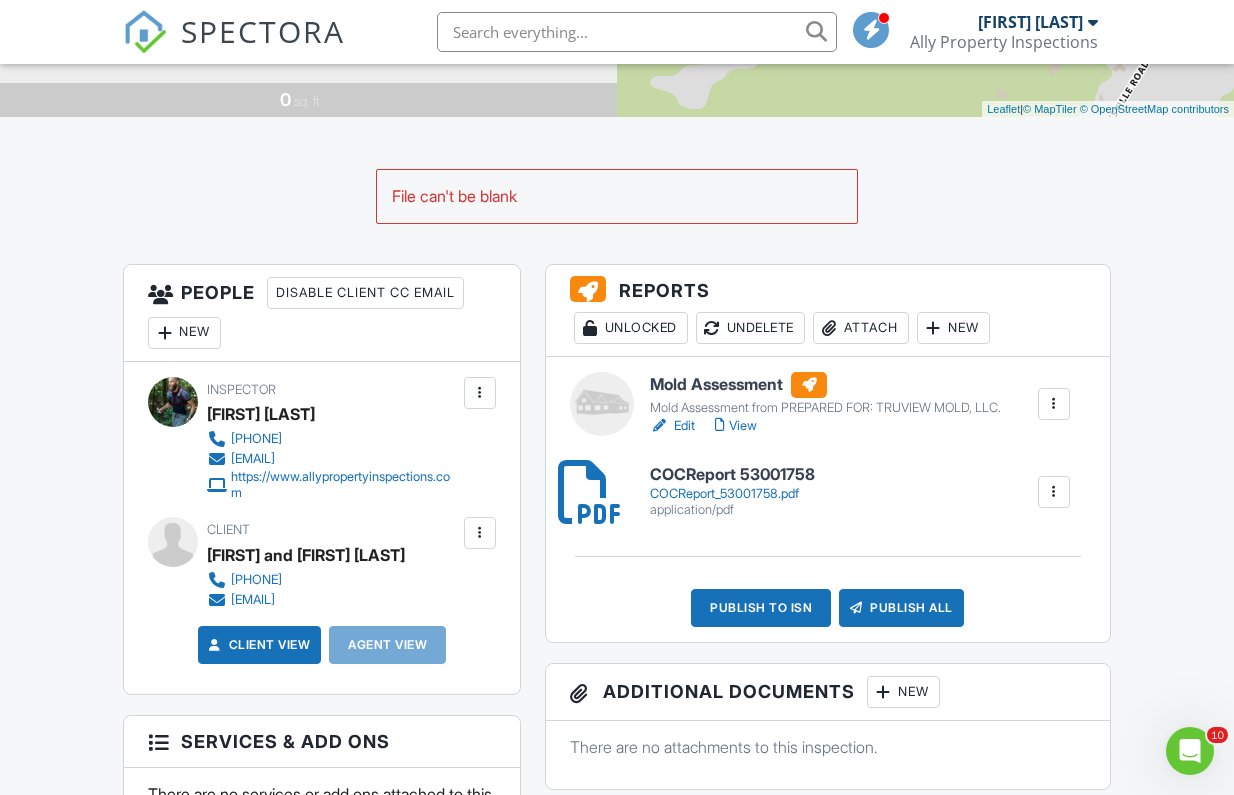 click on "Attach" at bounding box center (861, 328) 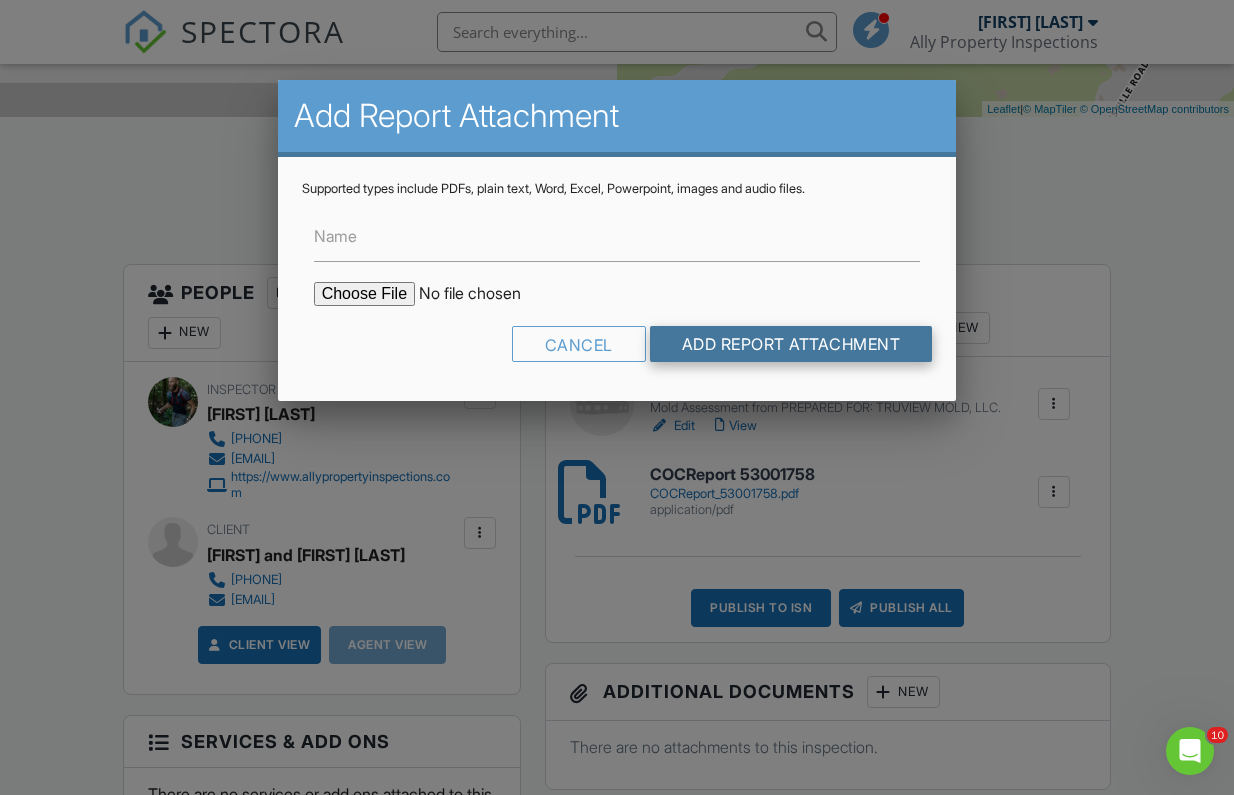 click on "Add Report Attachment" at bounding box center [791, 344] 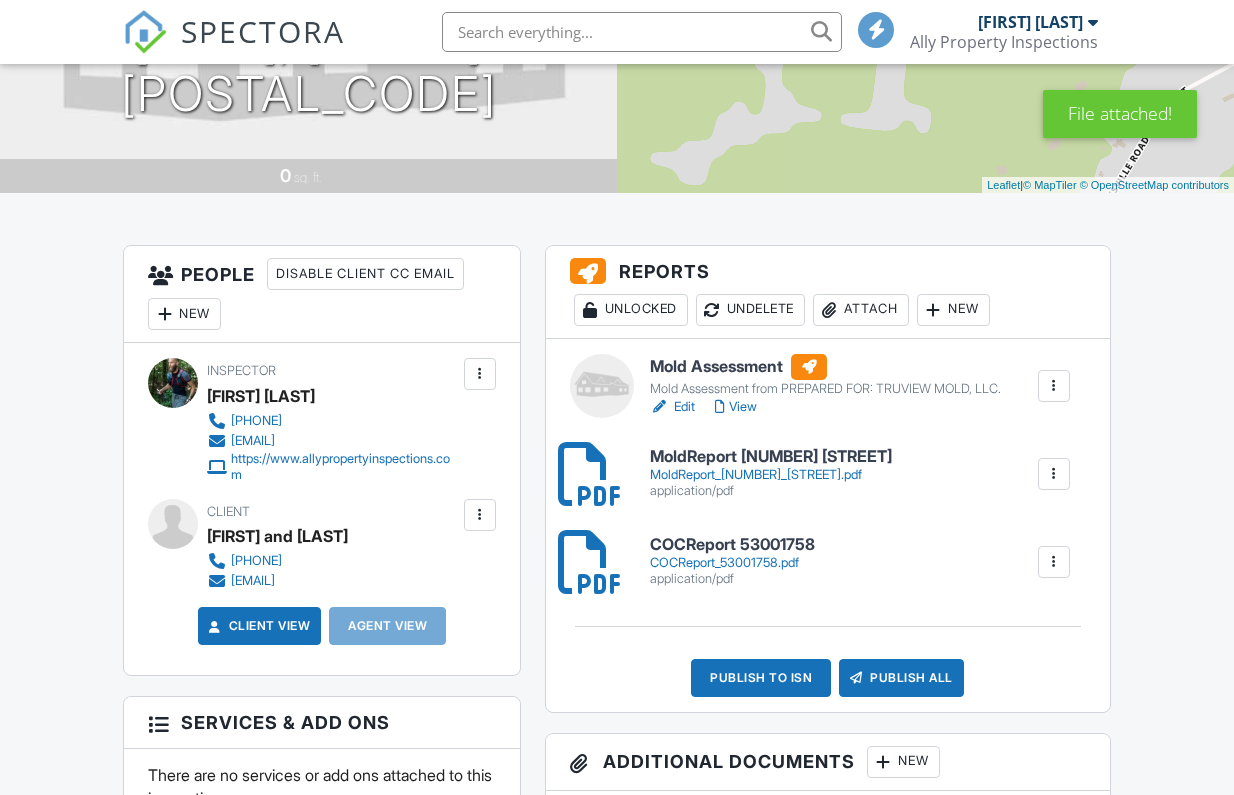 scroll, scrollTop: 340, scrollLeft: 0, axis: vertical 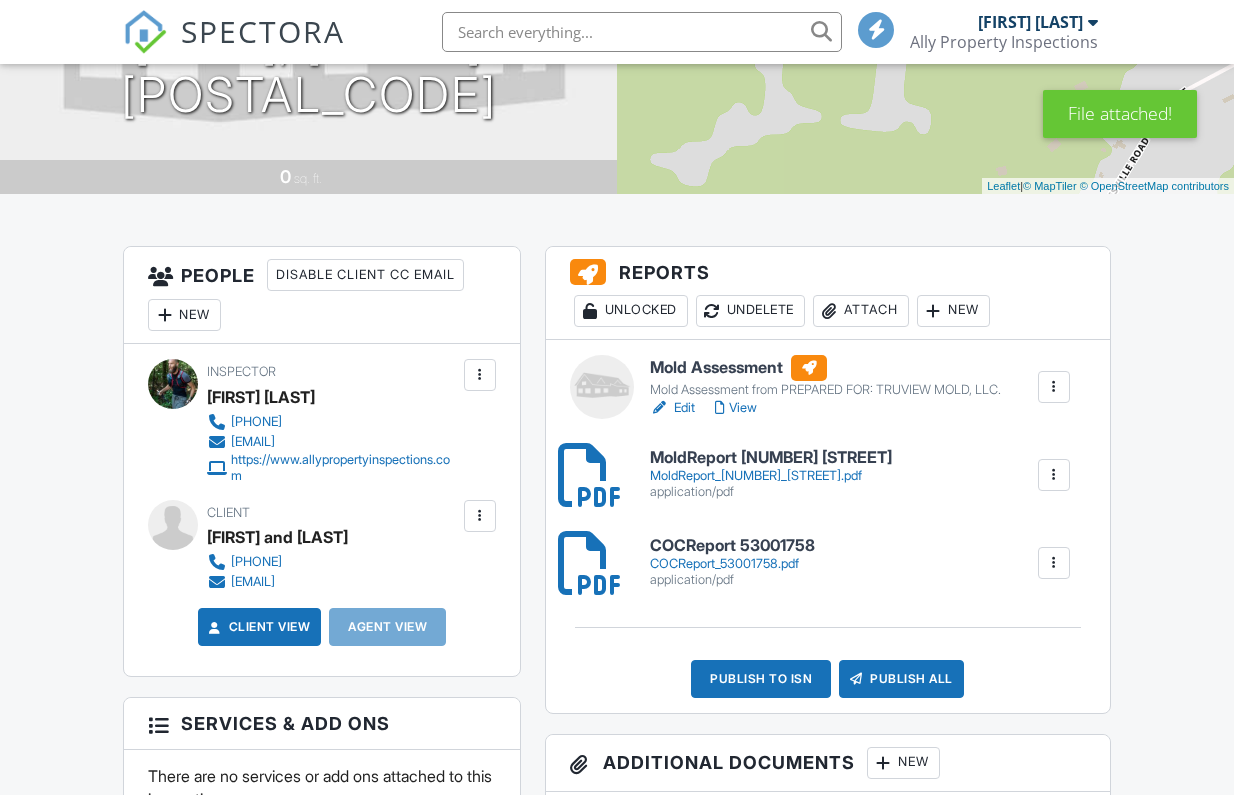 click on "View" at bounding box center (736, 408) 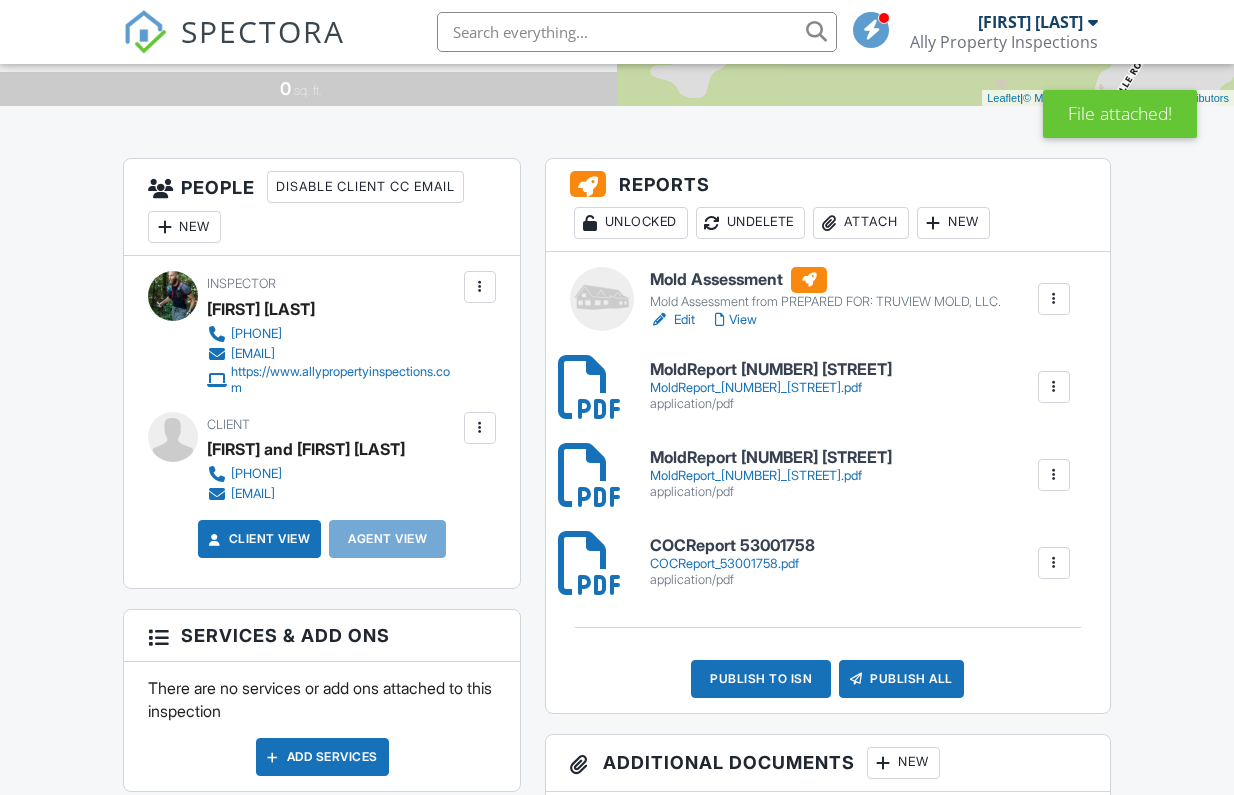 scroll, scrollTop: 428, scrollLeft: 0, axis: vertical 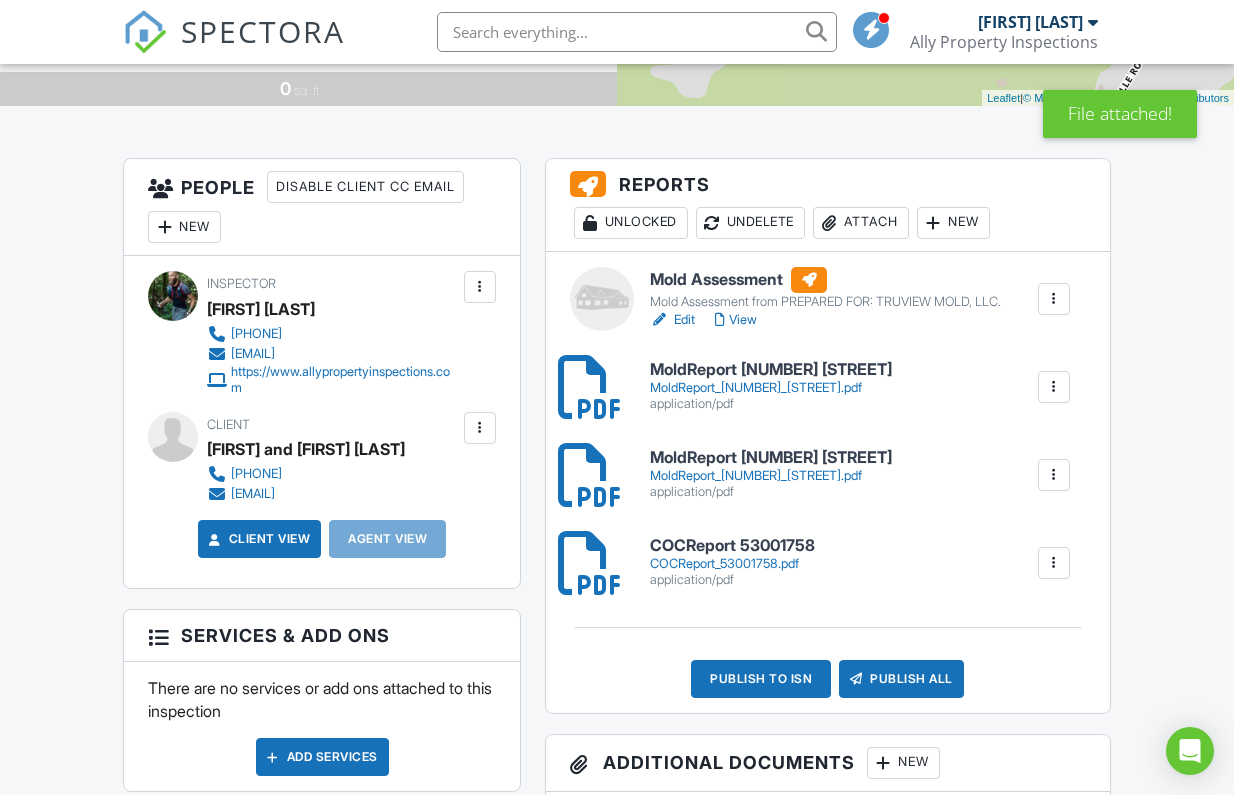 click at bounding box center [1054, 387] 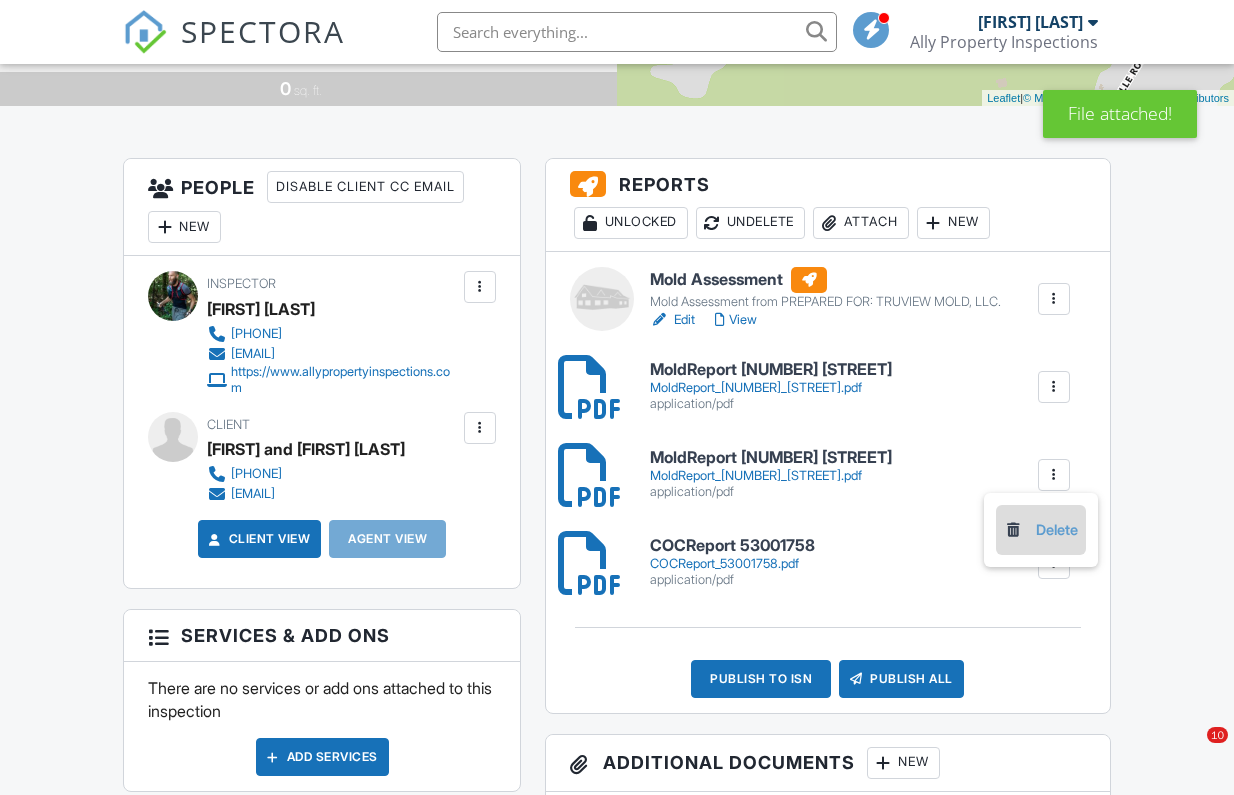 click on "Delete" at bounding box center [1041, 530] 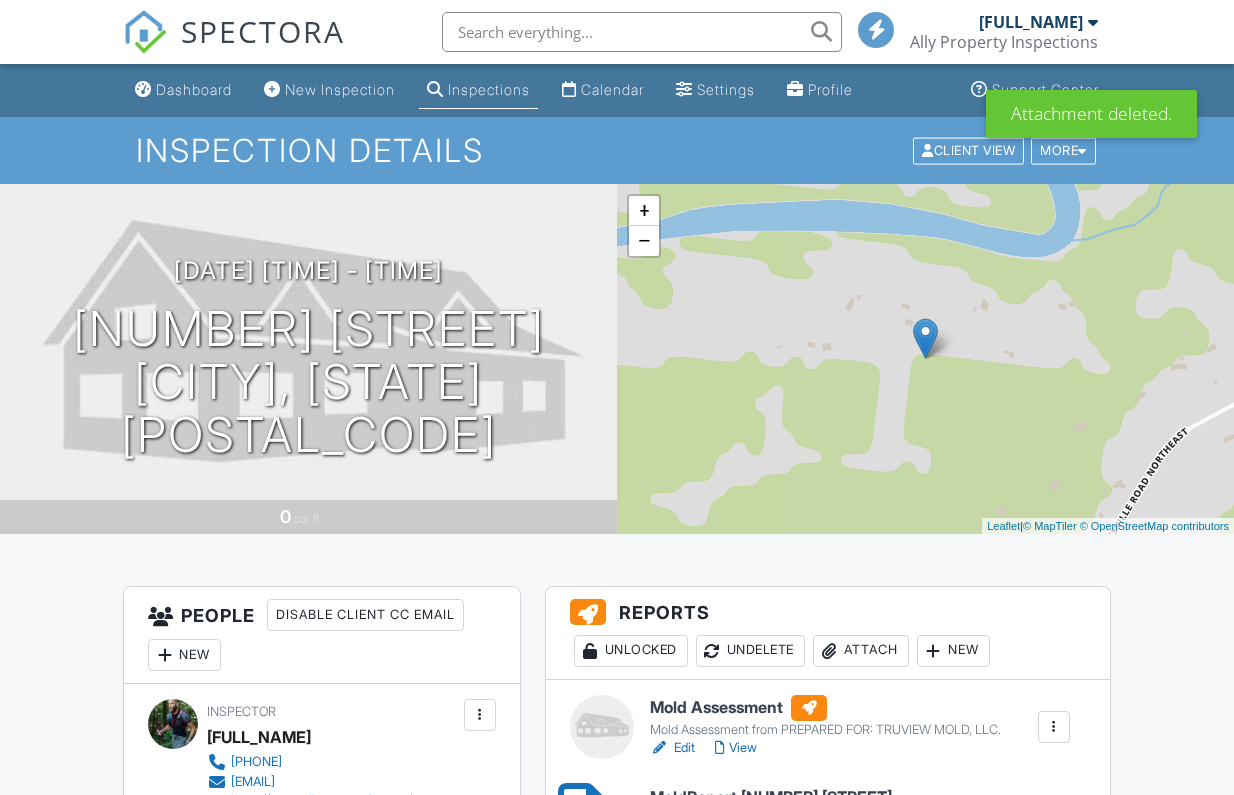scroll, scrollTop: 0, scrollLeft: 0, axis: both 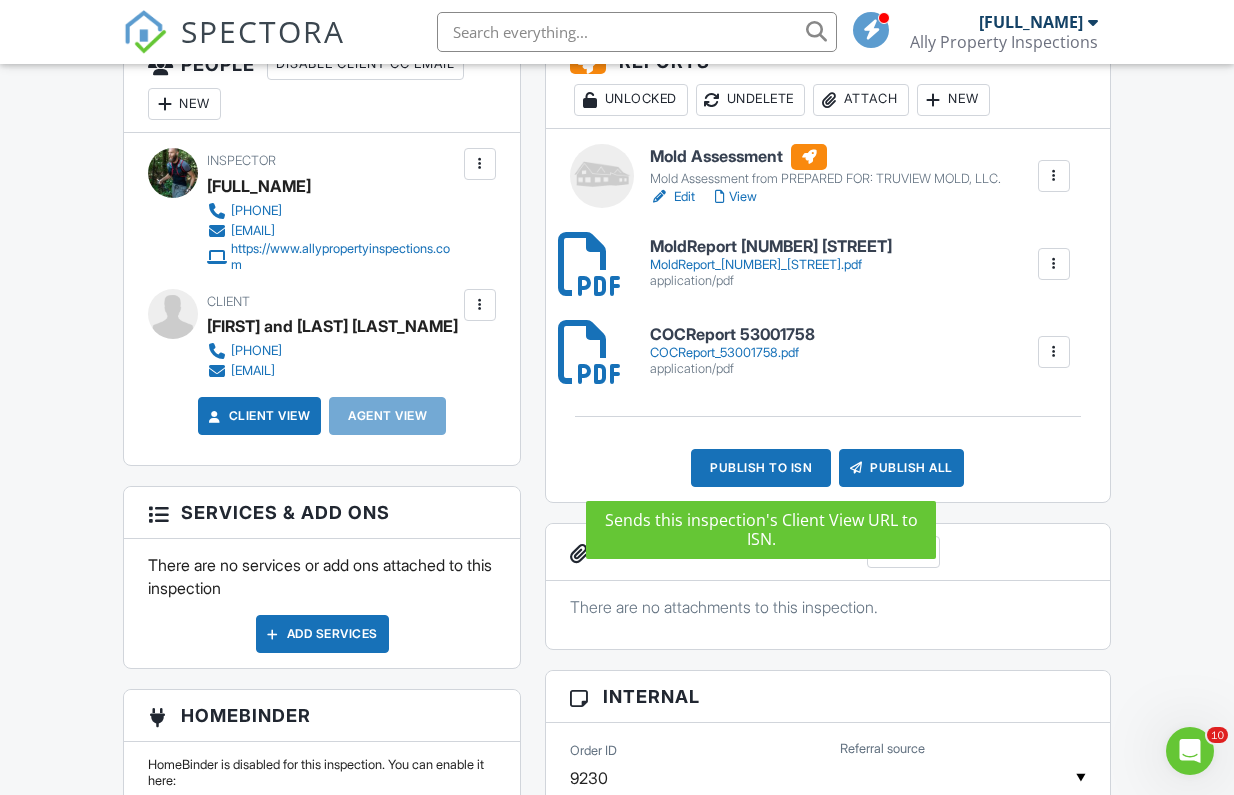 click on "Publish to ISN" at bounding box center [761, 468] 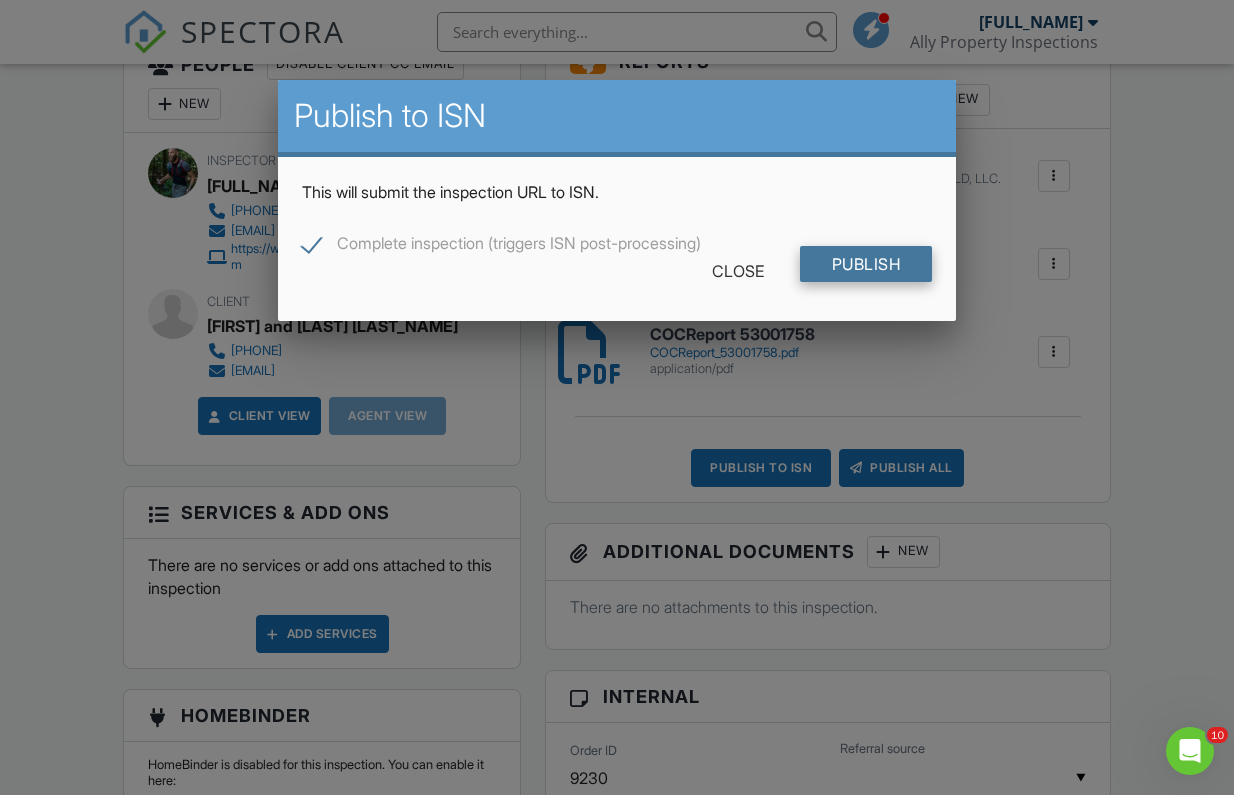 click on "Publish" at bounding box center (866, 264) 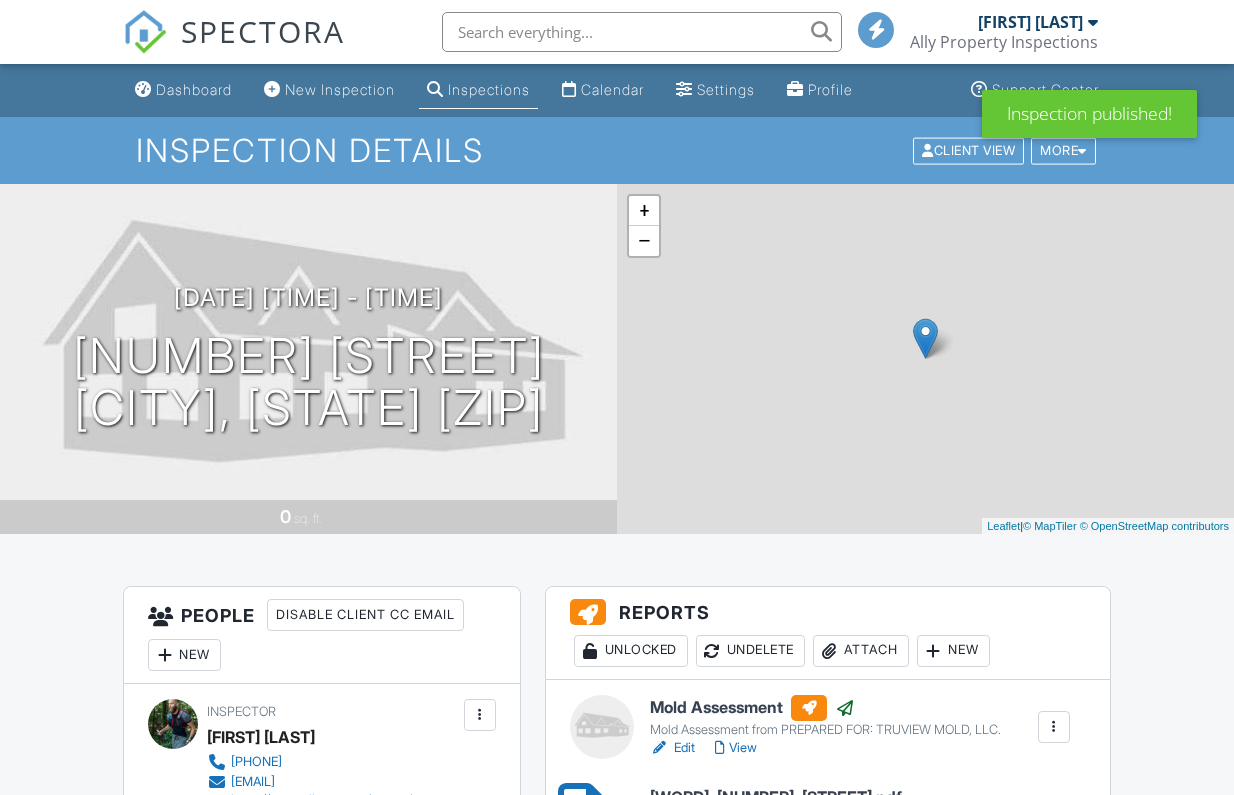 scroll, scrollTop: 391, scrollLeft: 0, axis: vertical 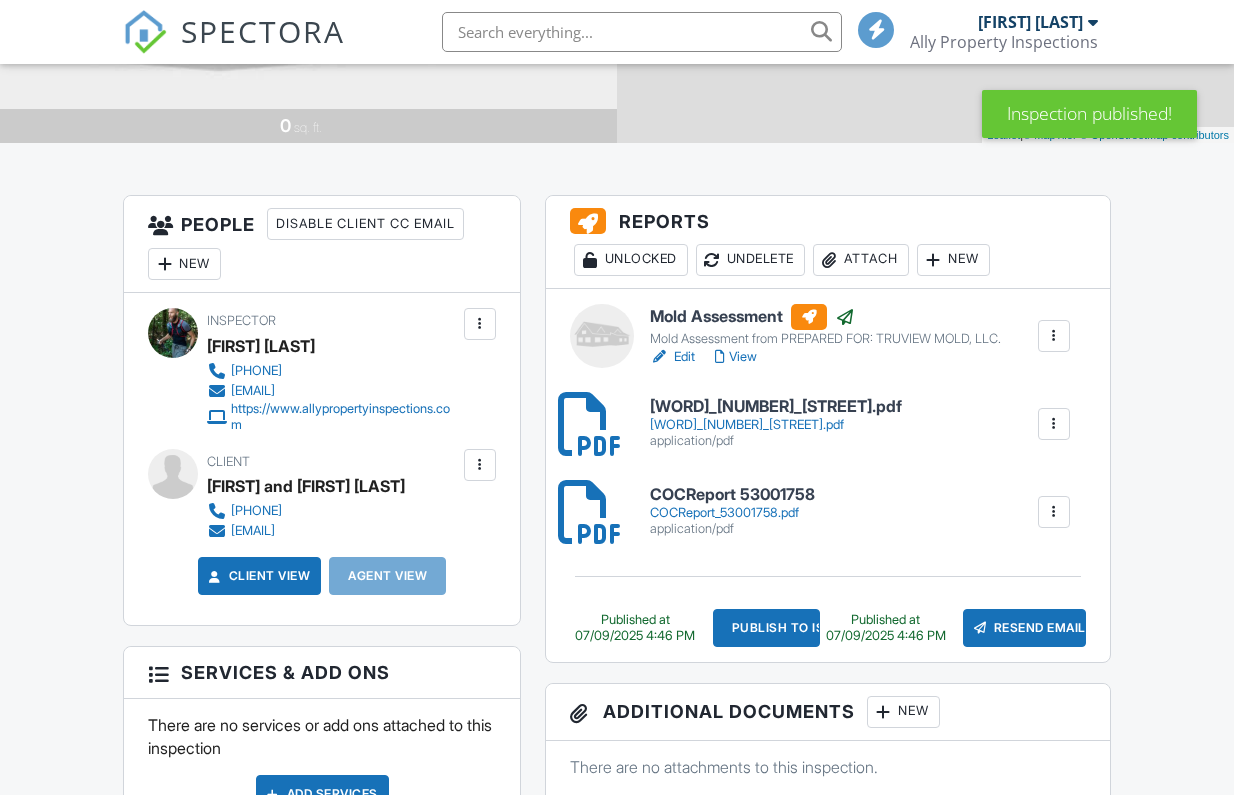 click on "Client View" at bounding box center [258, 576] 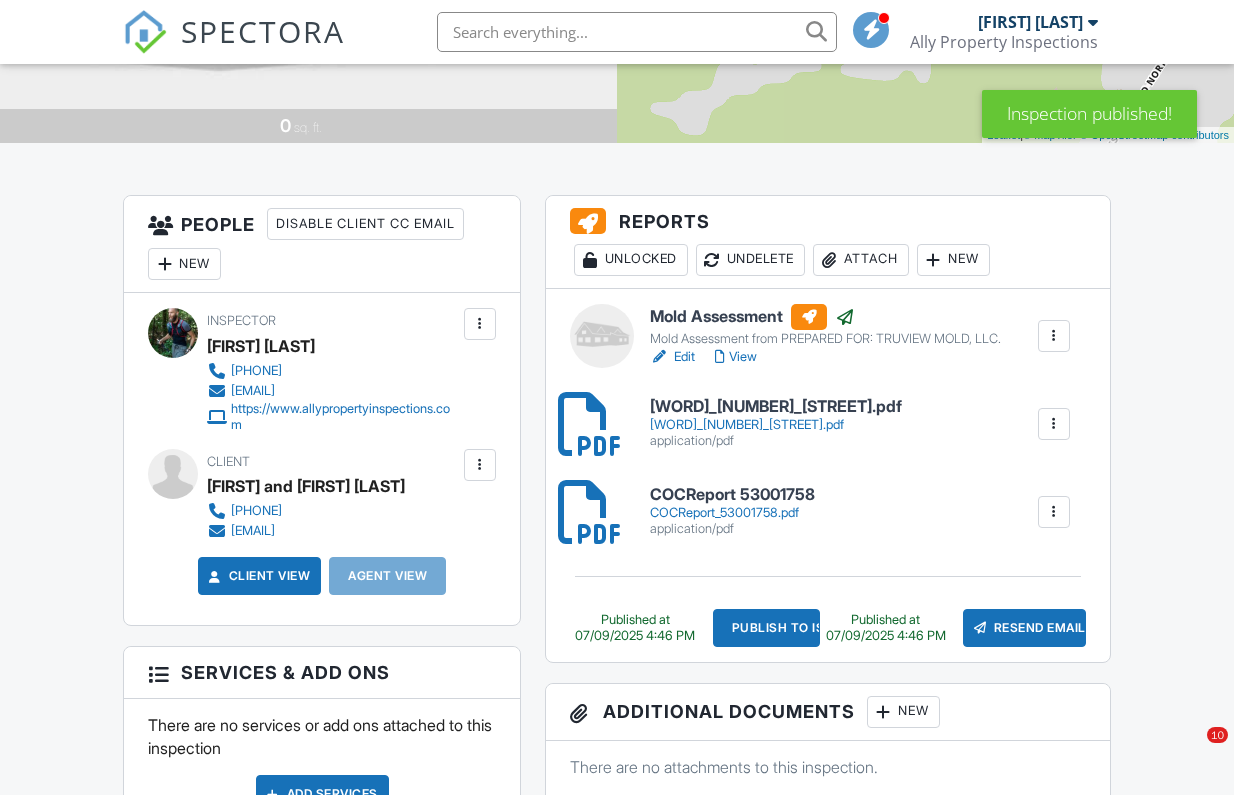 scroll, scrollTop: 391, scrollLeft: 0, axis: vertical 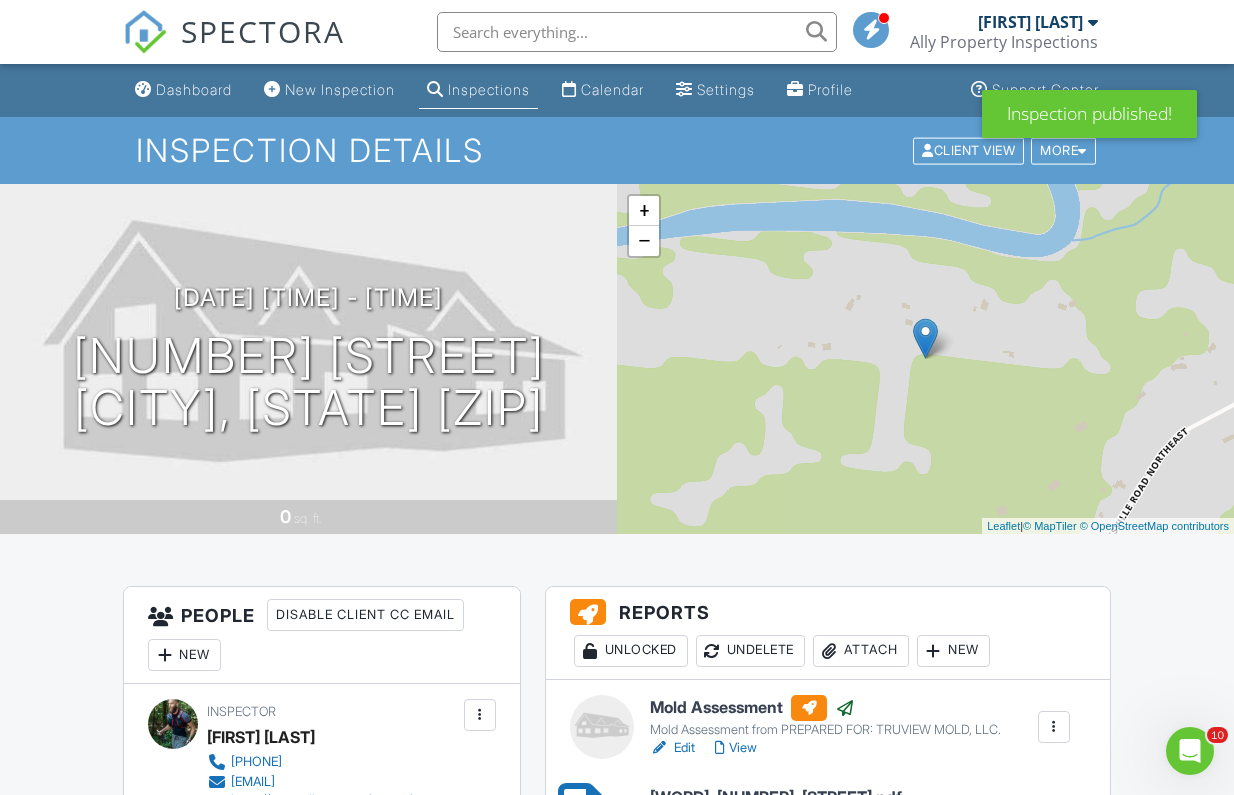 click at bounding box center (637, 32) 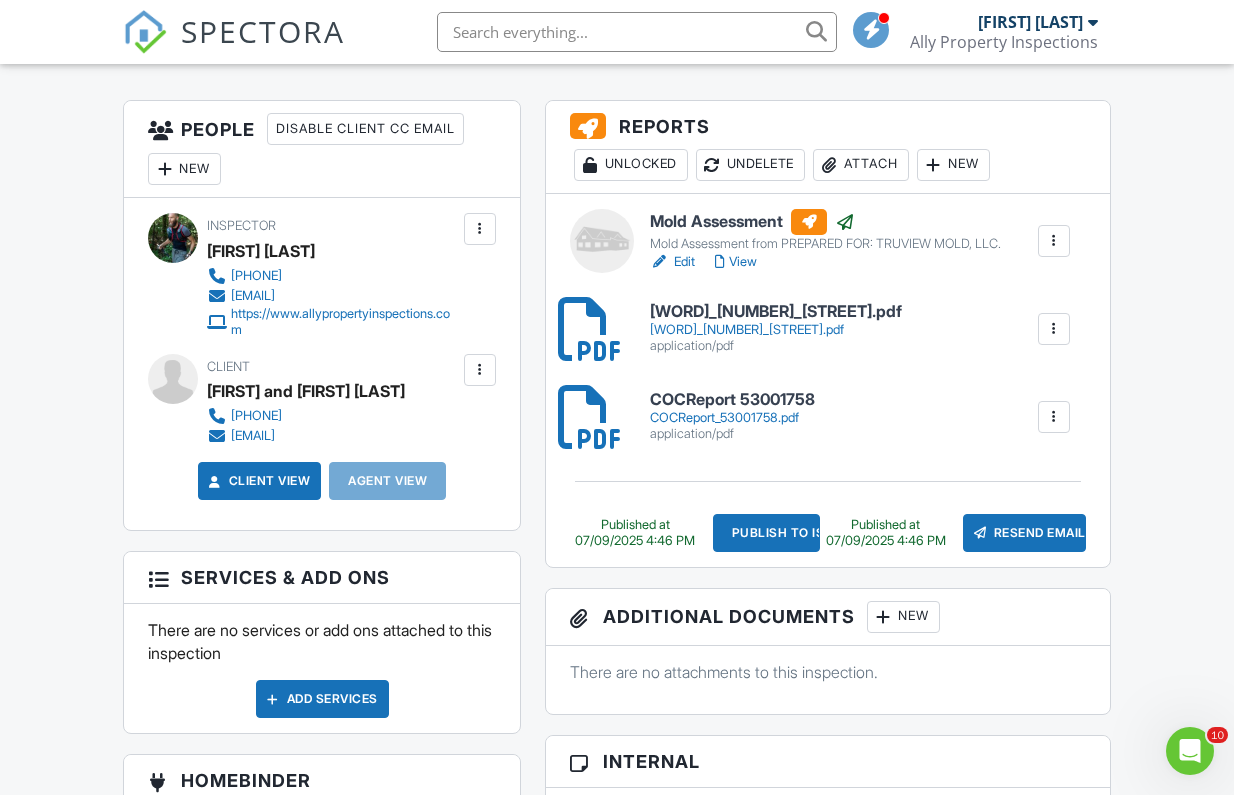 scroll, scrollTop: 503, scrollLeft: 0, axis: vertical 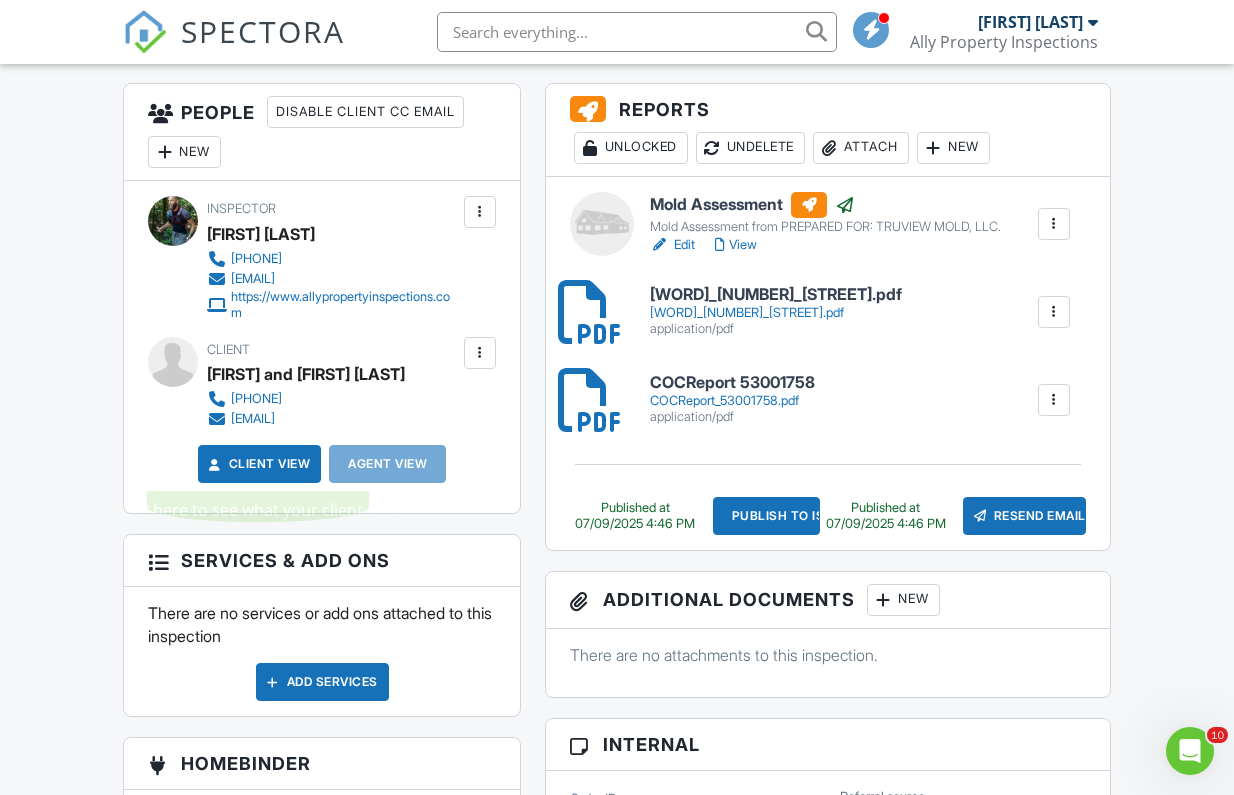 click on "Client View" at bounding box center (258, 464) 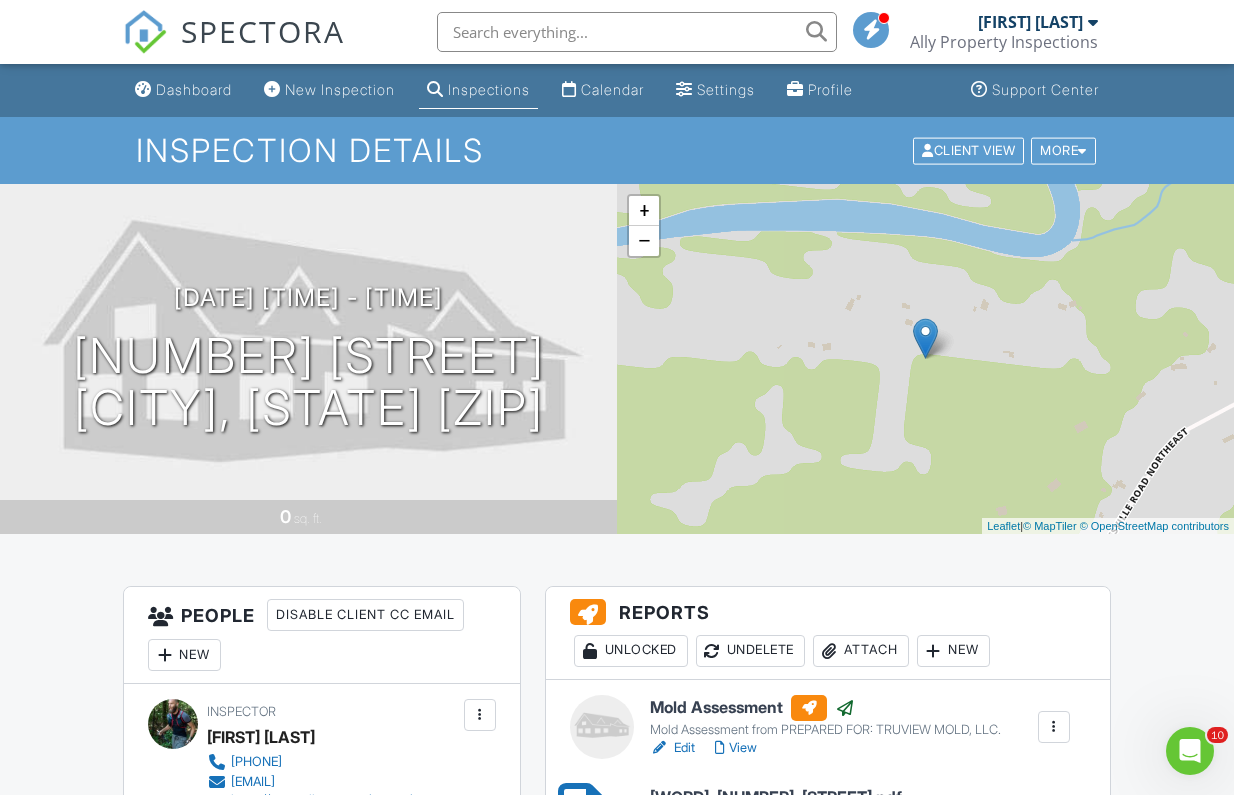 scroll, scrollTop: 0, scrollLeft: 0, axis: both 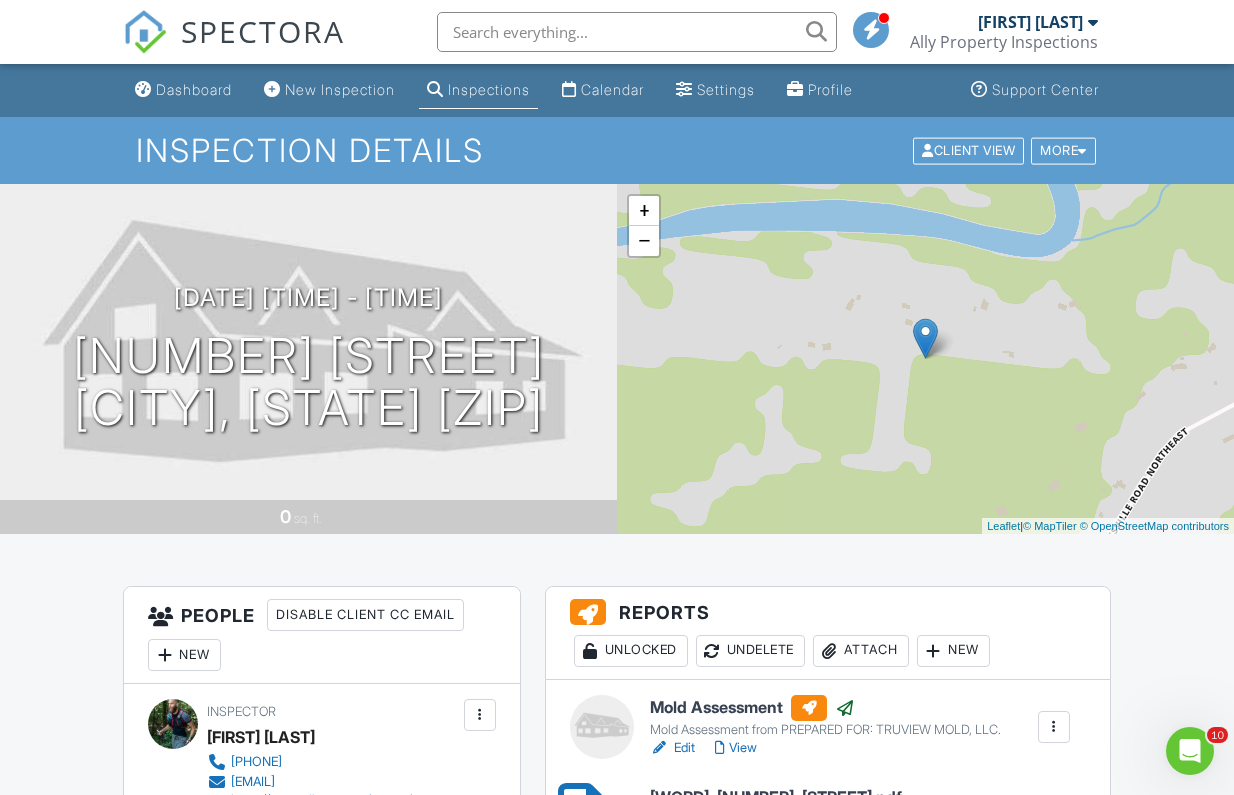 click at bounding box center [637, 32] 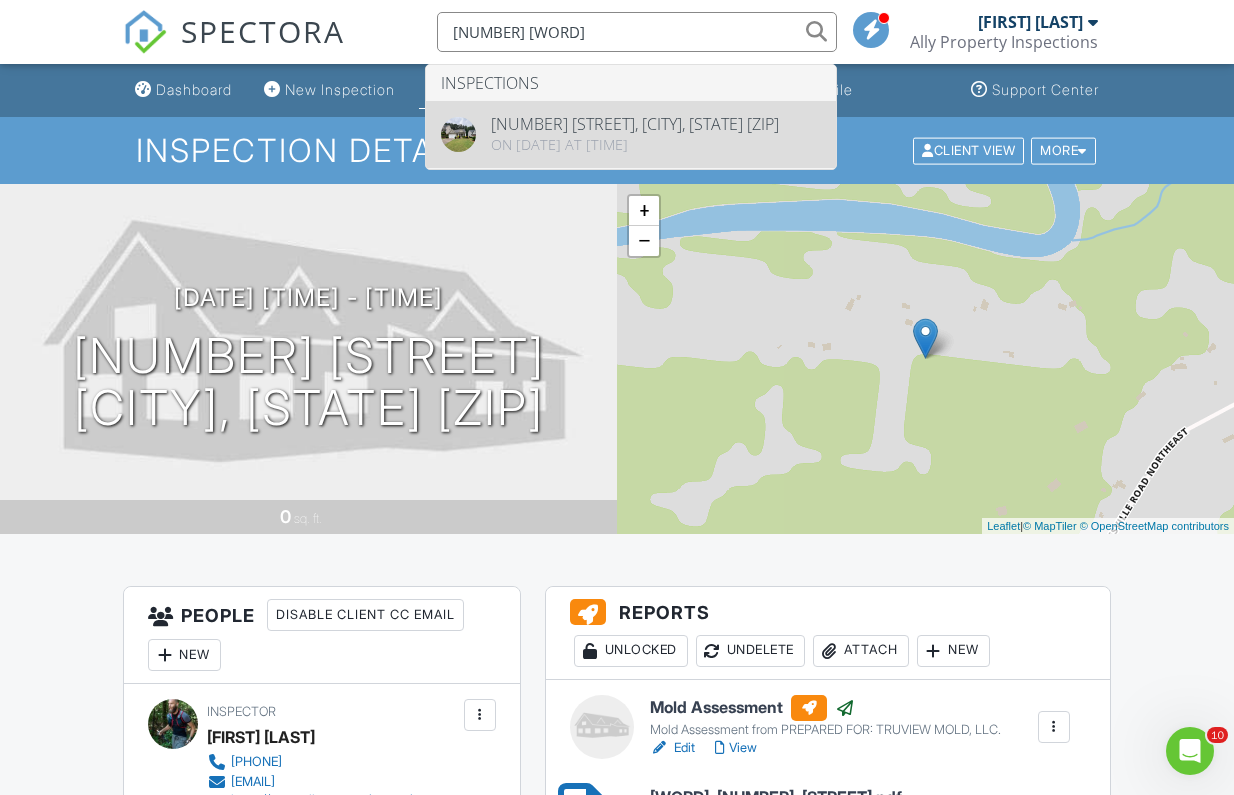 type on "137 pens" 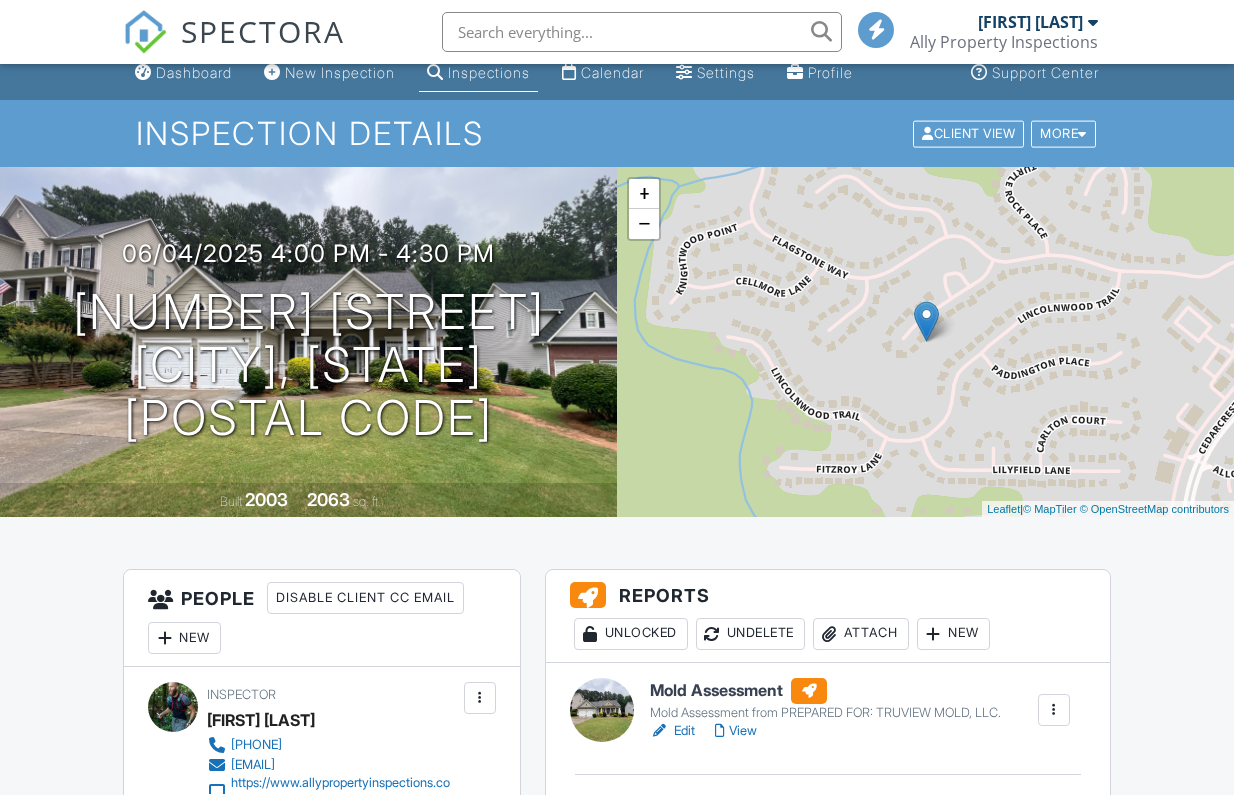 scroll, scrollTop: 17, scrollLeft: 0, axis: vertical 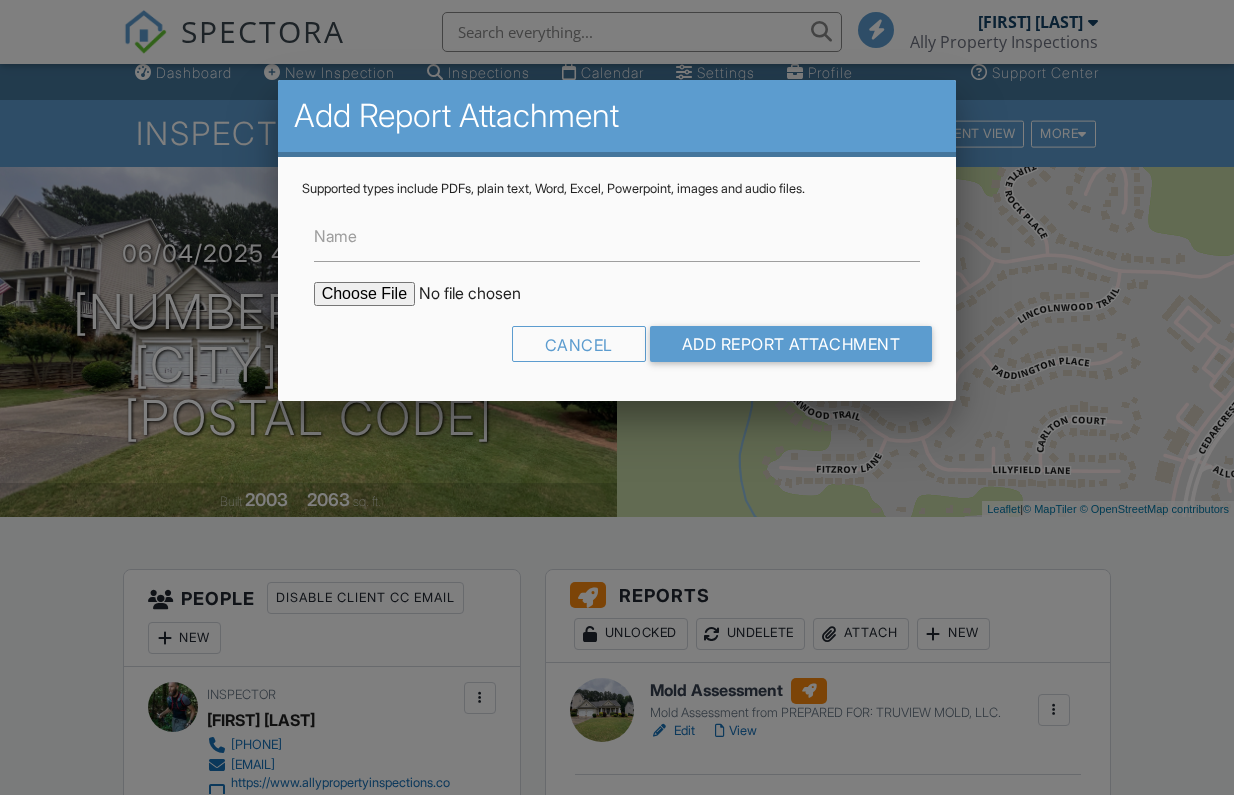 click at bounding box center (484, 294) 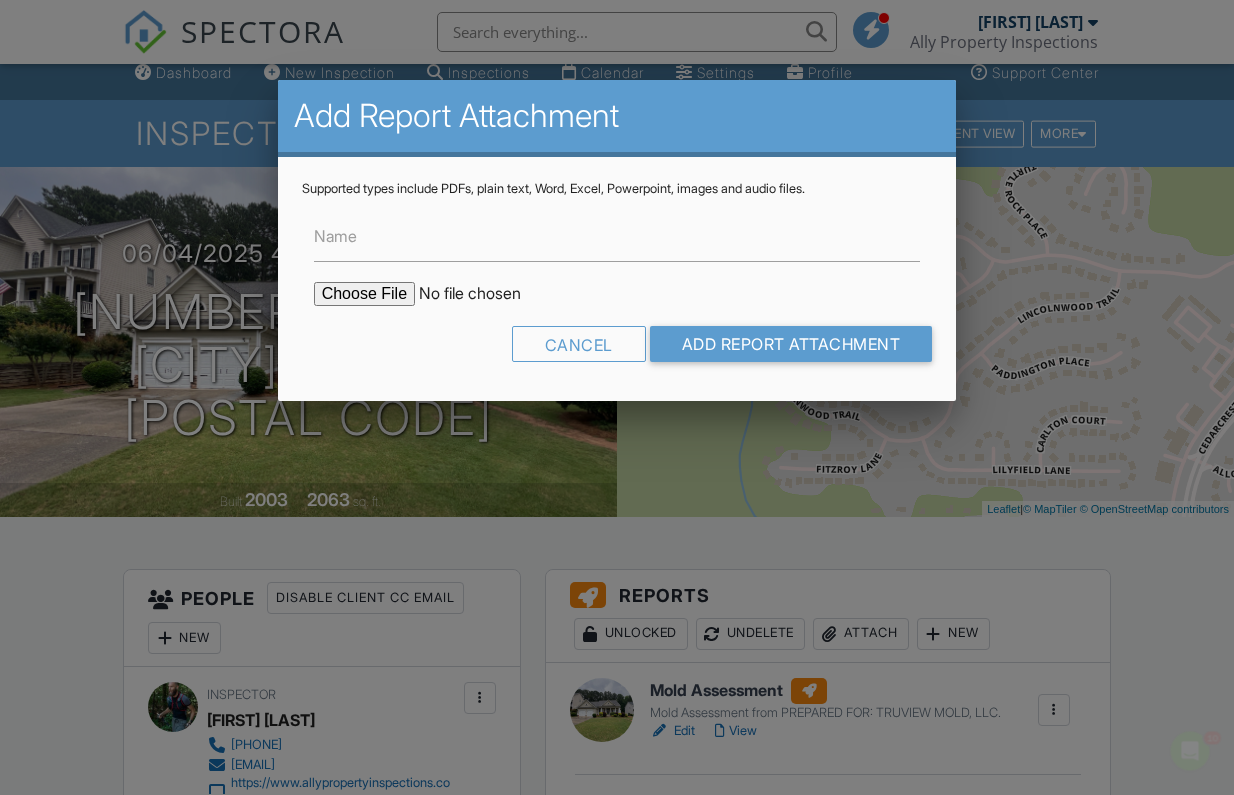 scroll, scrollTop: 0, scrollLeft: 0, axis: both 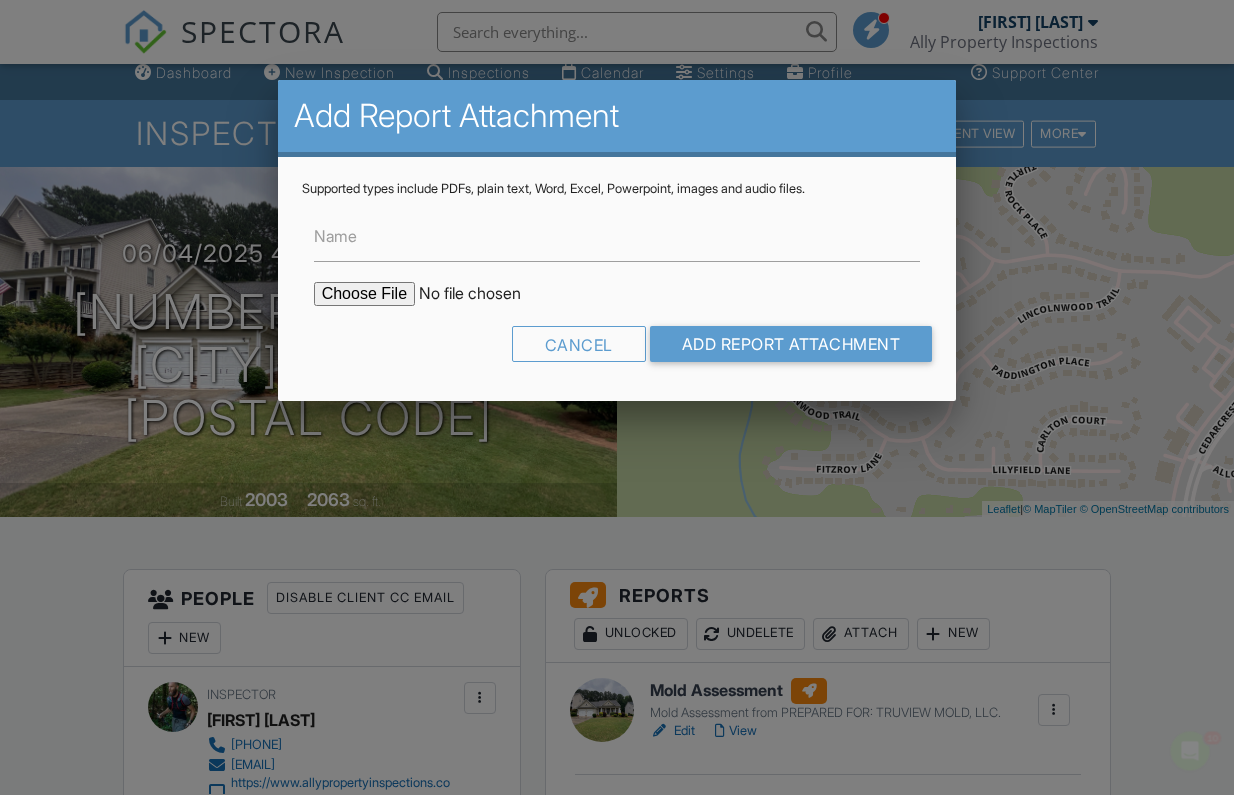 type on "C:\fakepath\COCReport_52985816.pdf" 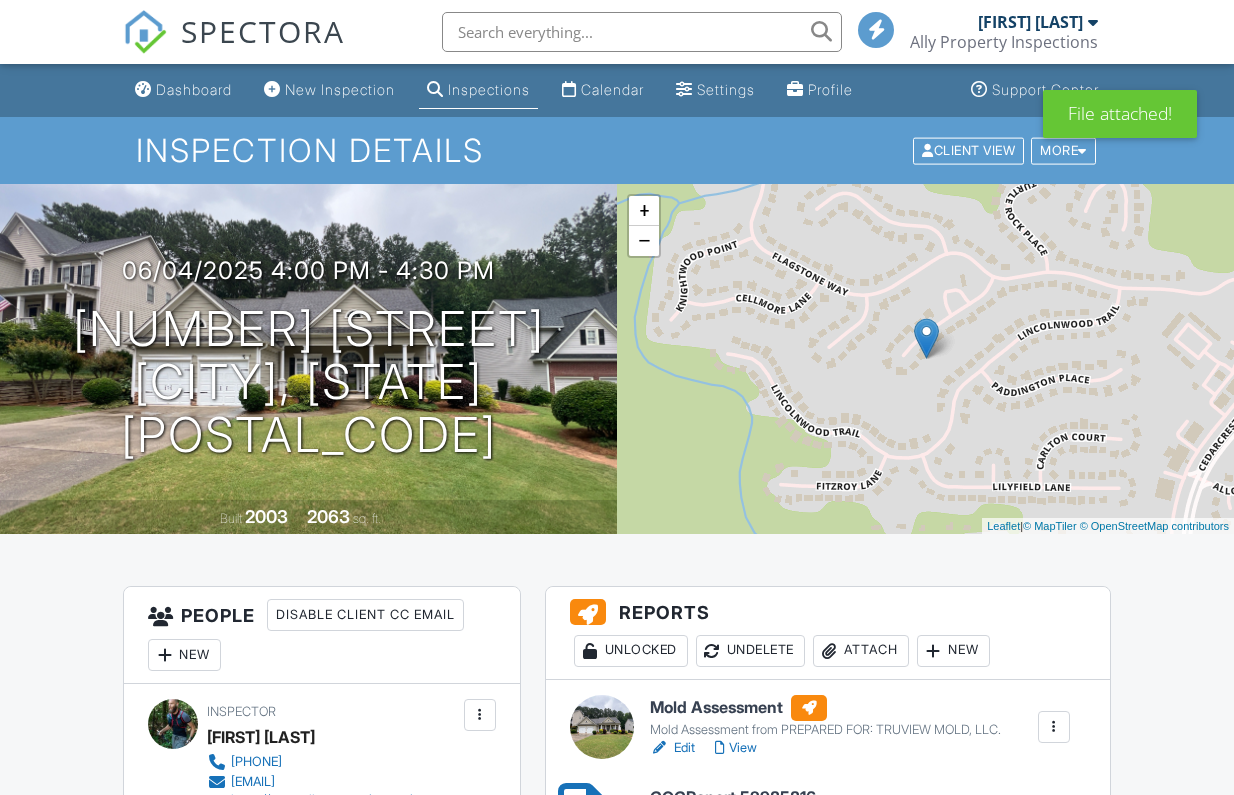 click on "Attach" at bounding box center (861, 651) 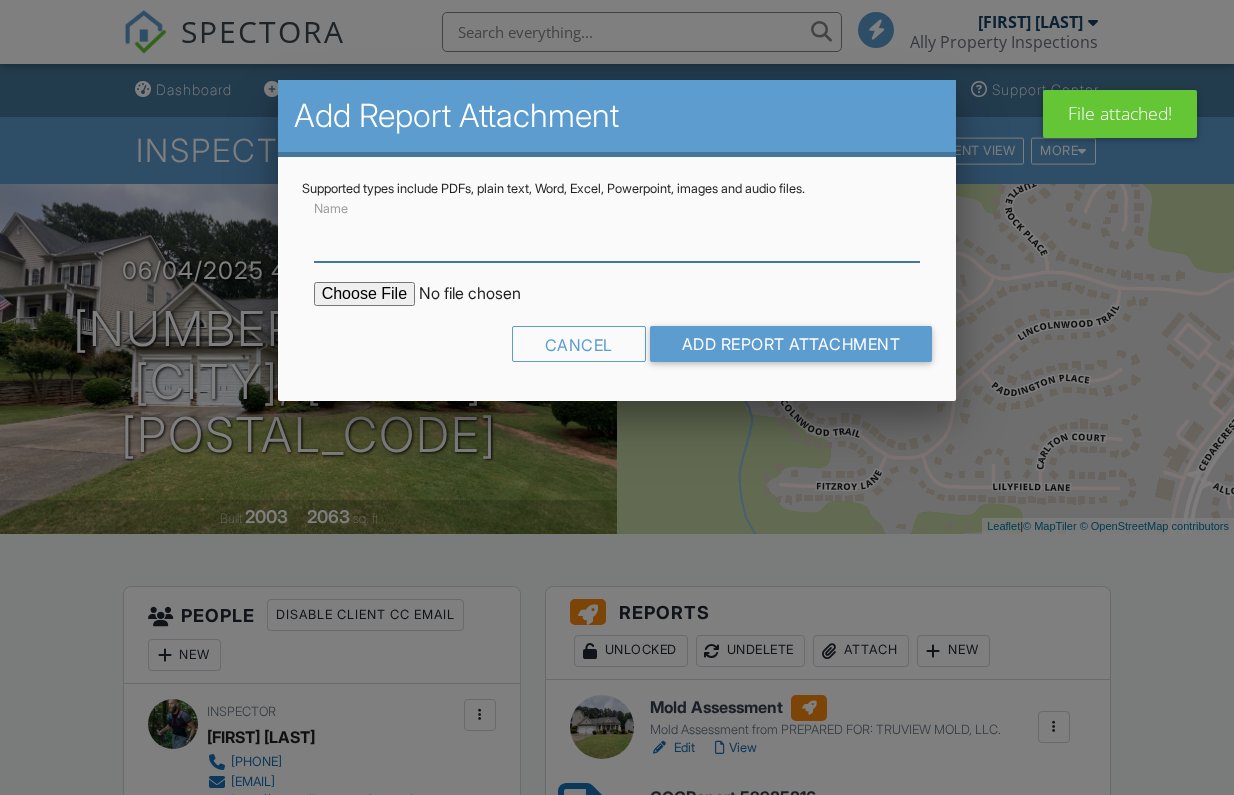 scroll, scrollTop: 149, scrollLeft: 0, axis: vertical 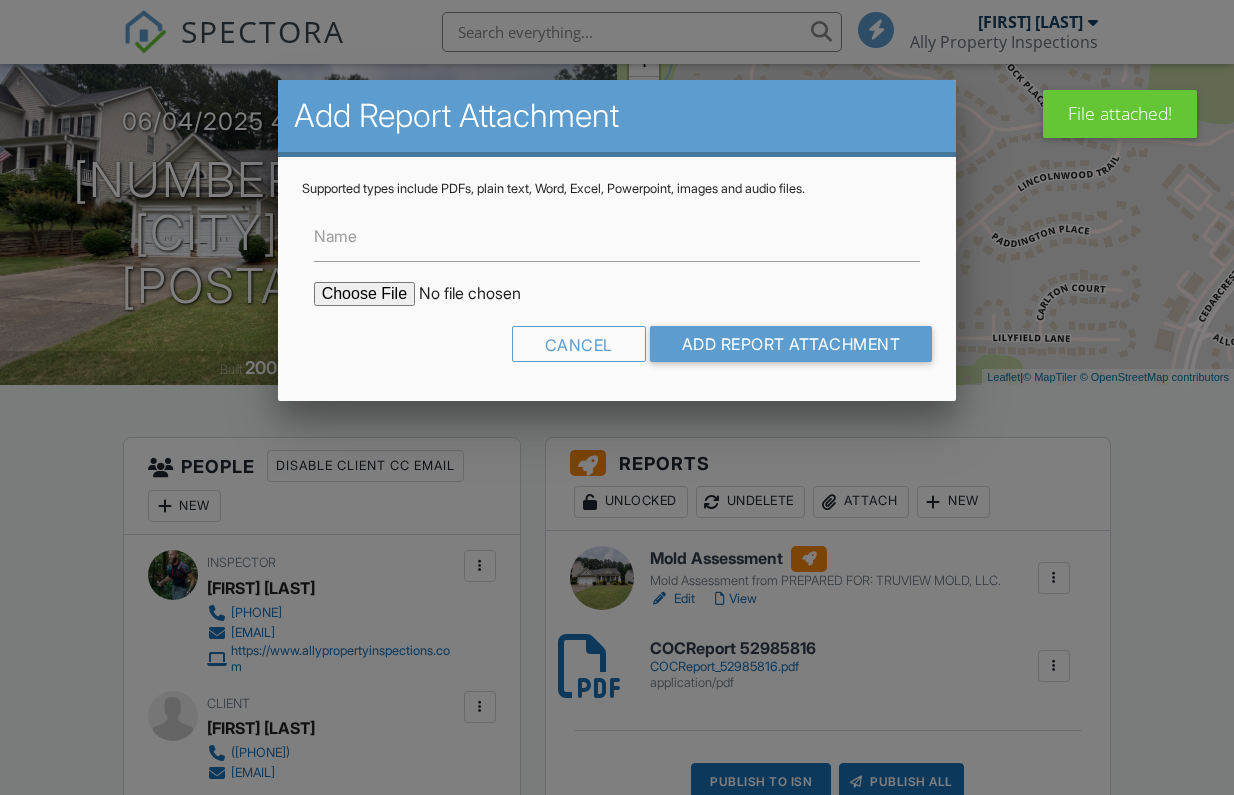 click at bounding box center [484, 294] 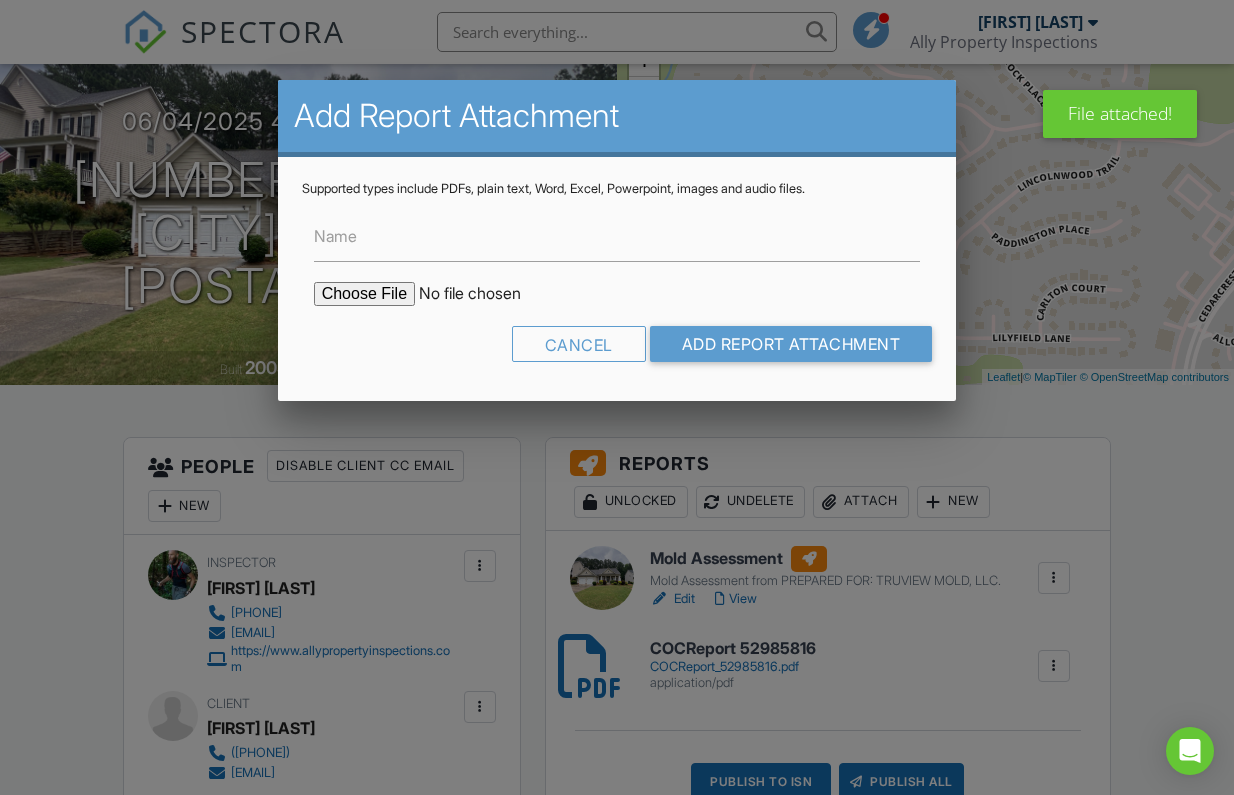 scroll, scrollTop: 149, scrollLeft: 0, axis: vertical 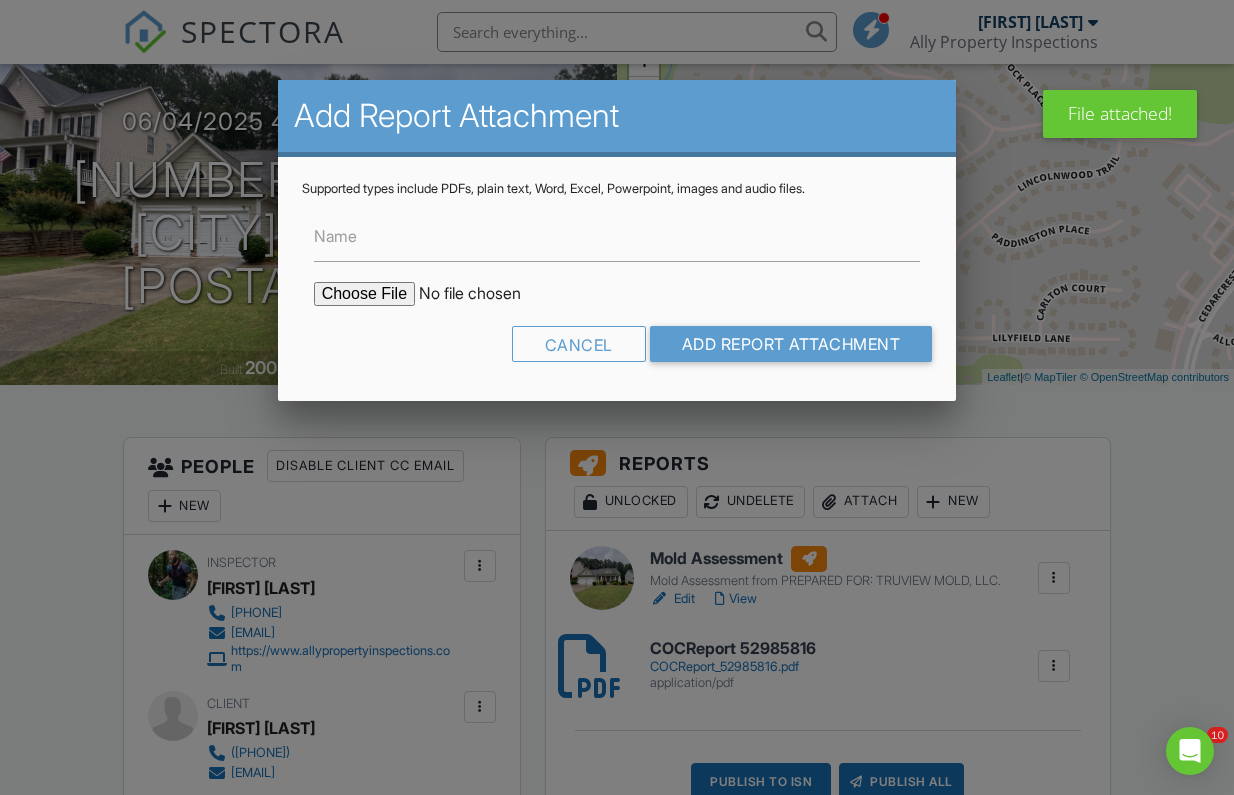 type on "C:\fakepath\MoldReport_[NUMBER] [STREET].pdf" 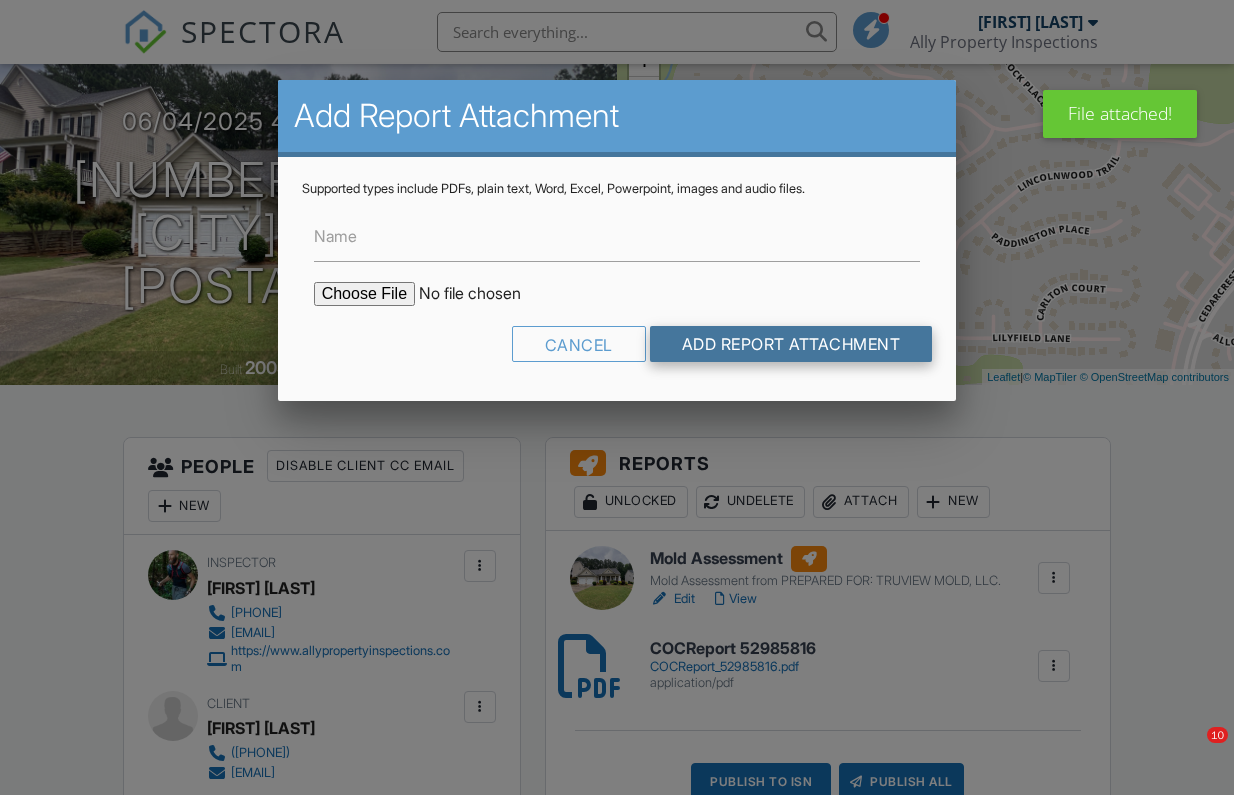 scroll, scrollTop: 0, scrollLeft: 0, axis: both 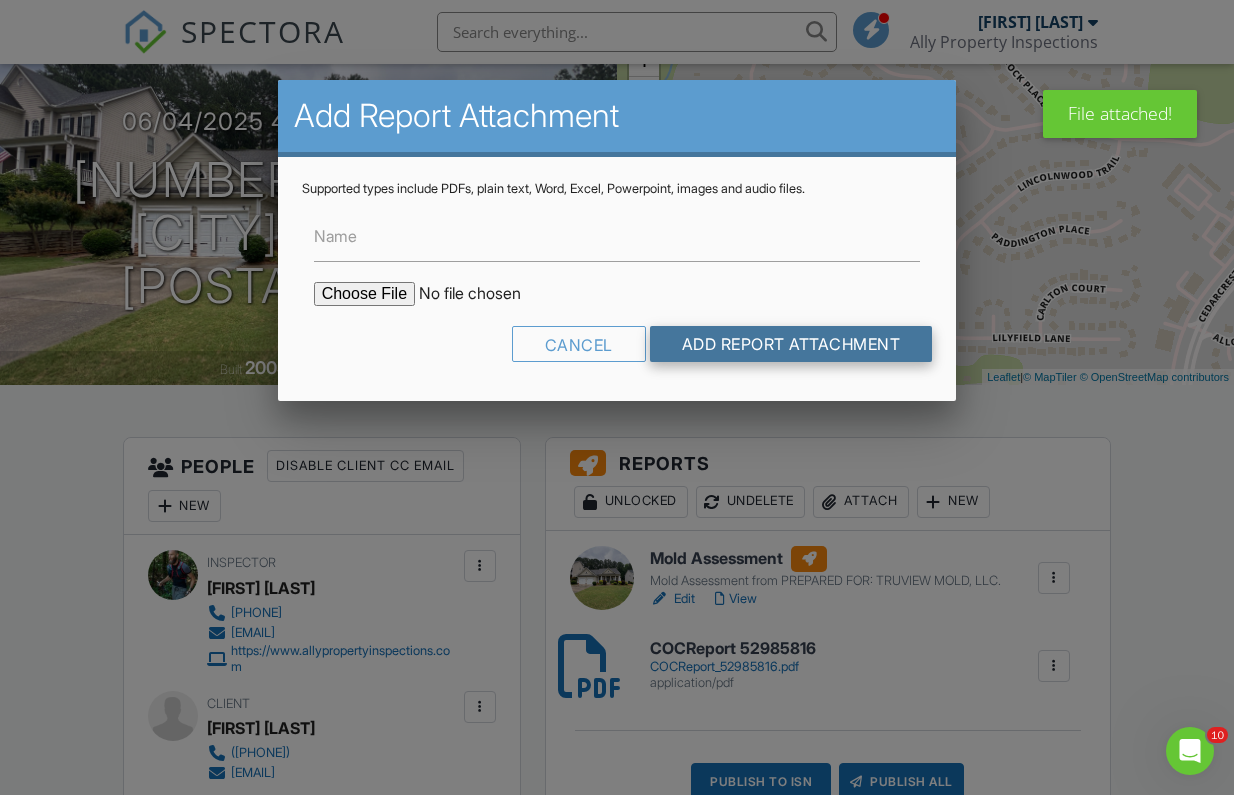 click on "Add Report Attachment" at bounding box center [791, 344] 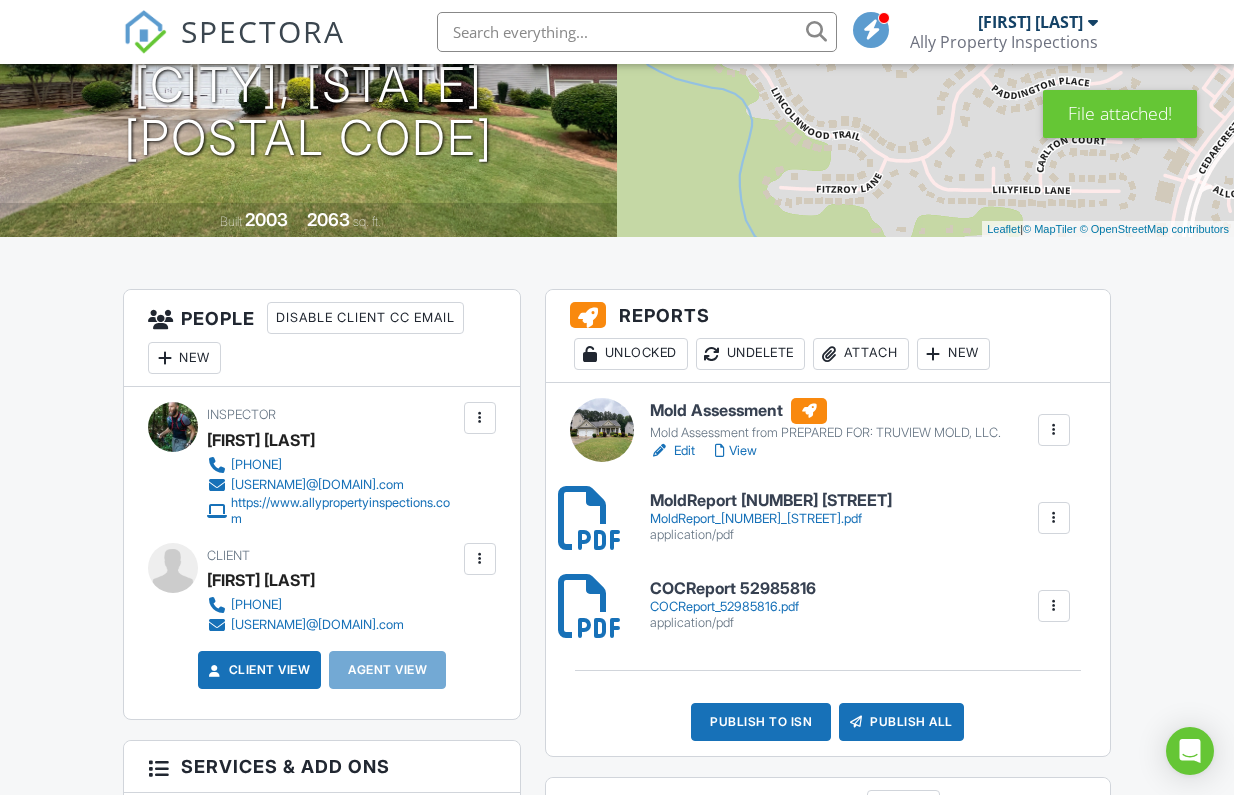 scroll, scrollTop: 297, scrollLeft: 0, axis: vertical 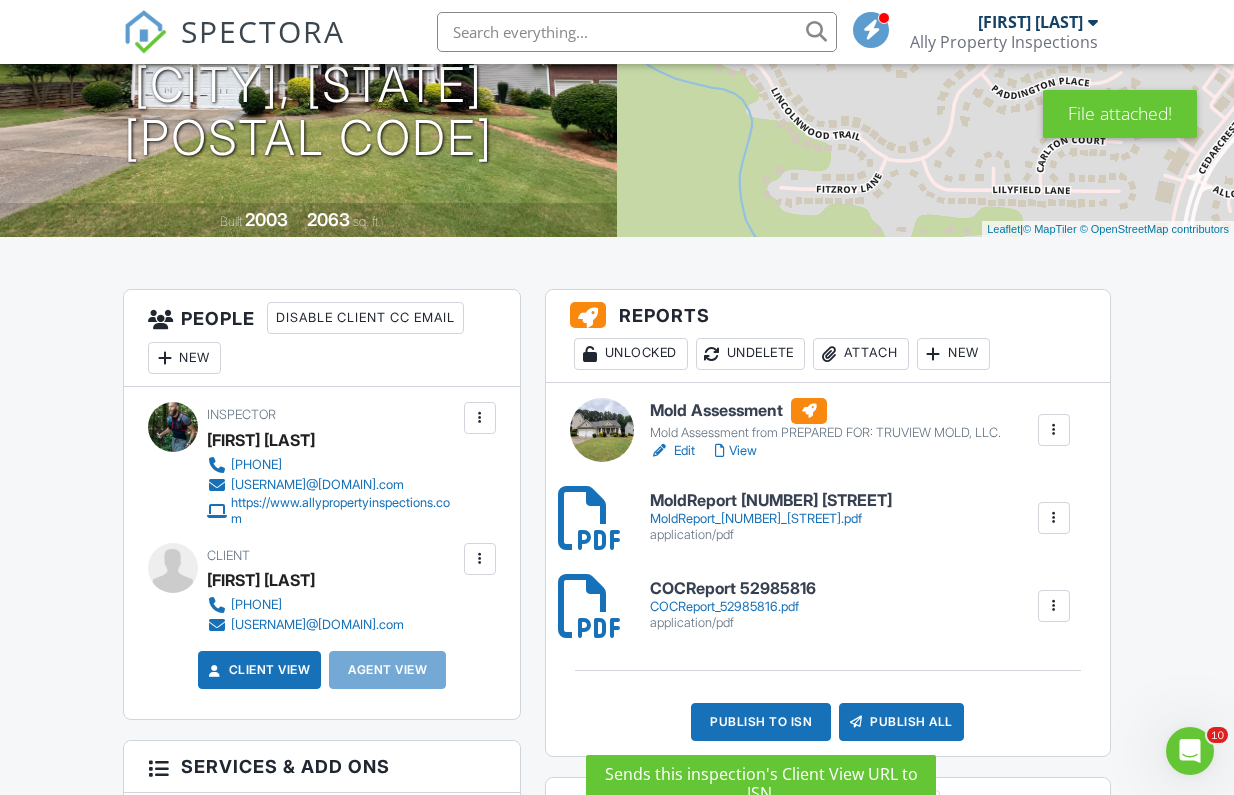 click on "Publish to ISN" at bounding box center (761, 722) 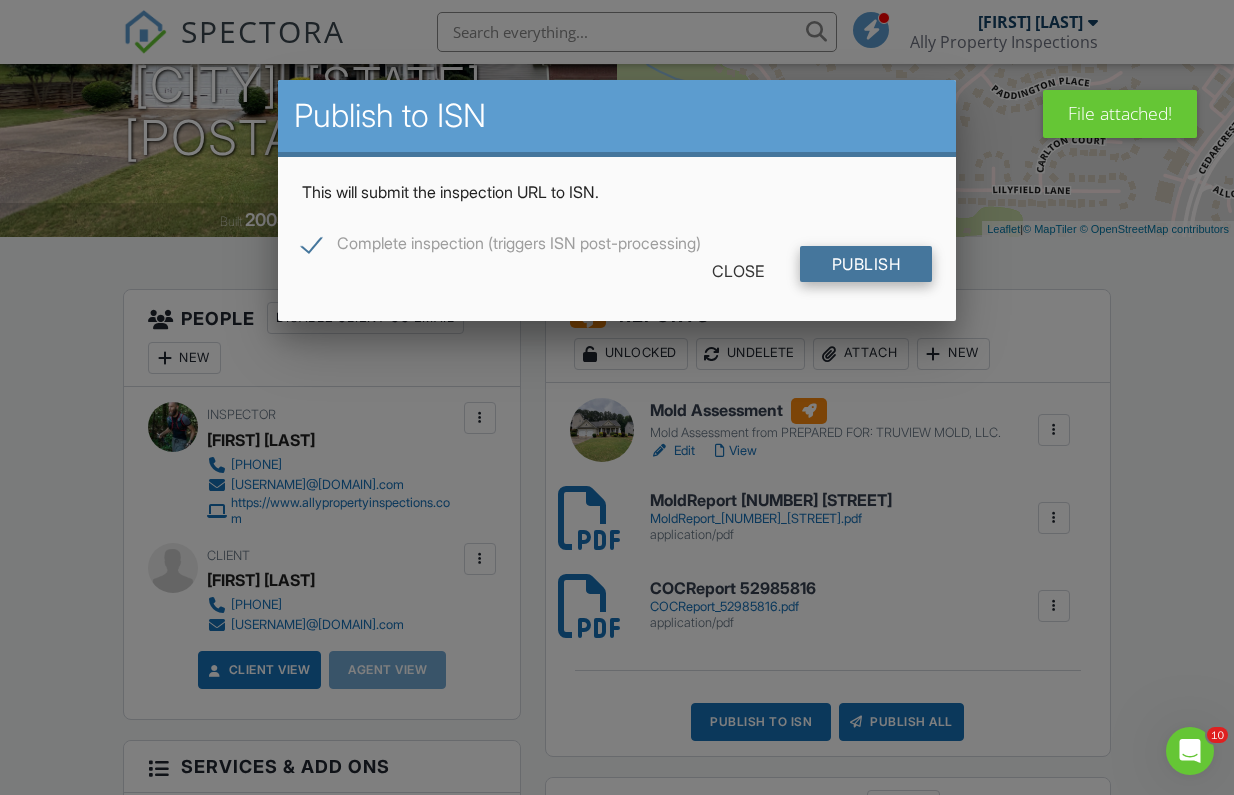 click on "Publish" at bounding box center (866, 264) 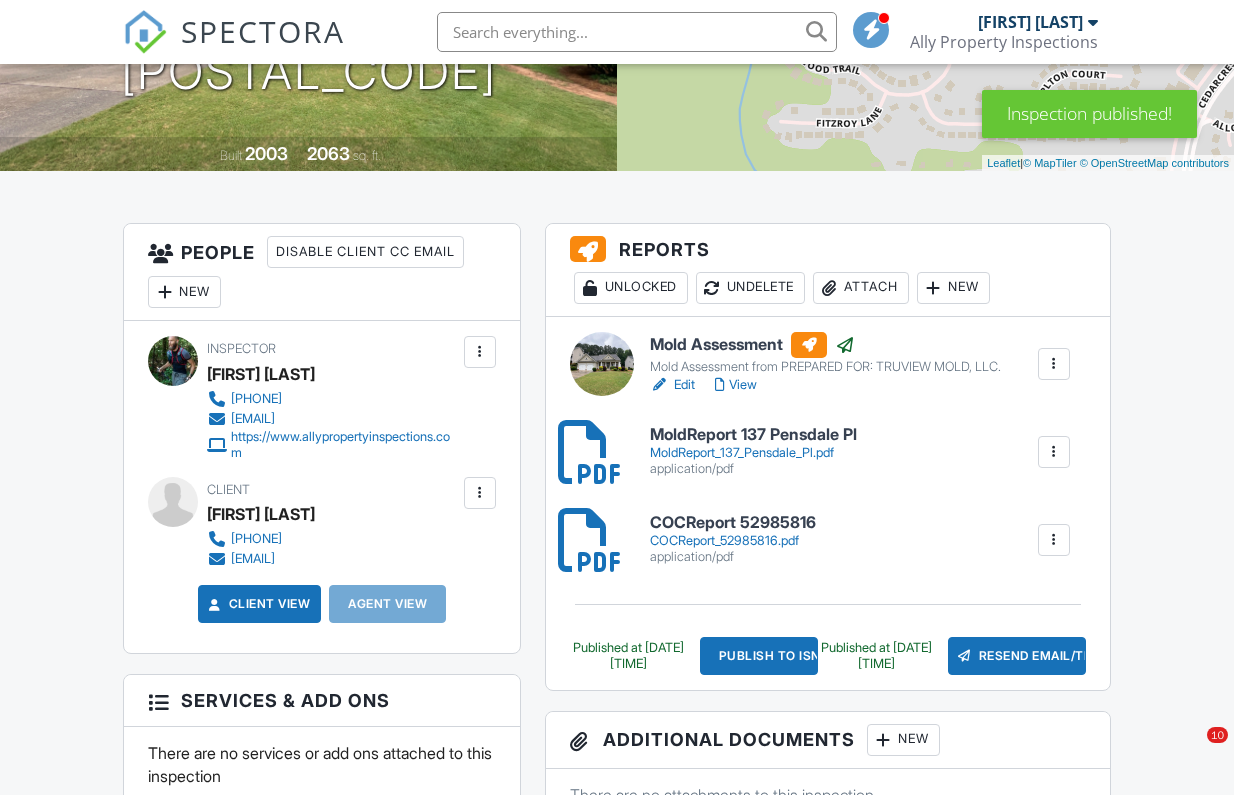 scroll, scrollTop: 382, scrollLeft: 0, axis: vertical 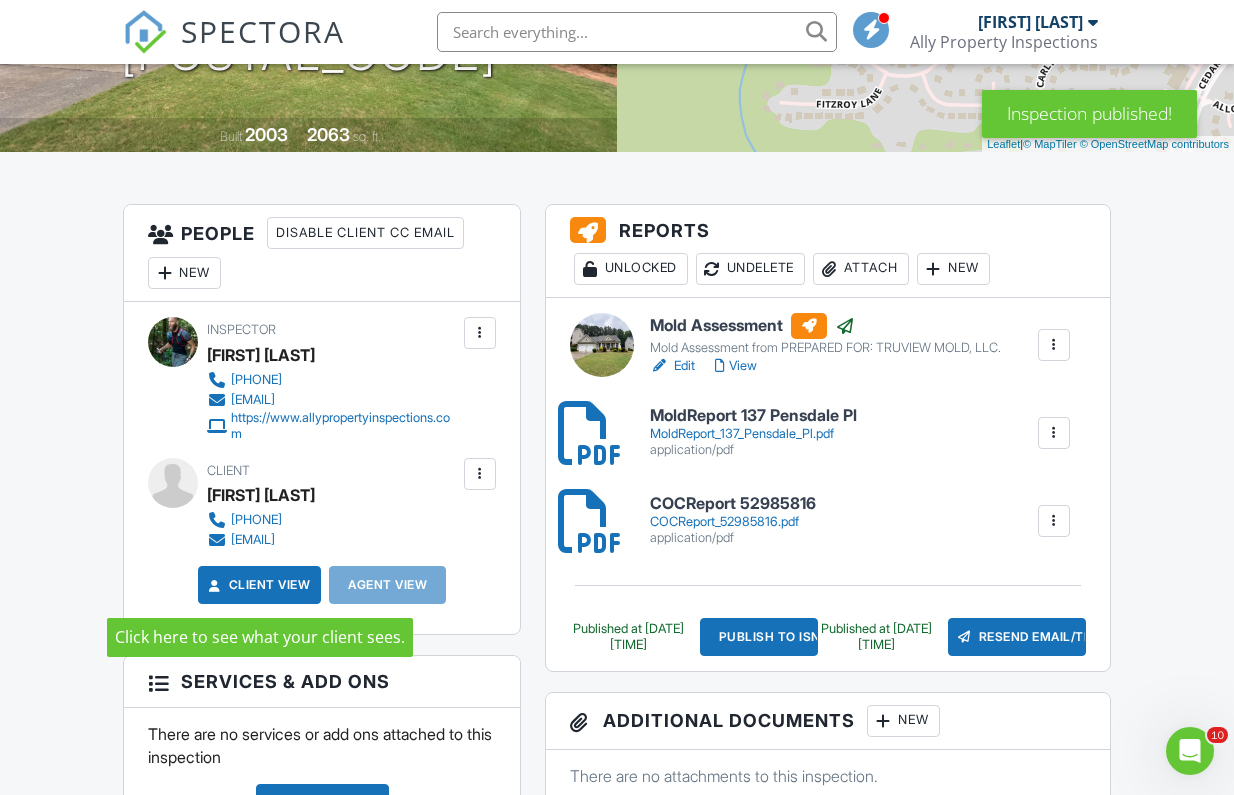click on "Client View" at bounding box center (258, 585) 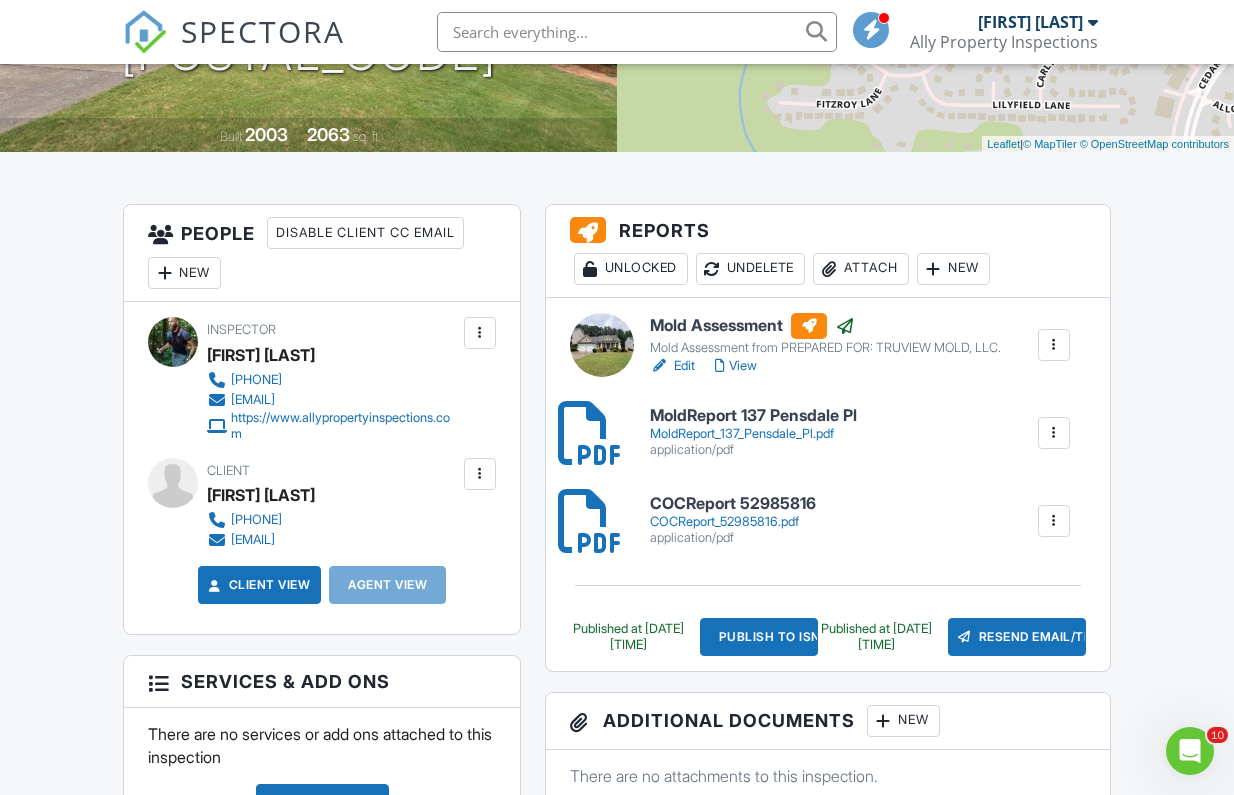 click at bounding box center [637, 32] 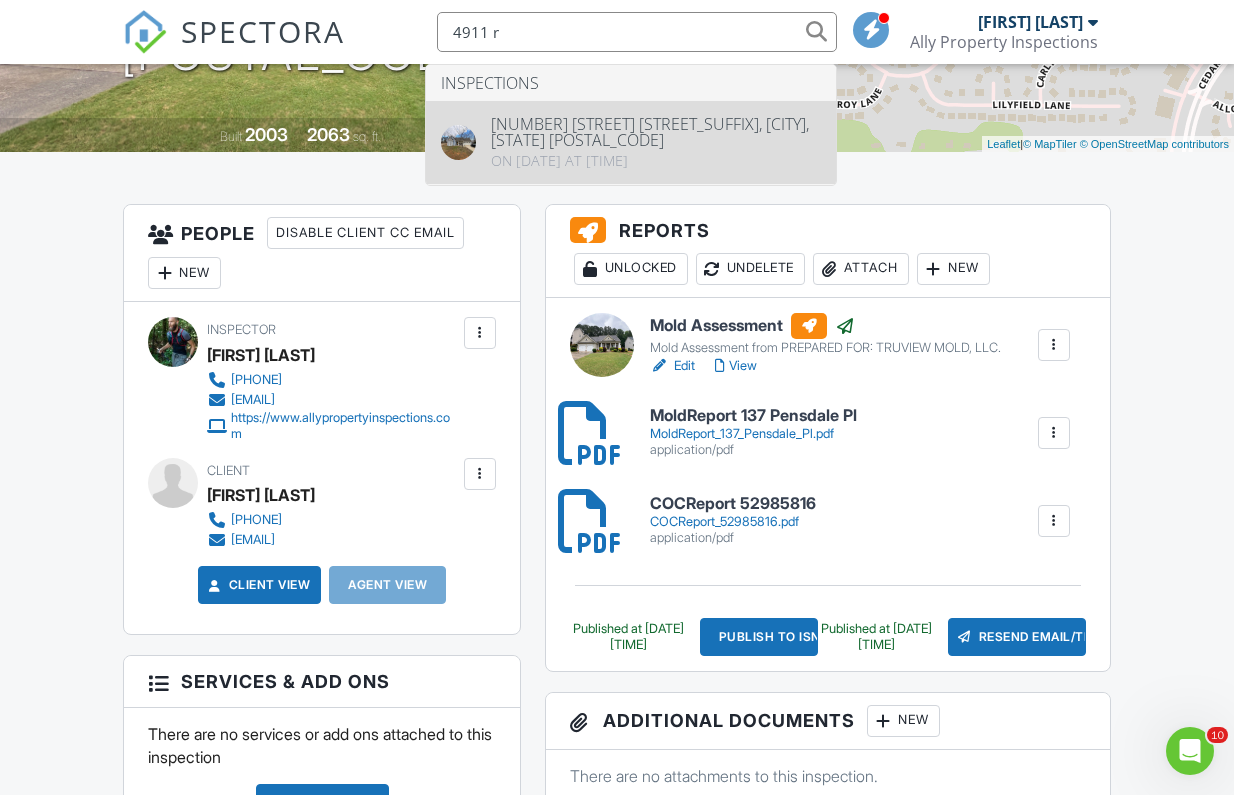 type on "4911 r" 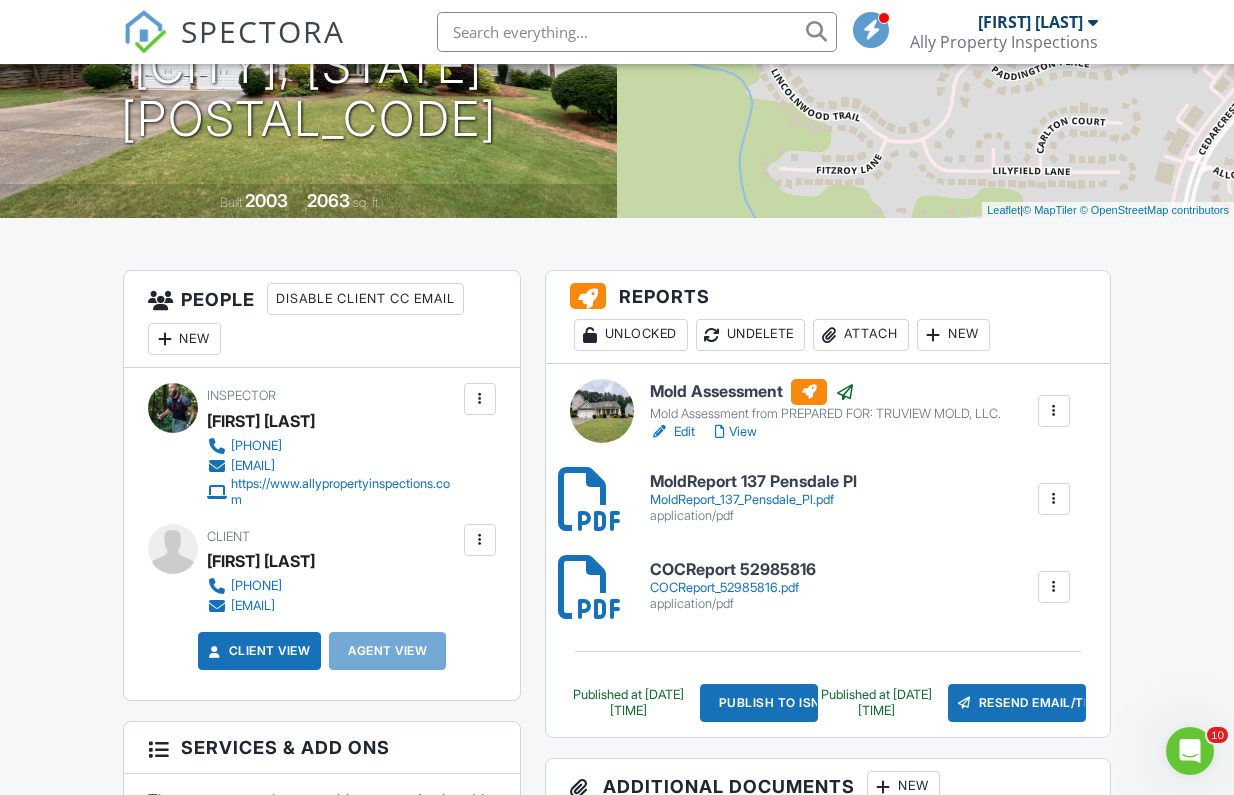 scroll, scrollTop: 313, scrollLeft: 0, axis: vertical 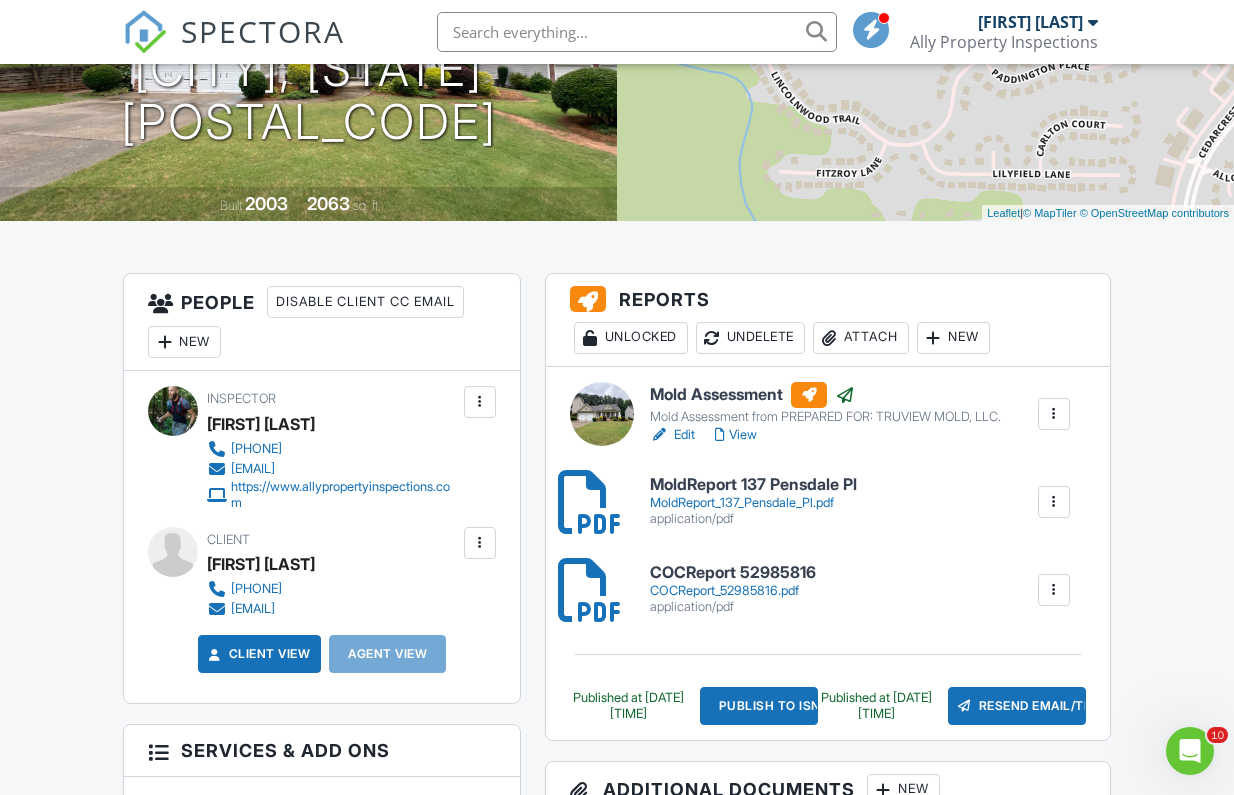 click on "Edit" at bounding box center (672, 435) 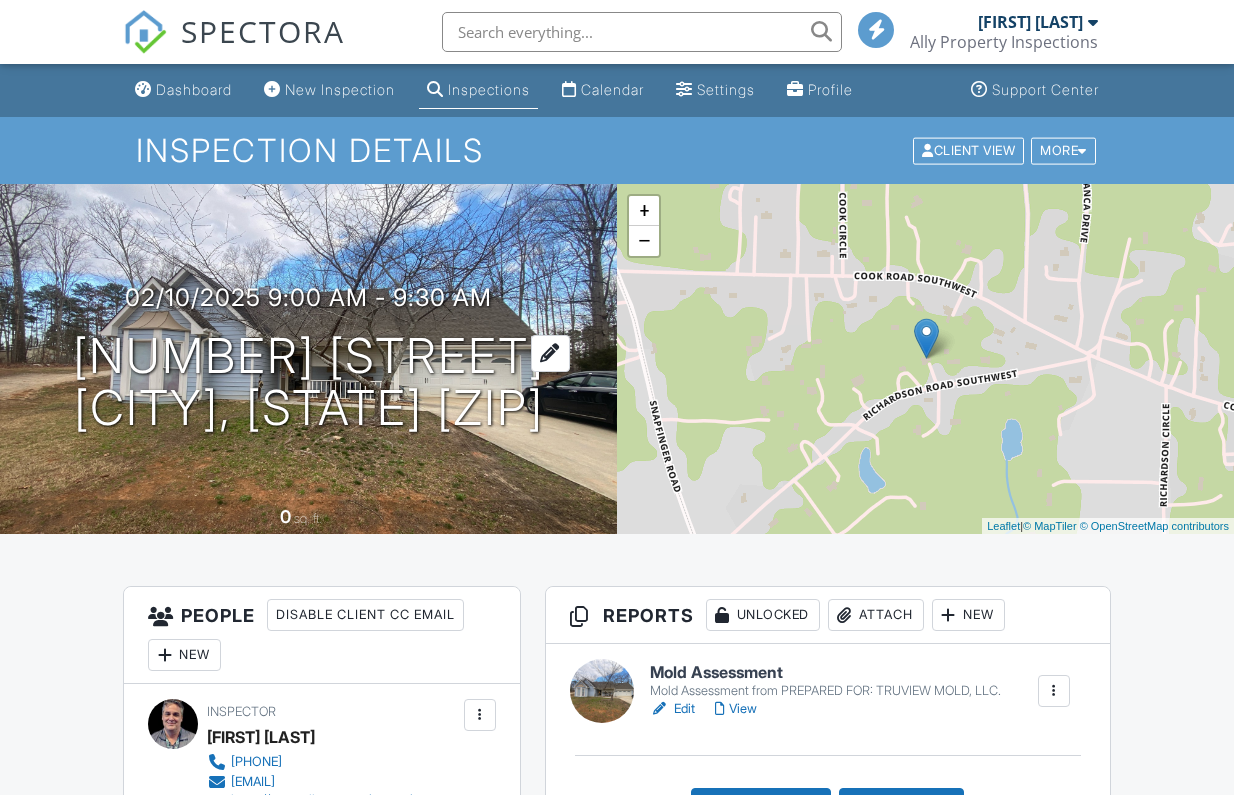 scroll, scrollTop: 0, scrollLeft: 0, axis: both 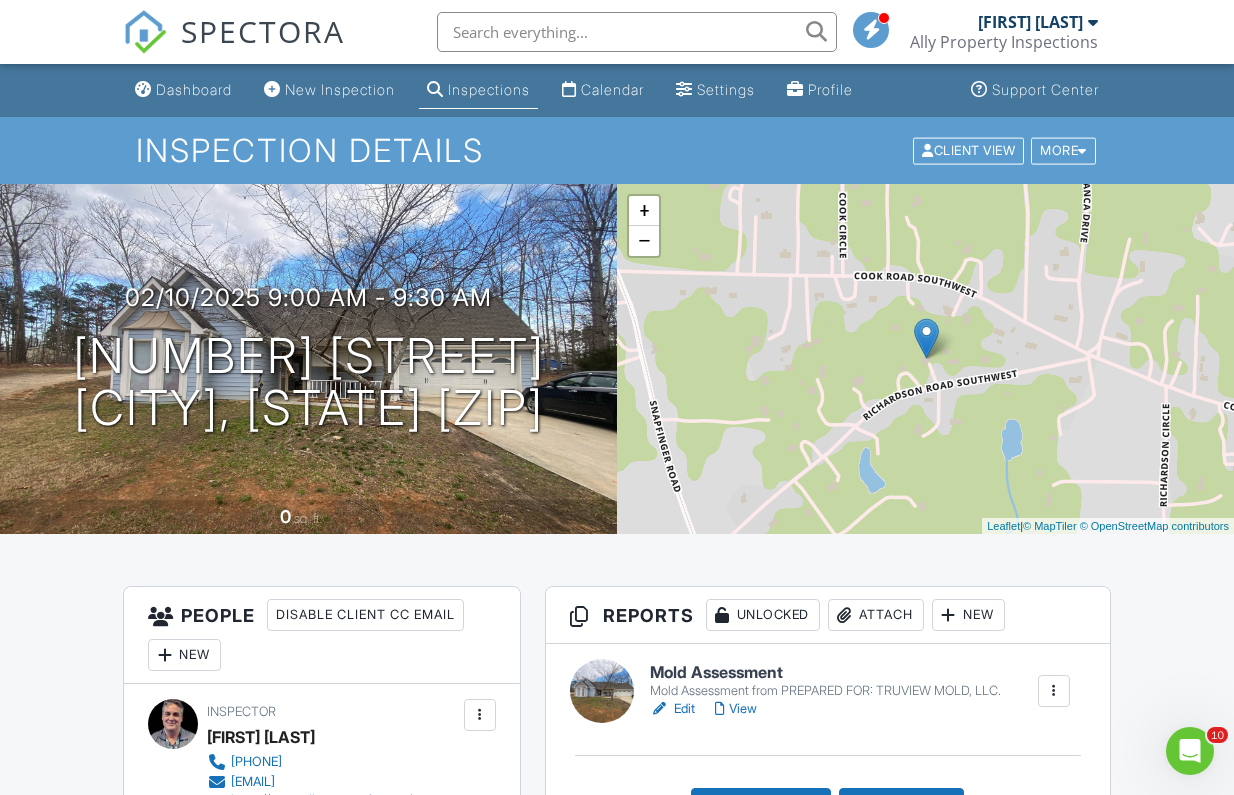 click at bounding box center [637, 32] 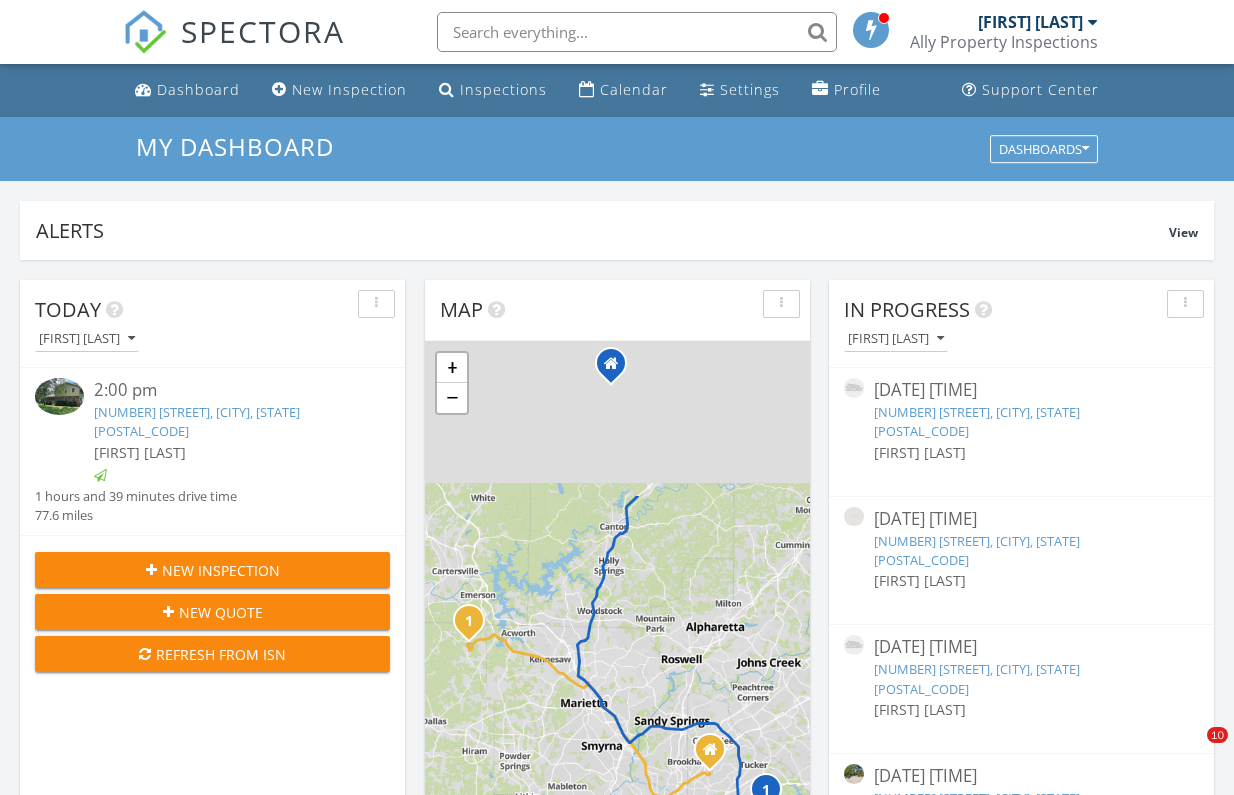 scroll, scrollTop: 0, scrollLeft: 0, axis: both 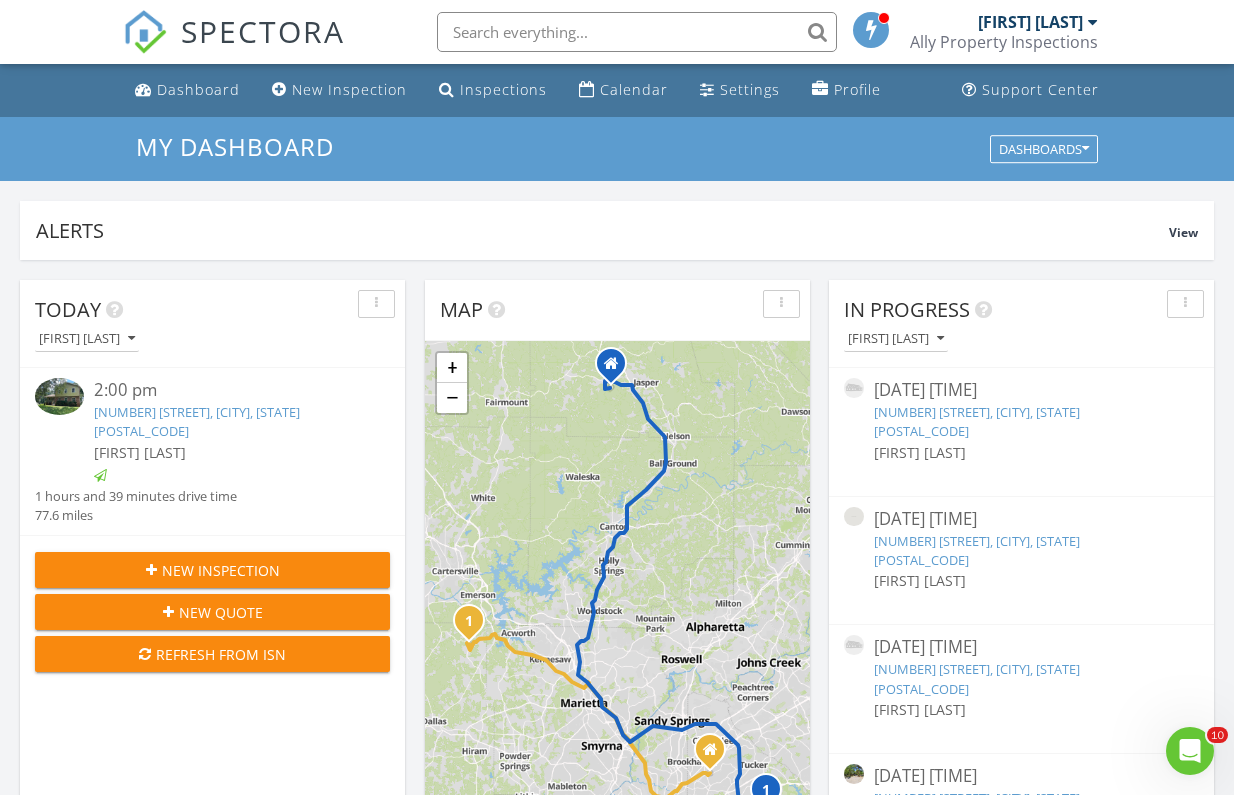 click at bounding box center (637, 32) 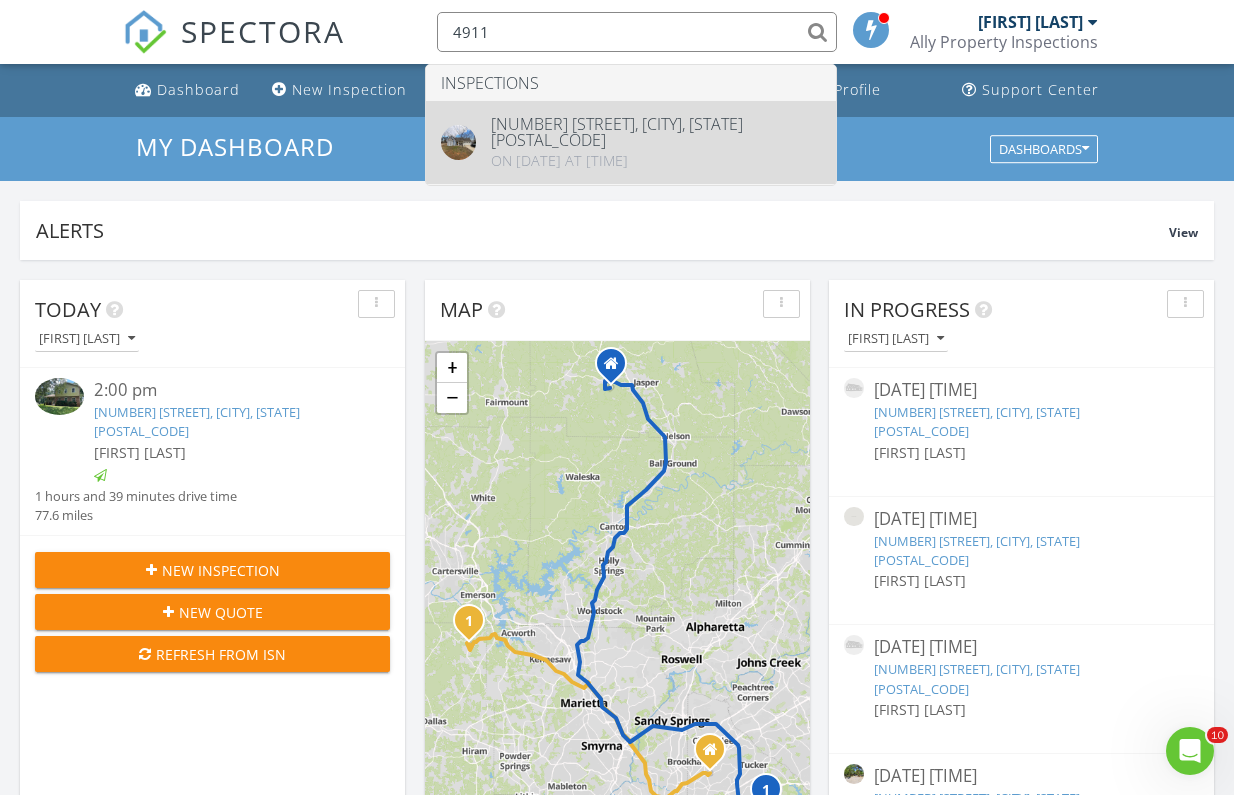type on "4911" 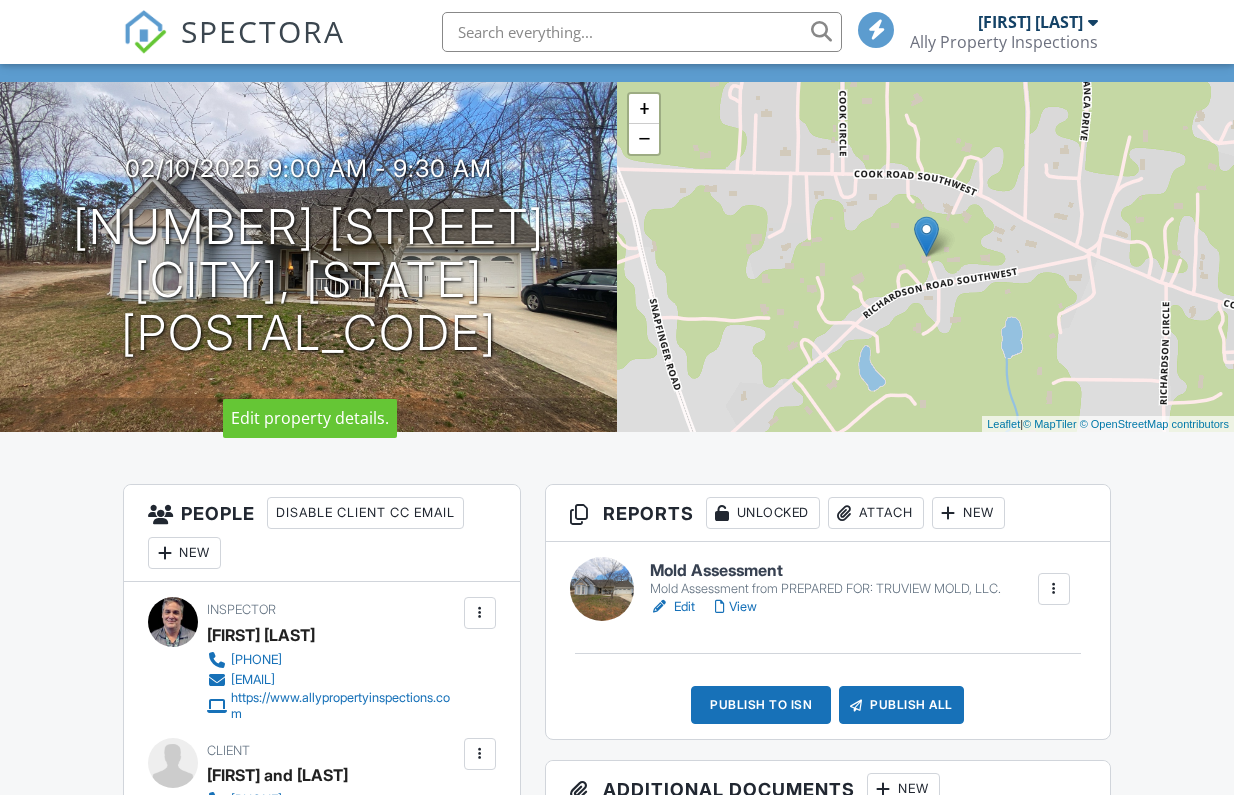 scroll, scrollTop: 164, scrollLeft: 0, axis: vertical 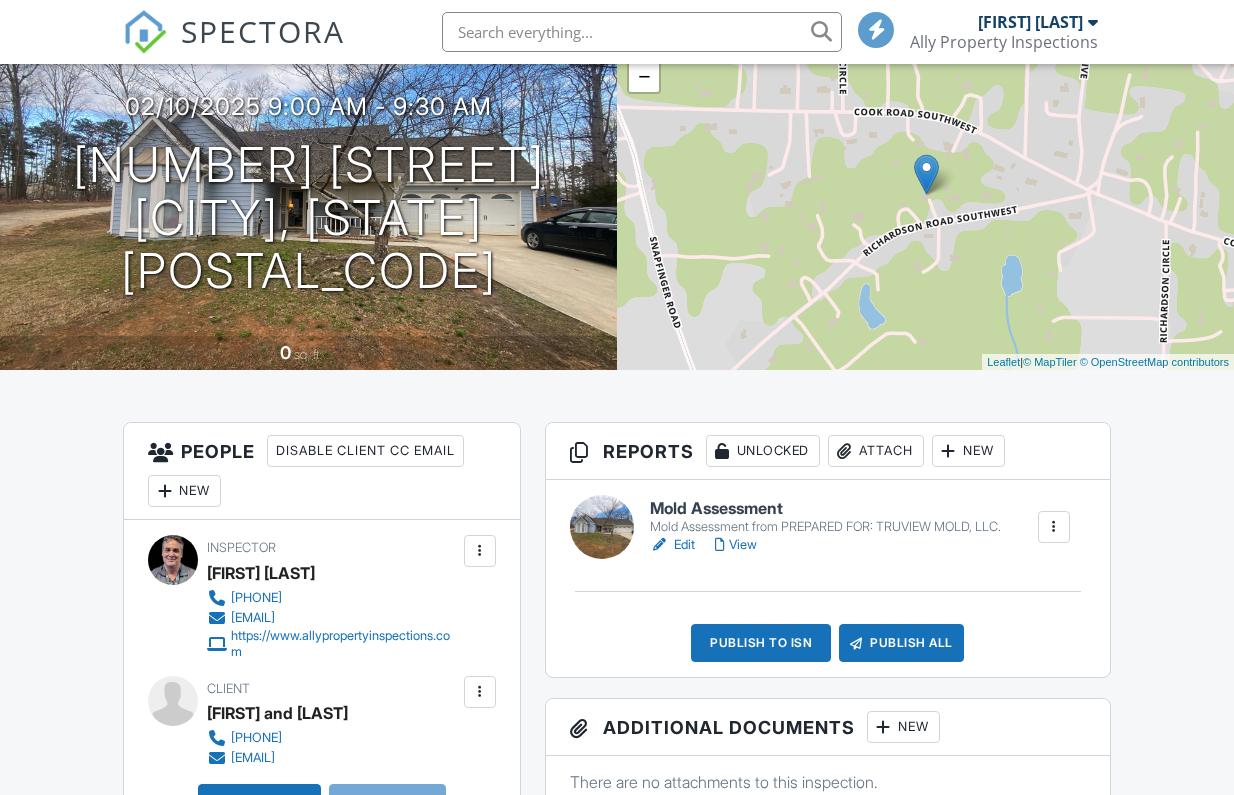 click on "Attach" at bounding box center (876, 451) 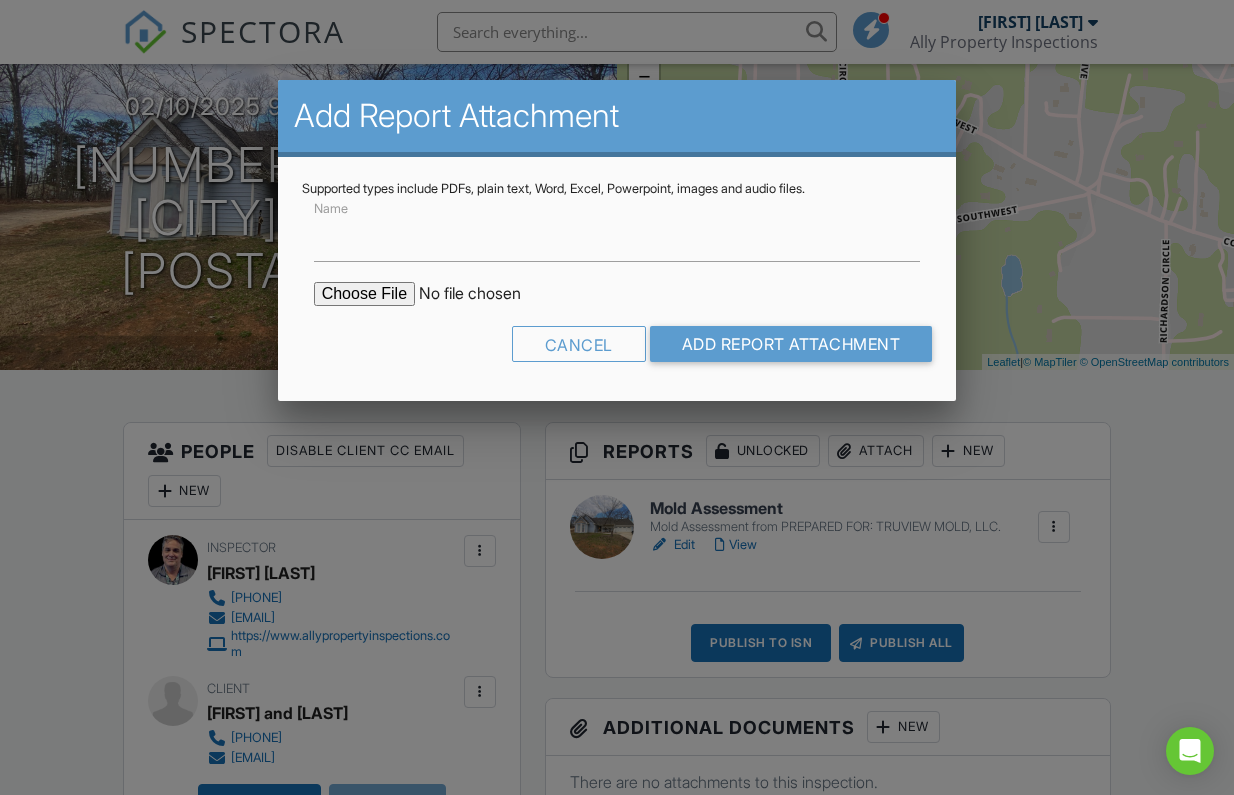 click at bounding box center [484, 294] 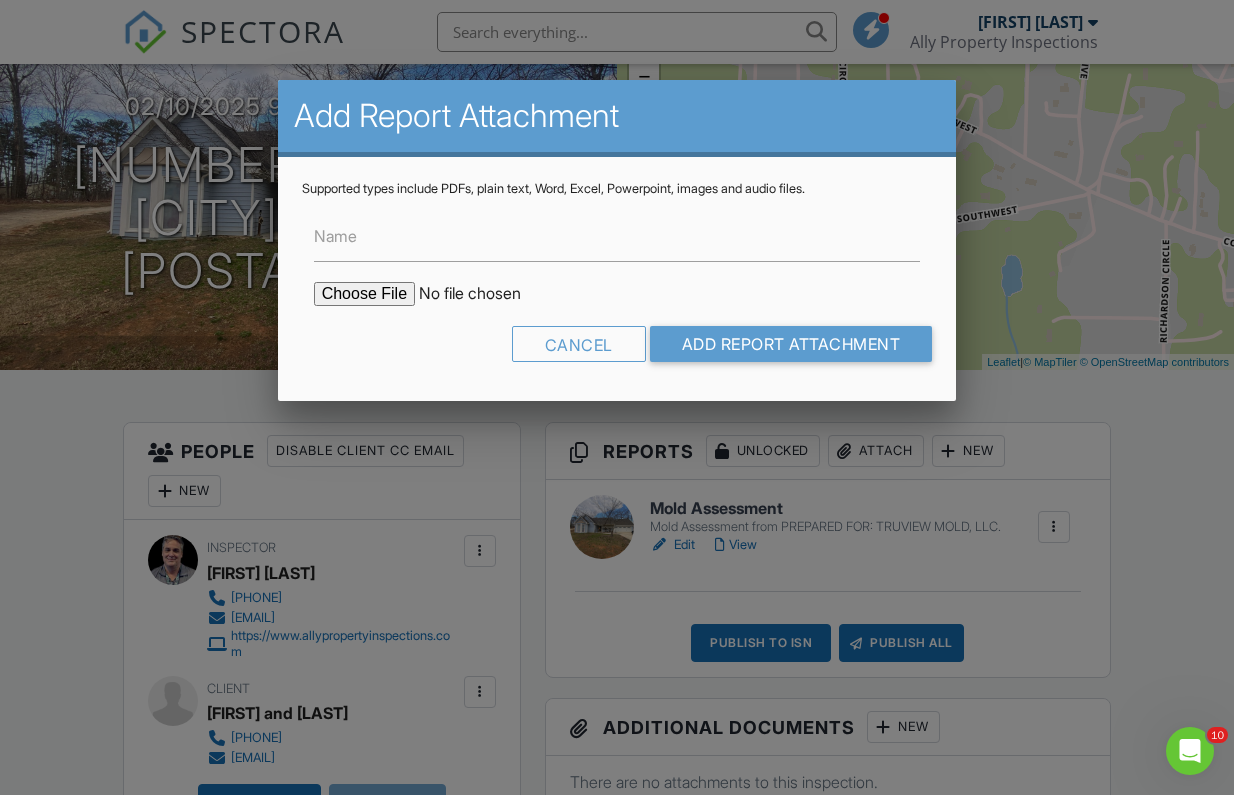 scroll, scrollTop: 0, scrollLeft: 0, axis: both 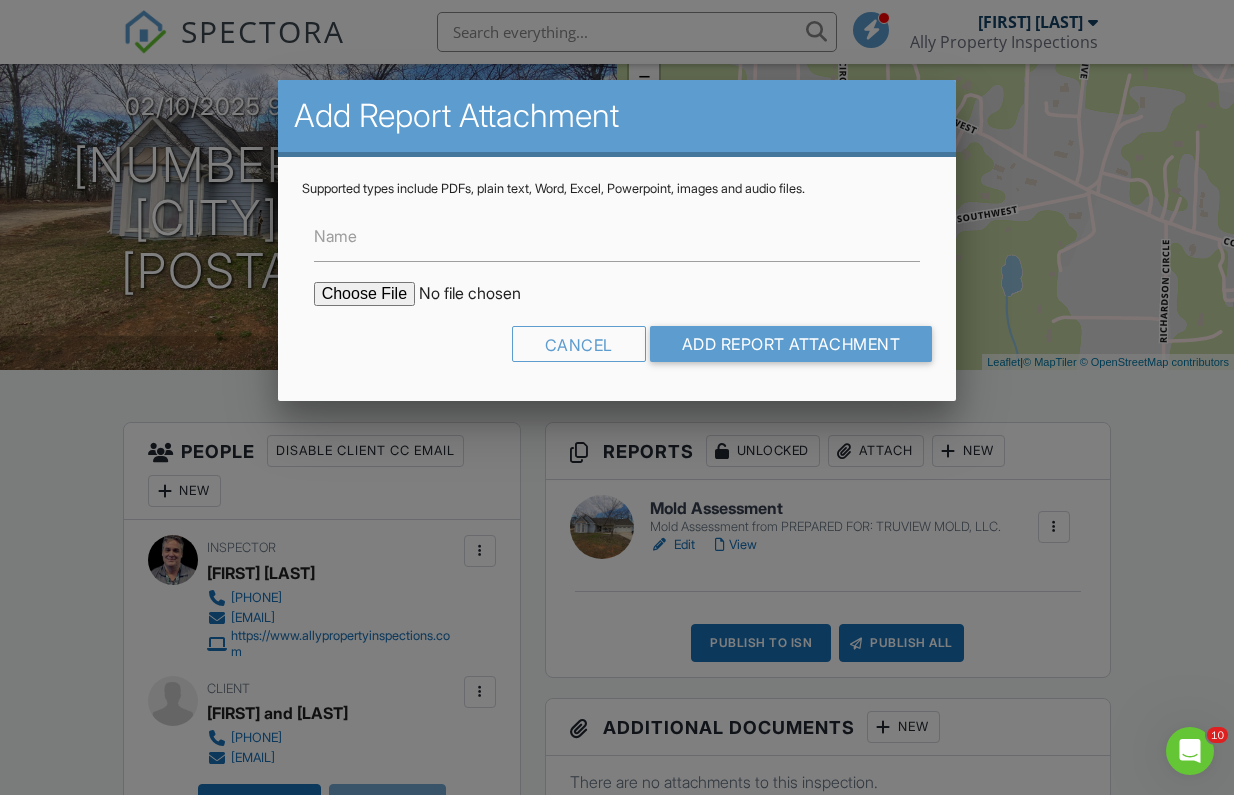 type on "C:\fakepath\COCReport_52930048.pdf" 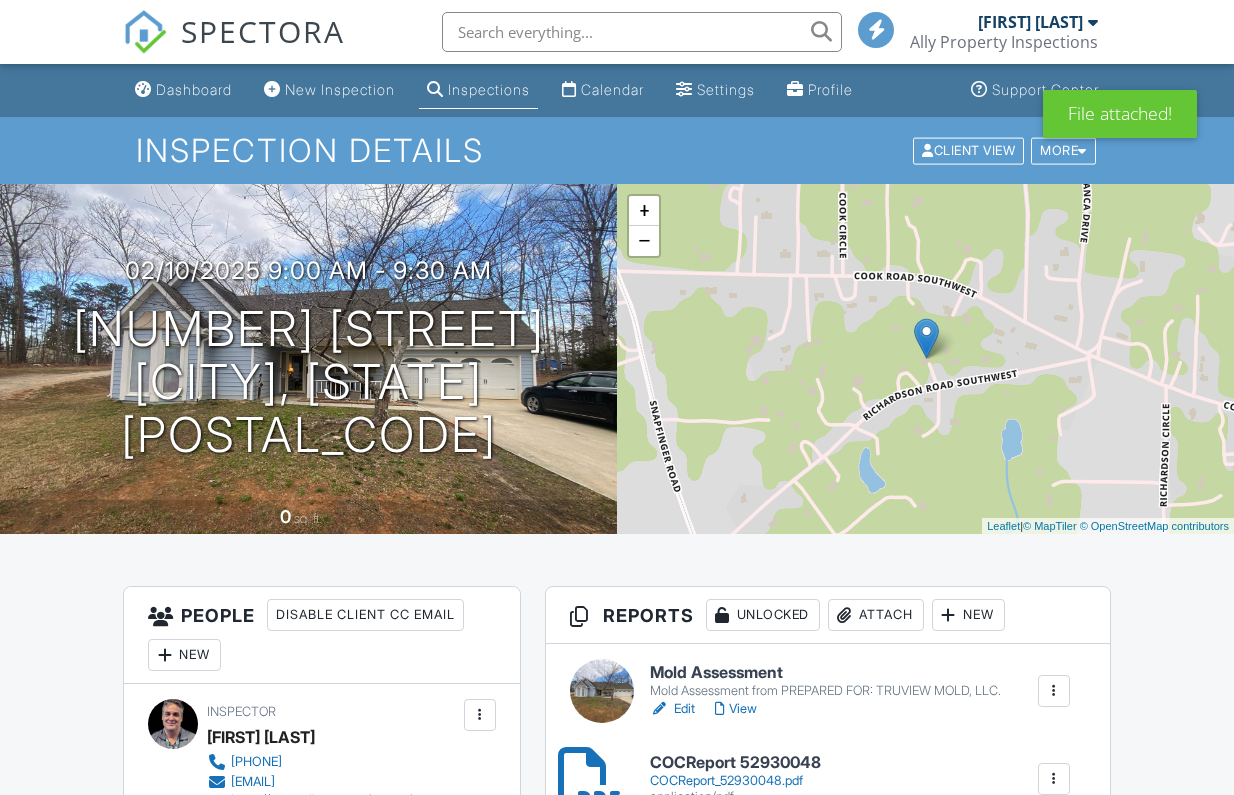 scroll, scrollTop: 0, scrollLeft: 0, axis: both 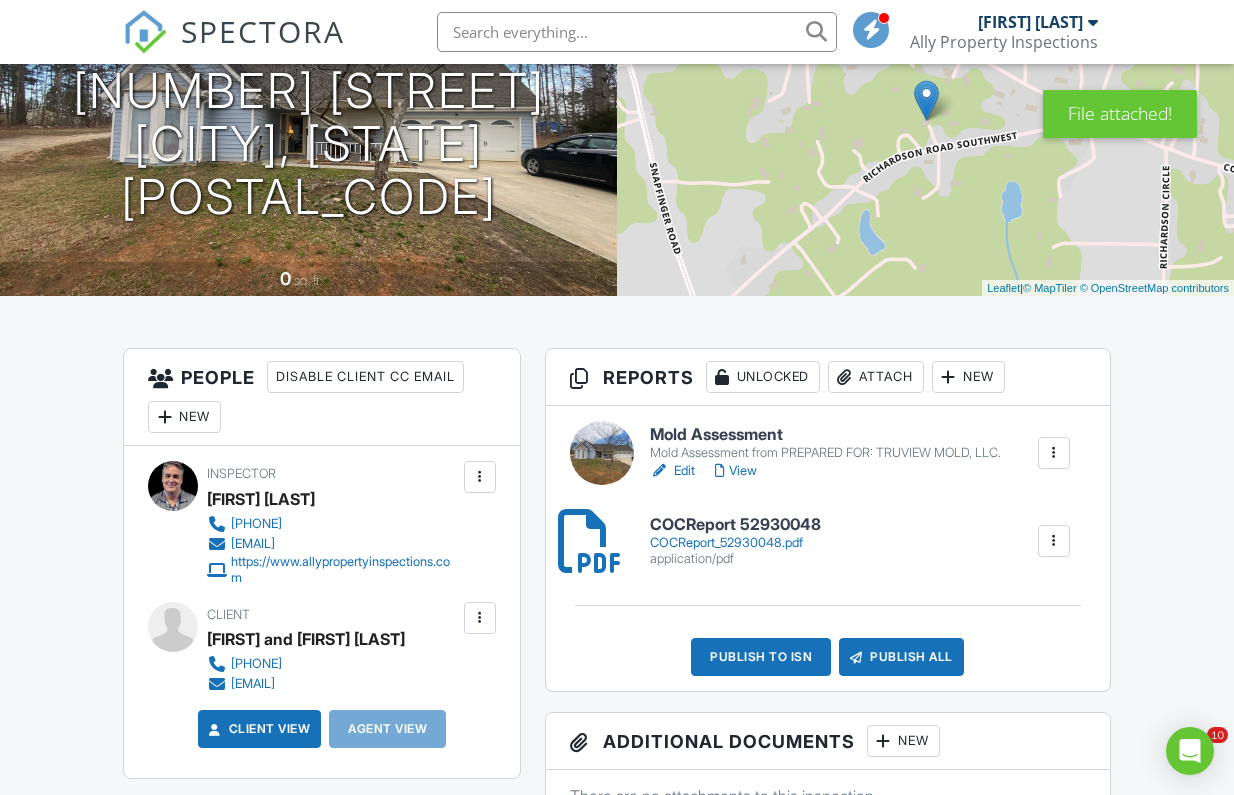 click on "Attach" at bounding box center [876, 377] 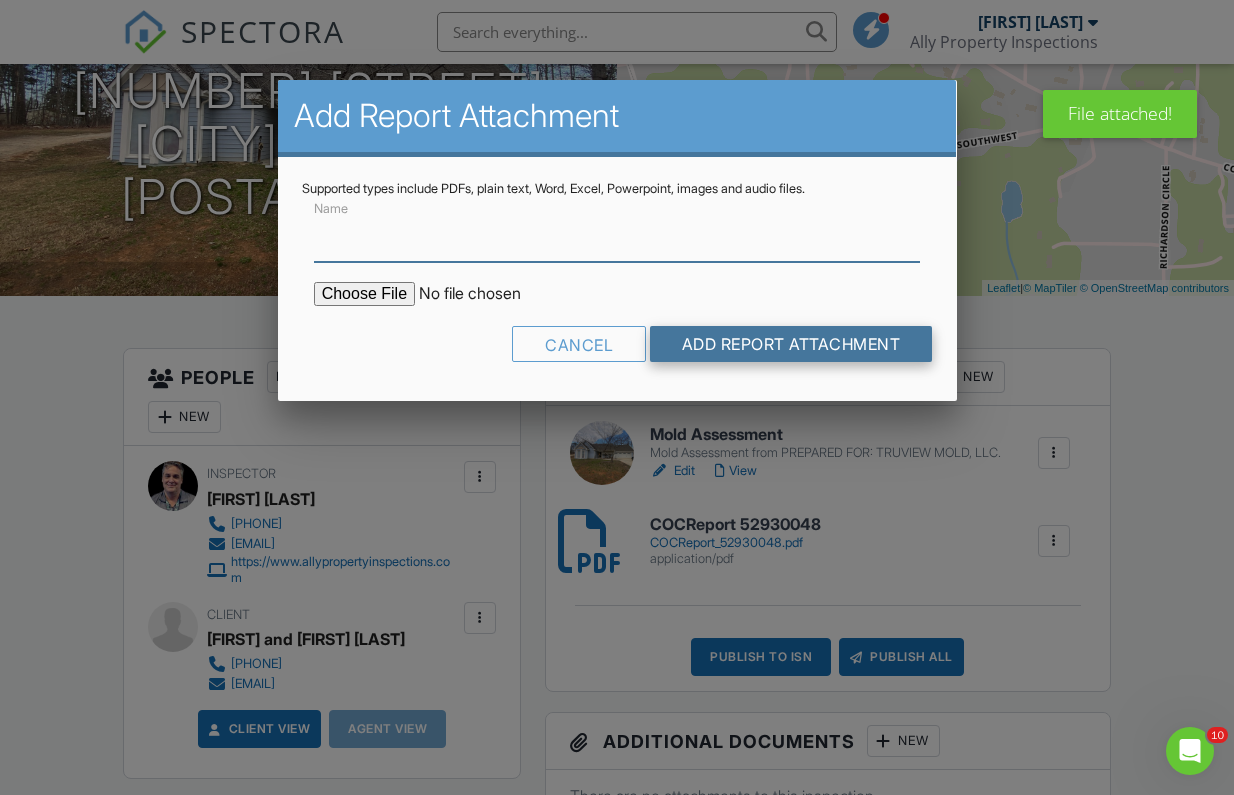 scroll, scrollTop: 0, scrollLeft: 0, axis: both 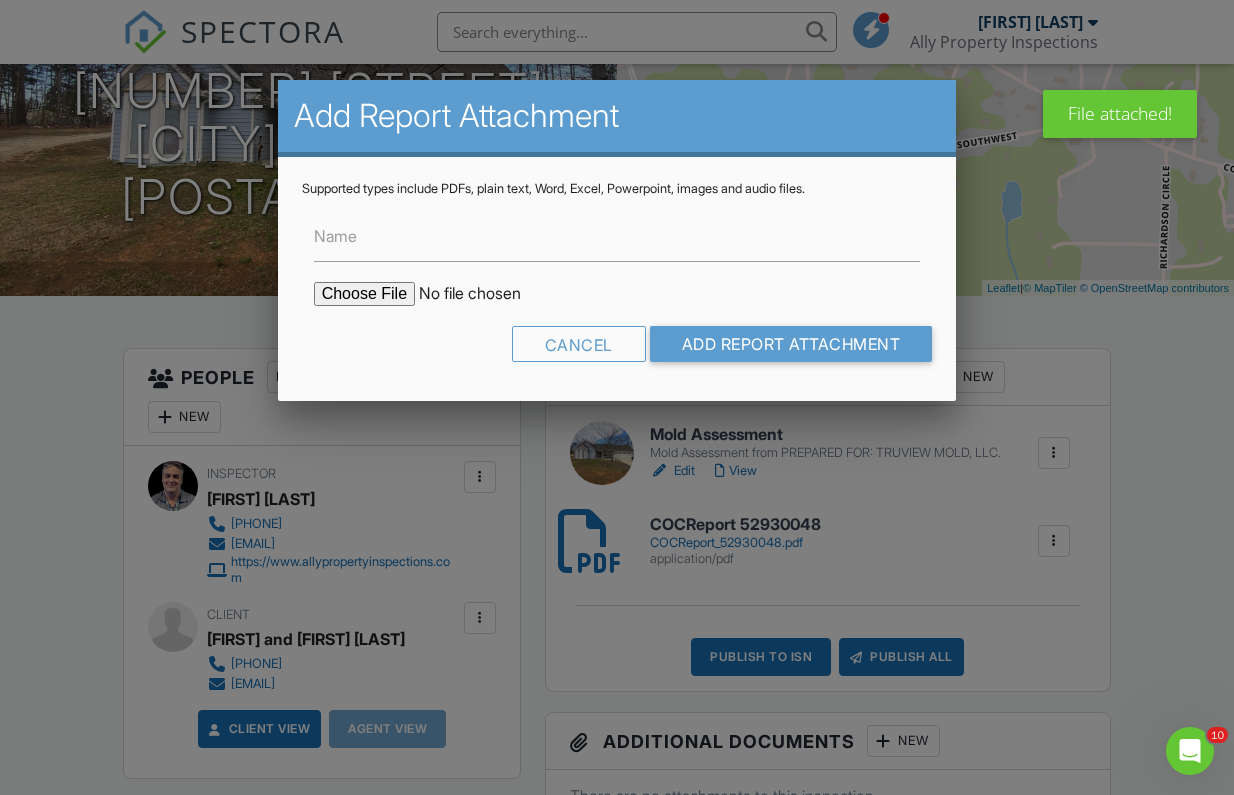 click at bounding box center (484, 294) 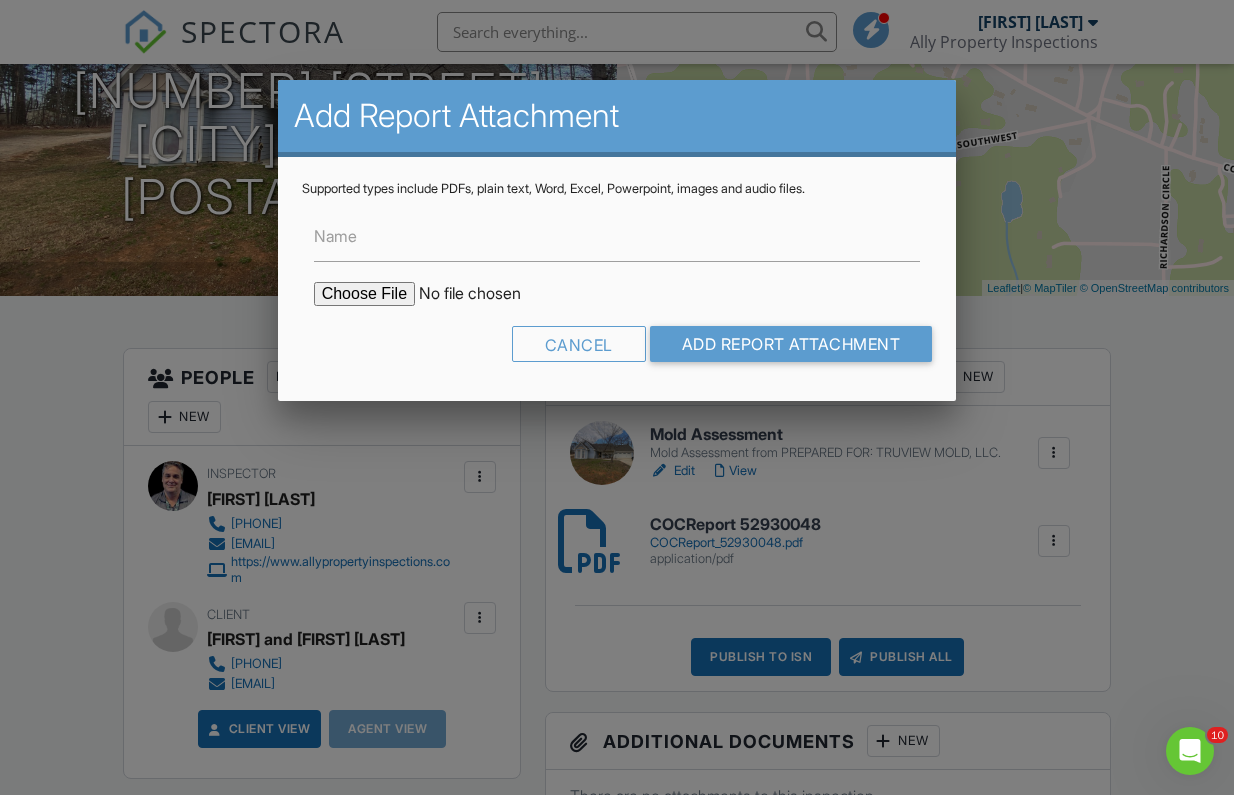 type on "C:\fakepath\MoldReport_4911 Richardson Rd SW.pdf" 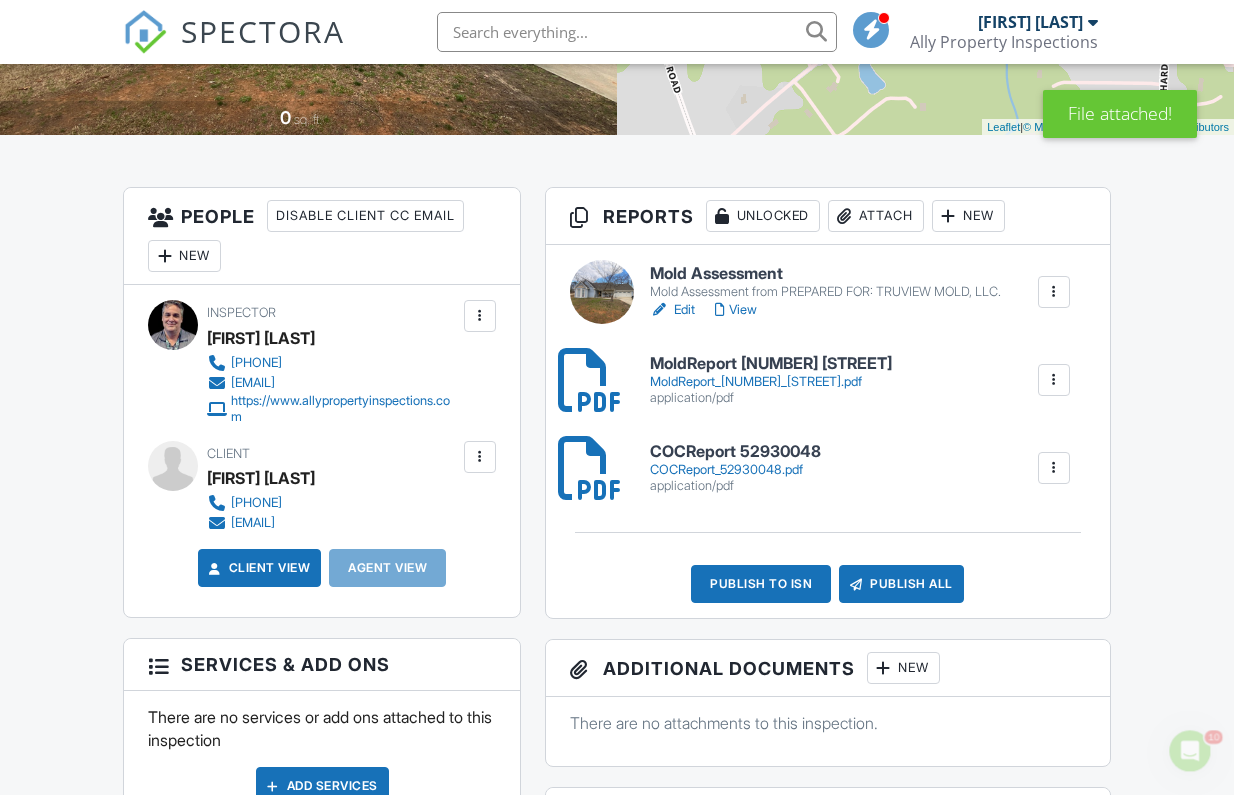 scroll, scrollTop: 0, scrollLeft: 0, axis: both 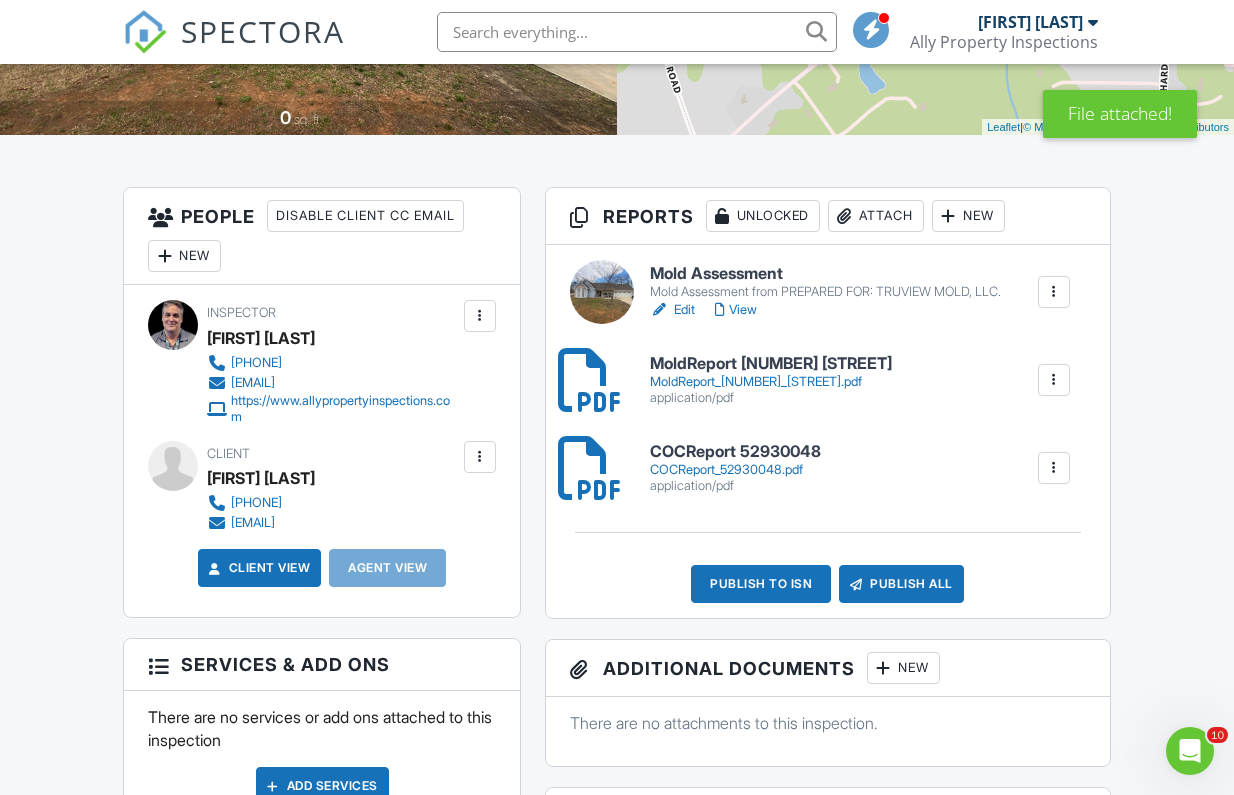click on "Edit" at bounding box center (672, 310) 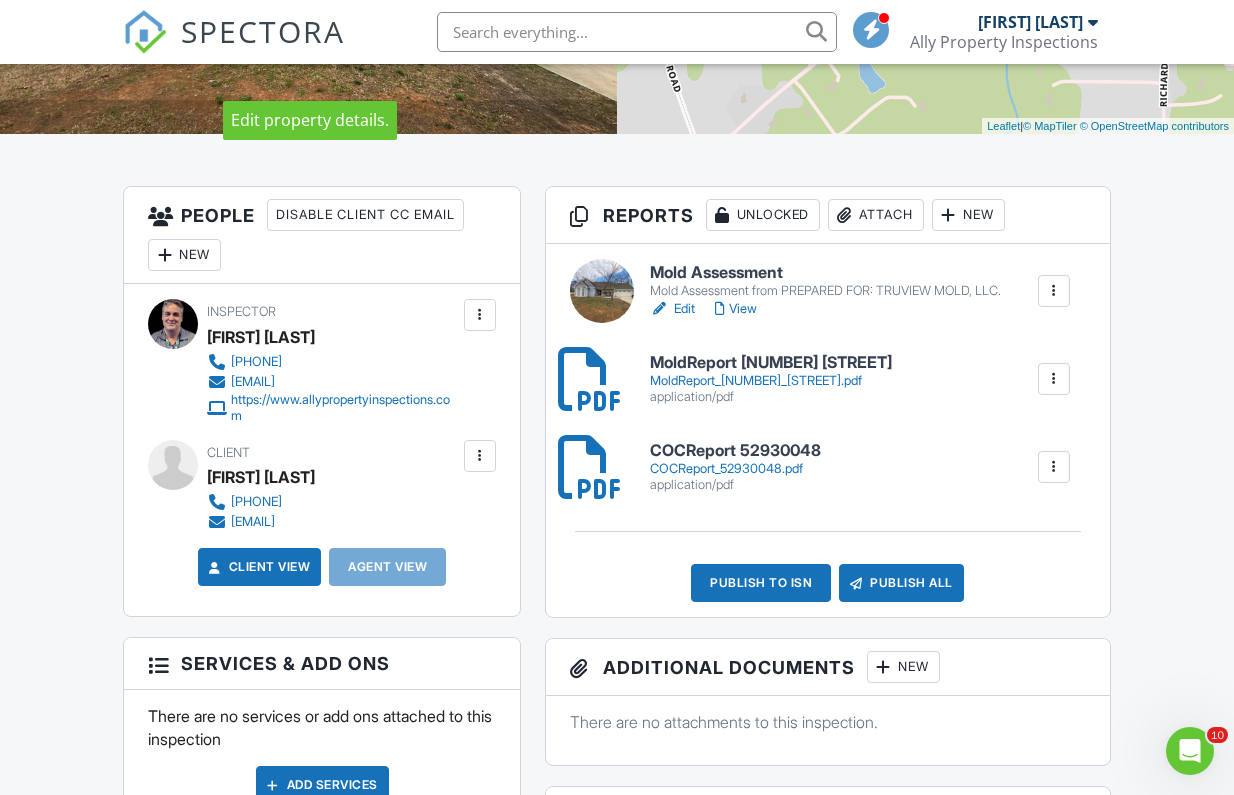 scroll, scrollTop: 403, scrollLeft: 0, axis: vertical 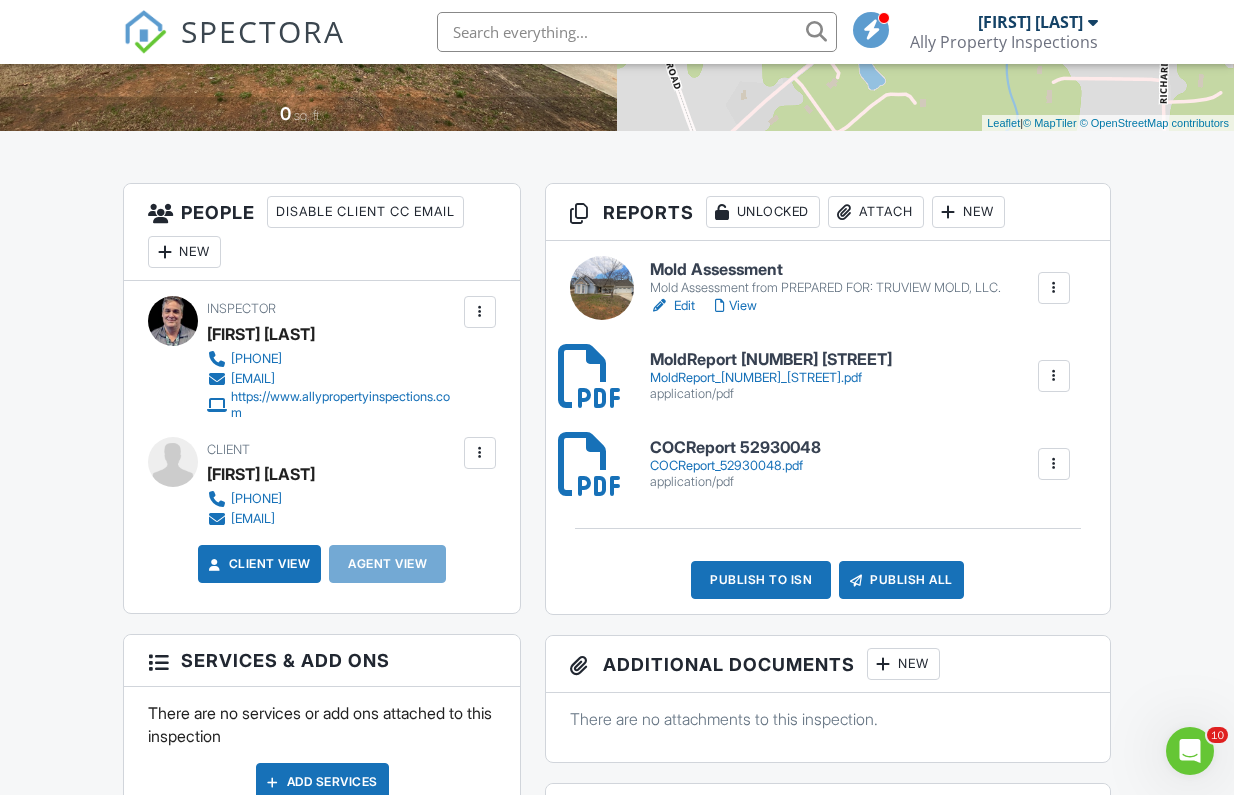 click on "Edit" at bounding box center [672, 306] 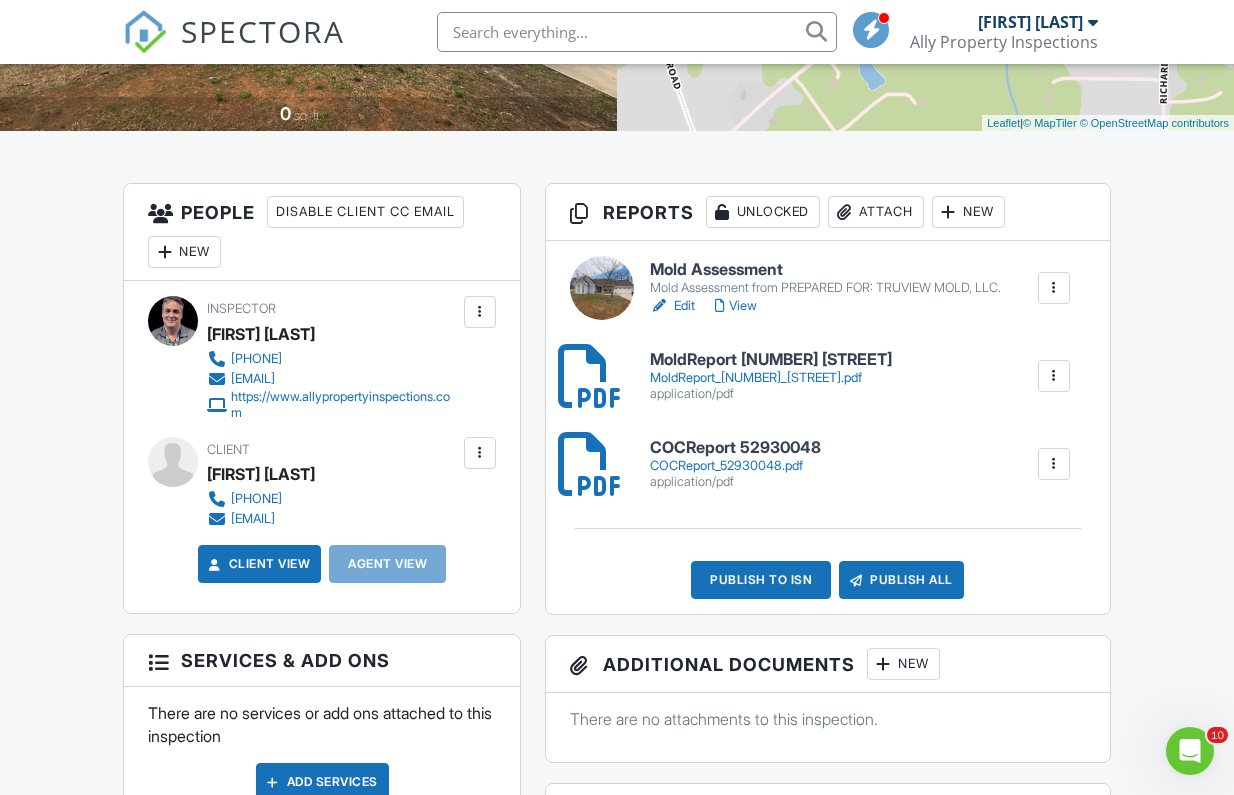 click on "Publish to ISN" at bounding box center (761, 580) 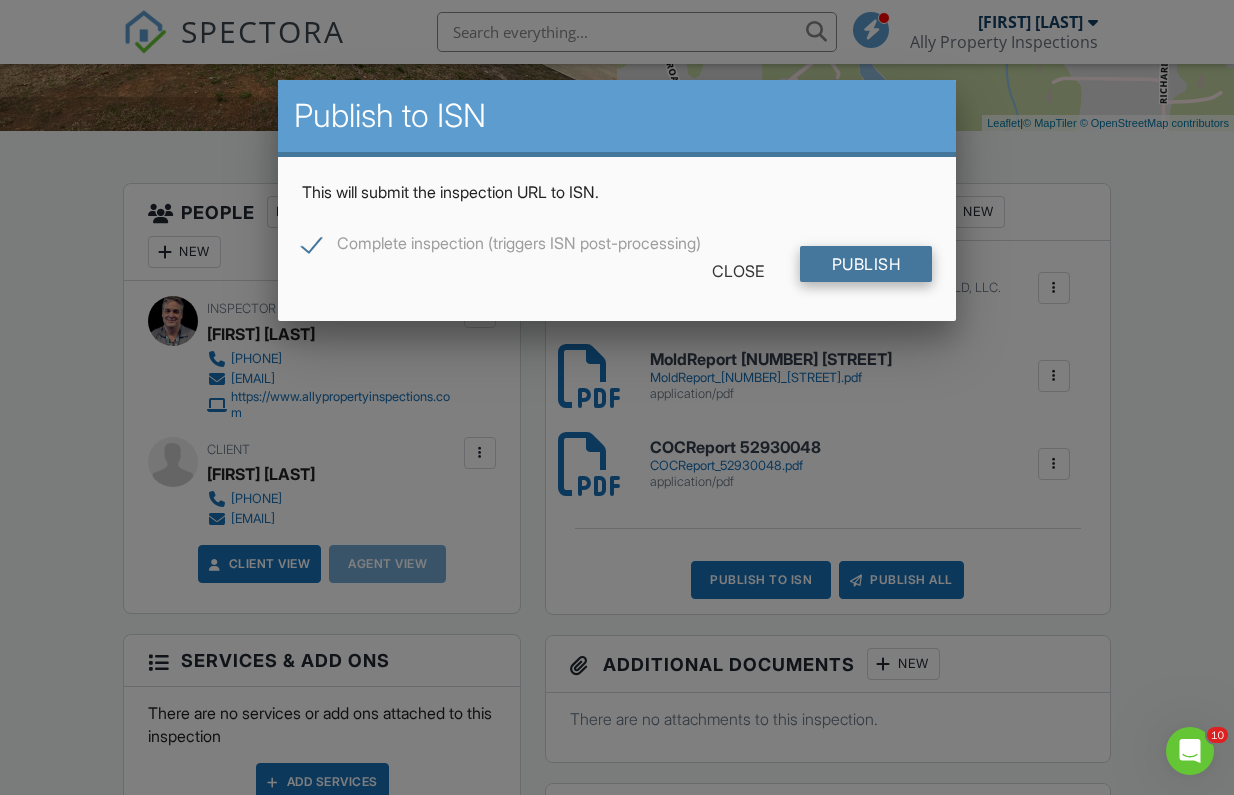click on "Publish" at bounding box center (866, 264) 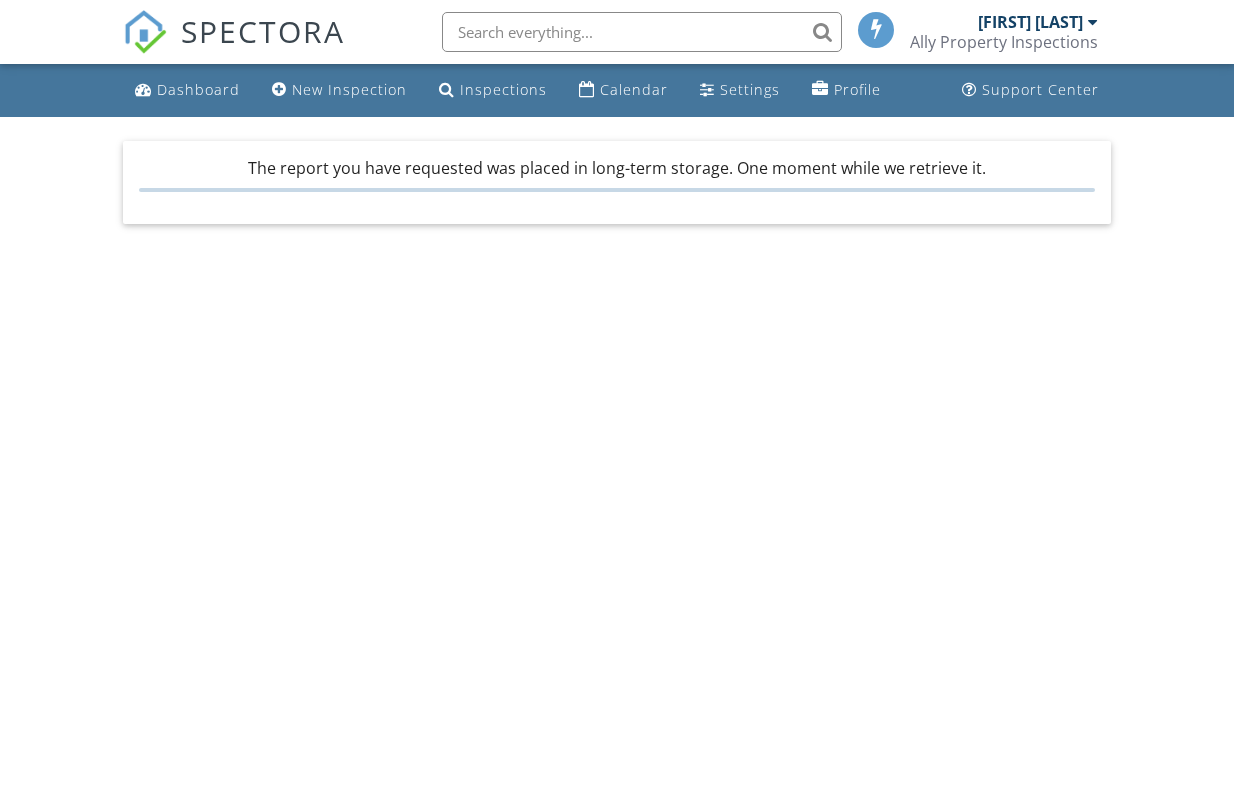 scroll, scrollTop: 0, scrollLeft: 0, axis: both 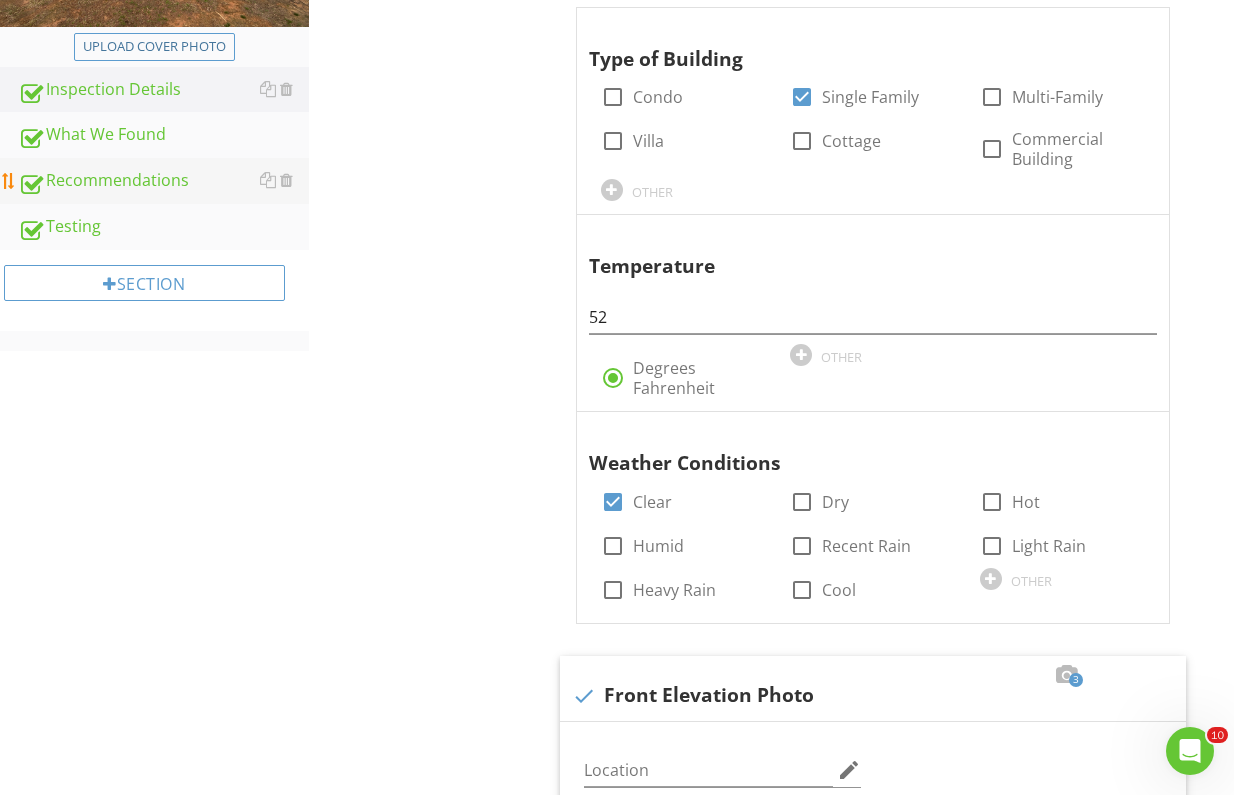 click on "Recommendations" at bounding box center [163, 181] 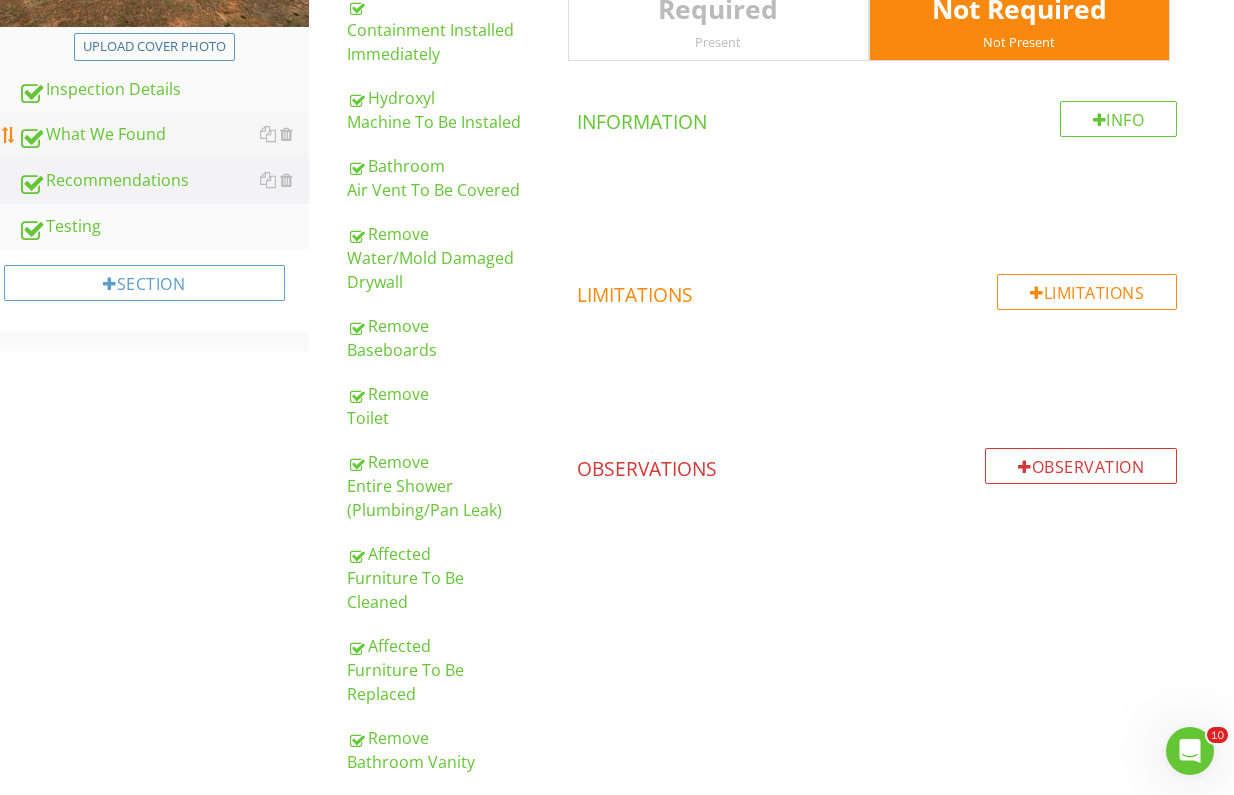 click on "What We Found" at bounding box center (163, 135) 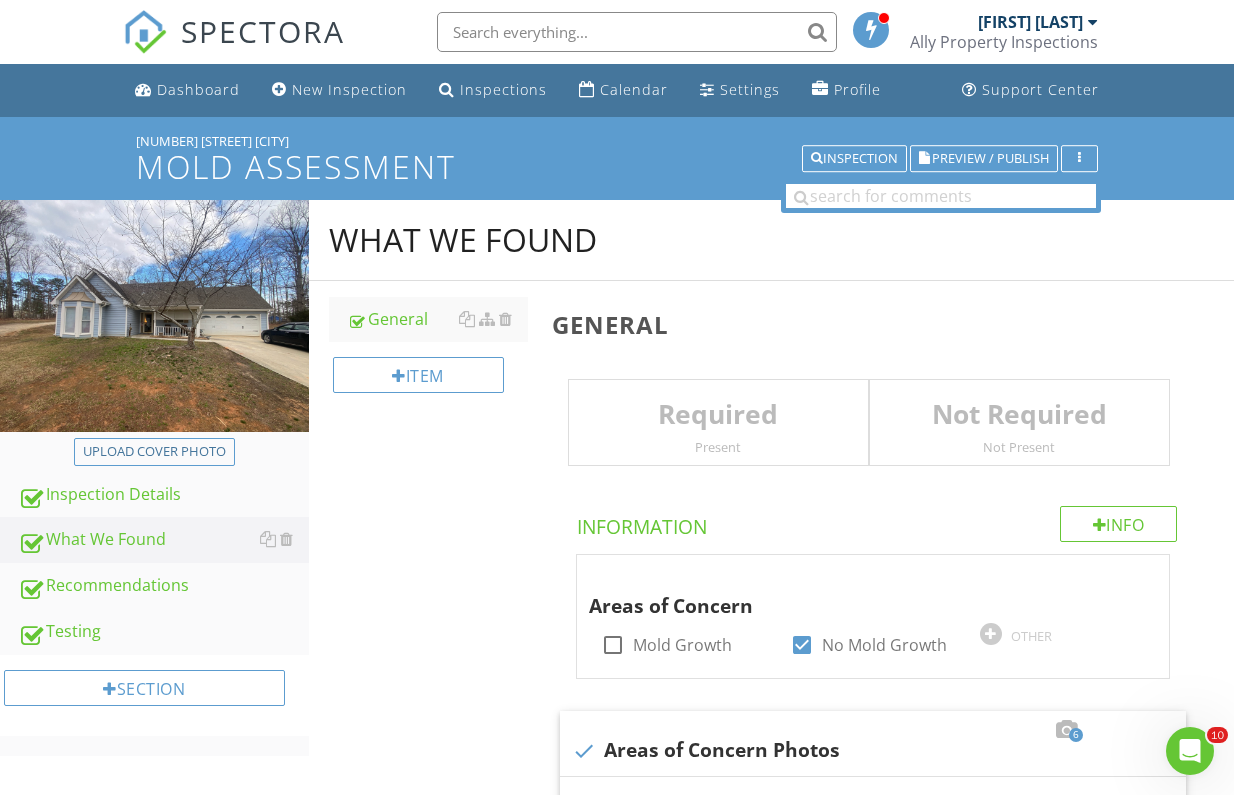 scroll, scrollTop: 0, scrollLeft: 0, axis: both 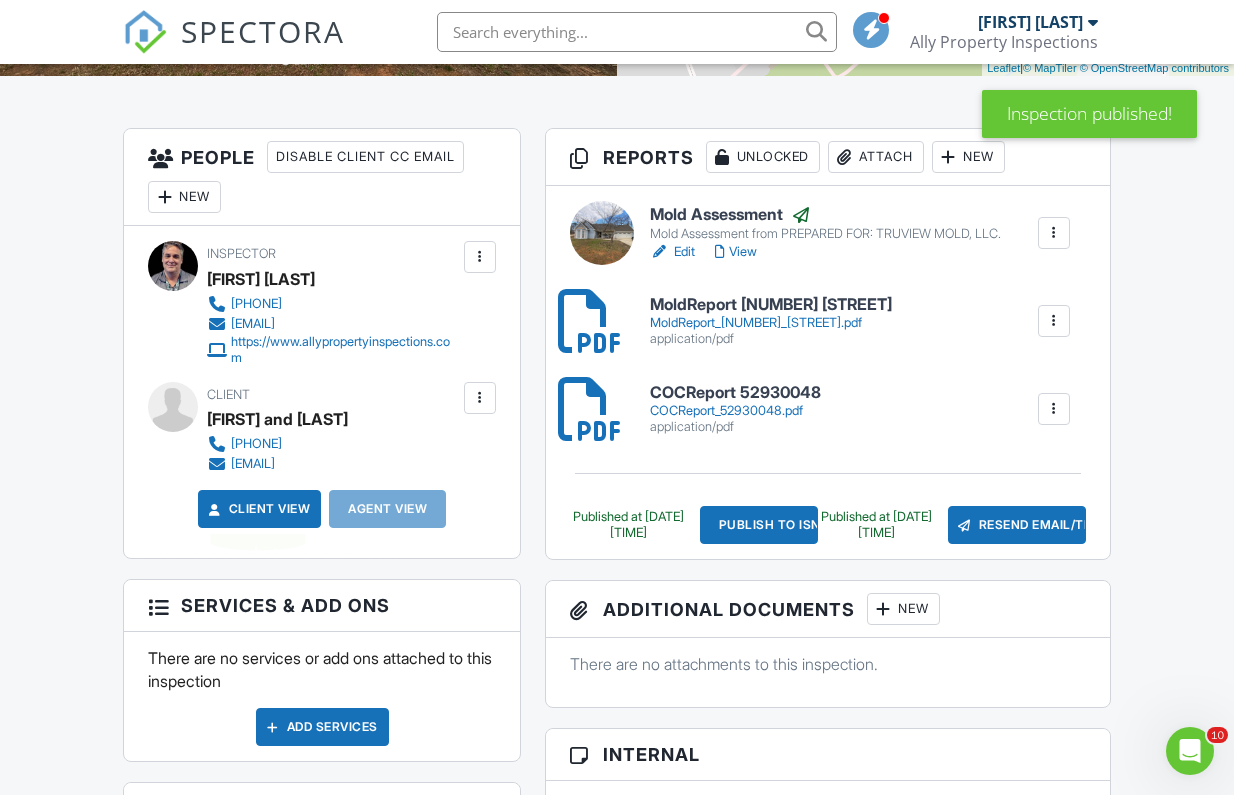 click on "Client View" at bounding box center [258, 509] 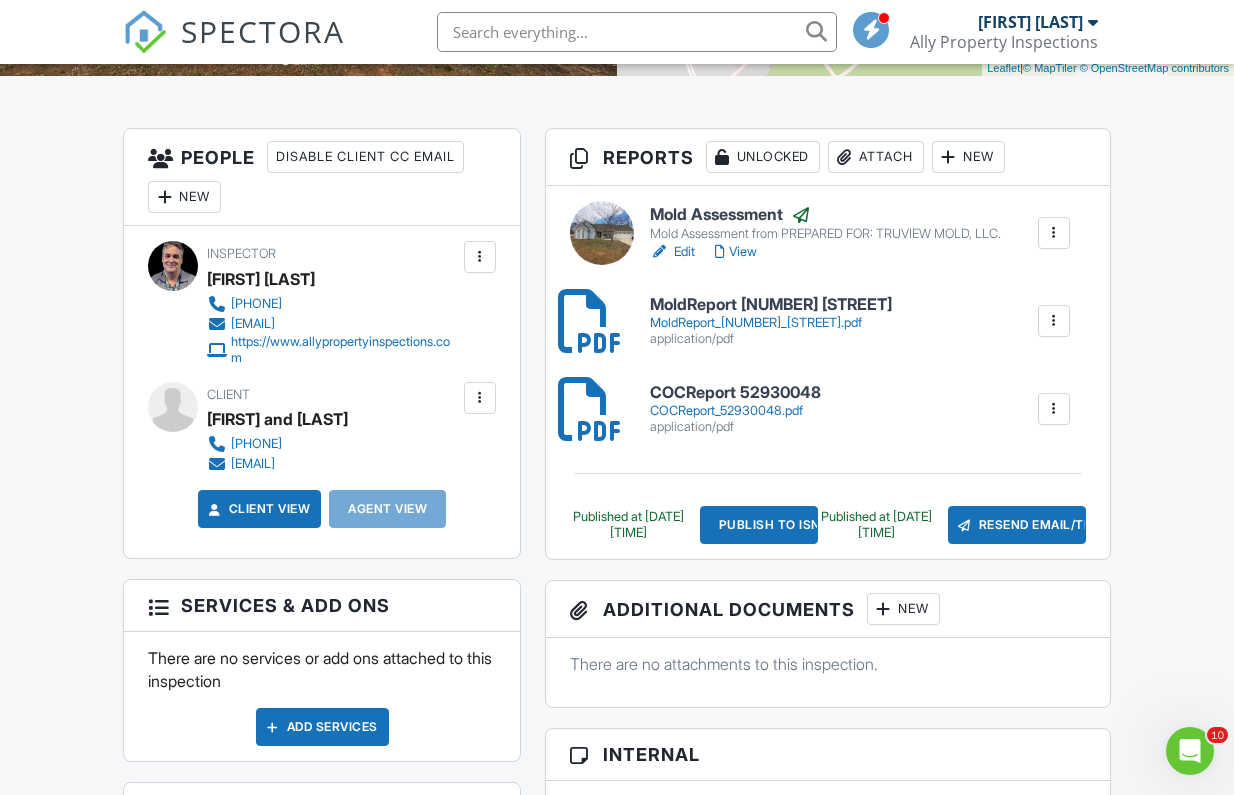 click at bounding box center [637, 32] 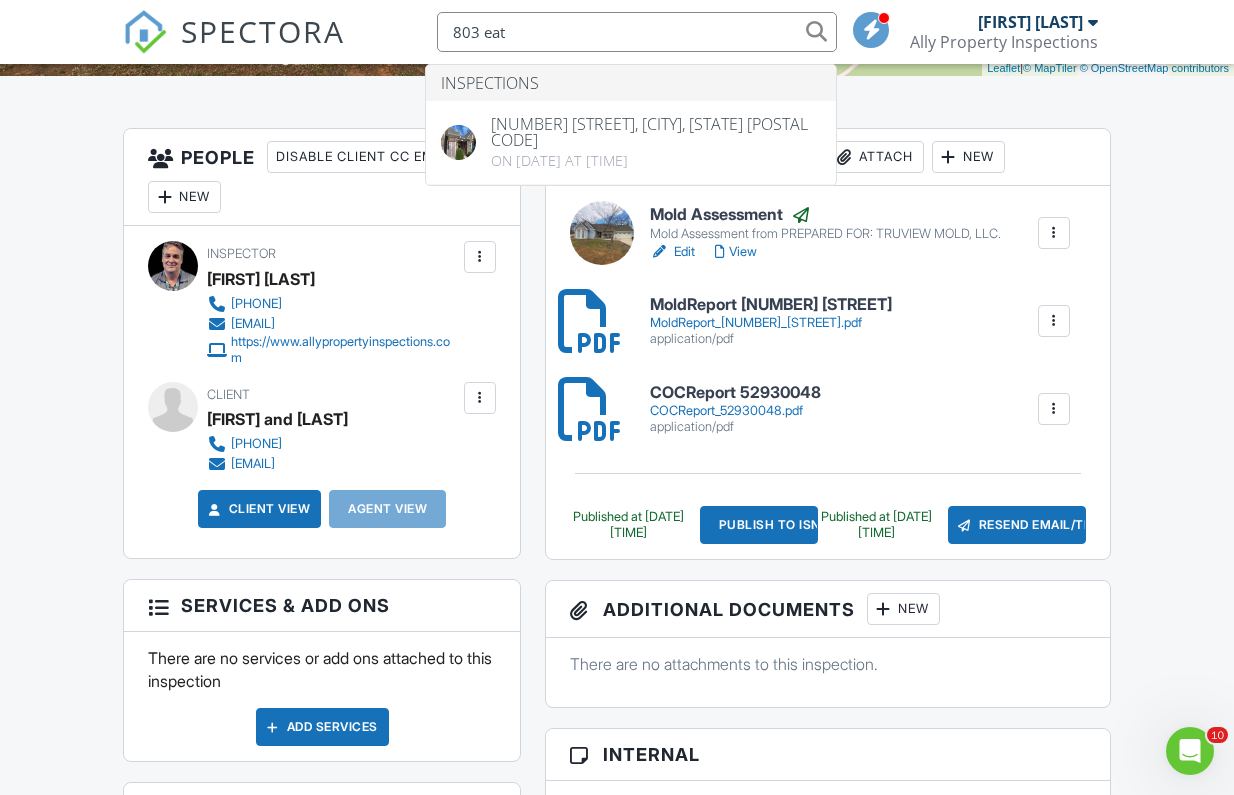 type on "803 eat" 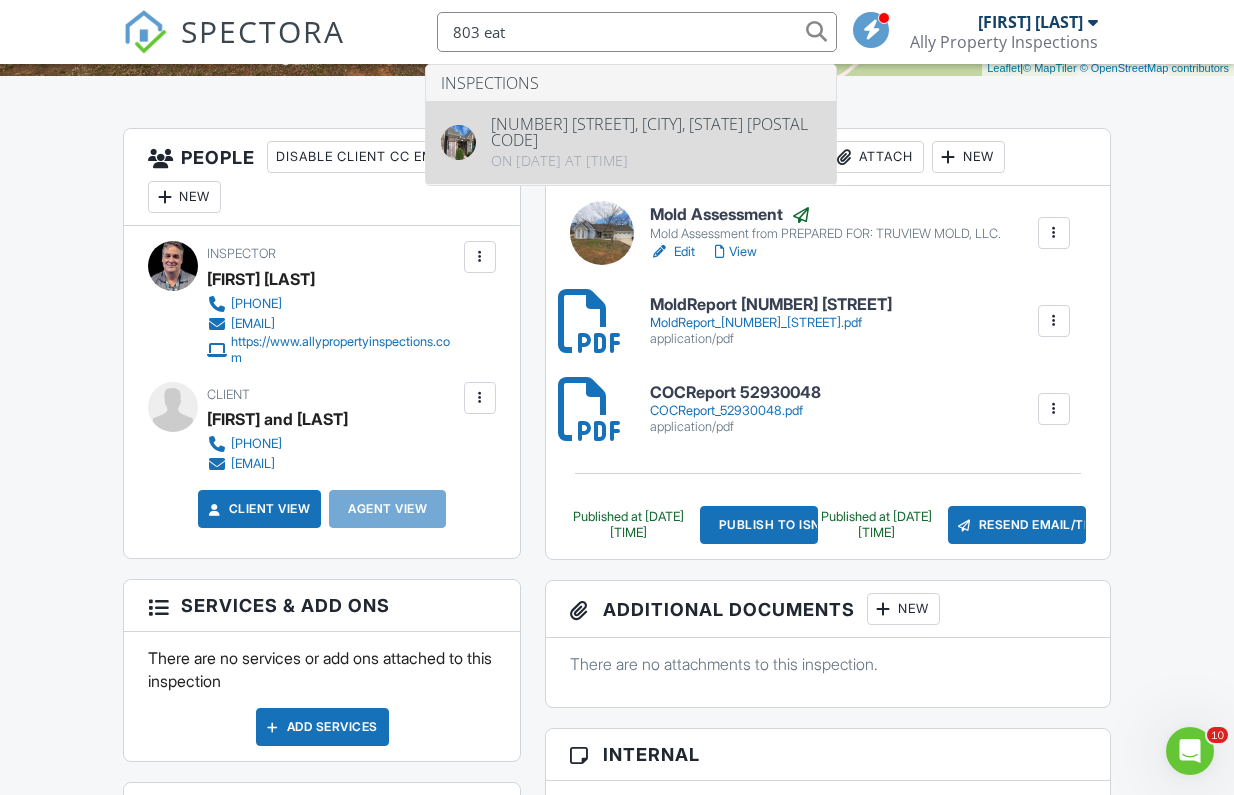 drag, startPoint x: 619, startPoint y: 23, endPoint x: 594, endPoint y: 133, distance: 112.805145 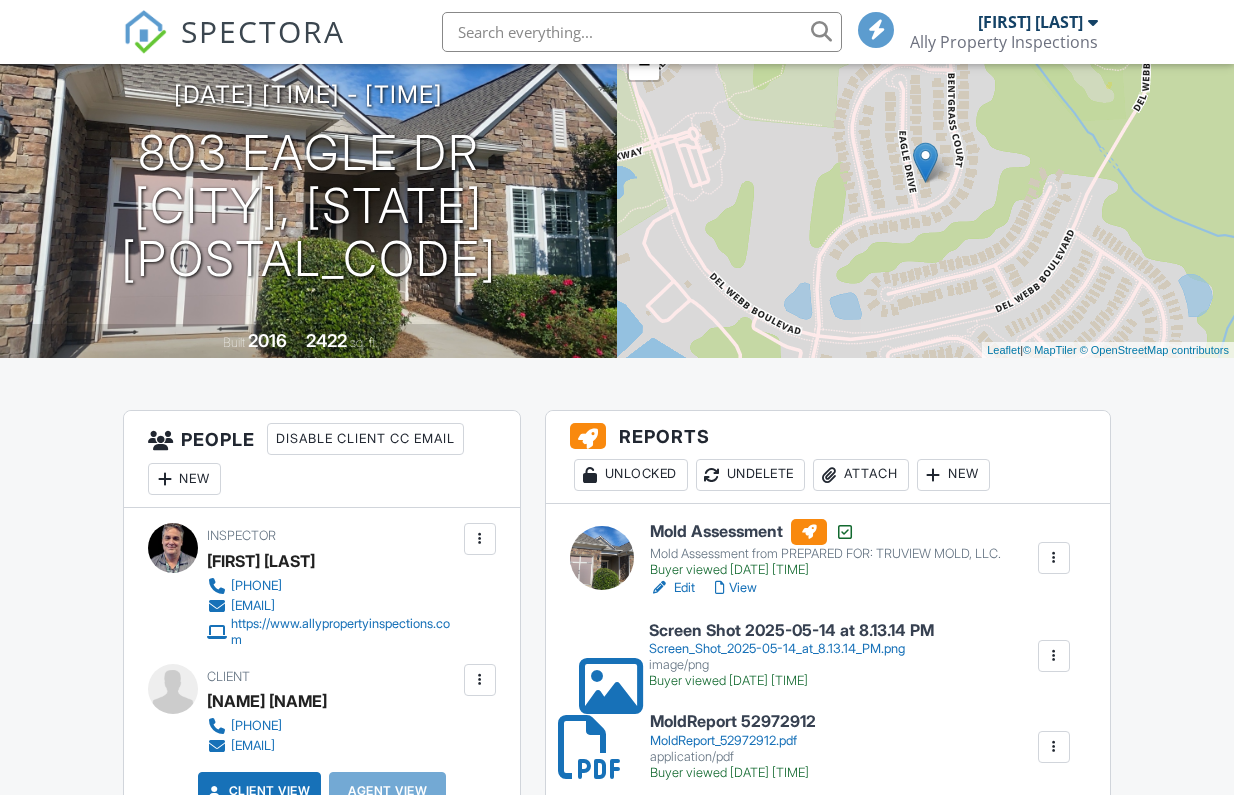 scroll, scrollTop: 355, scrollLeft: 0, axis: vertical 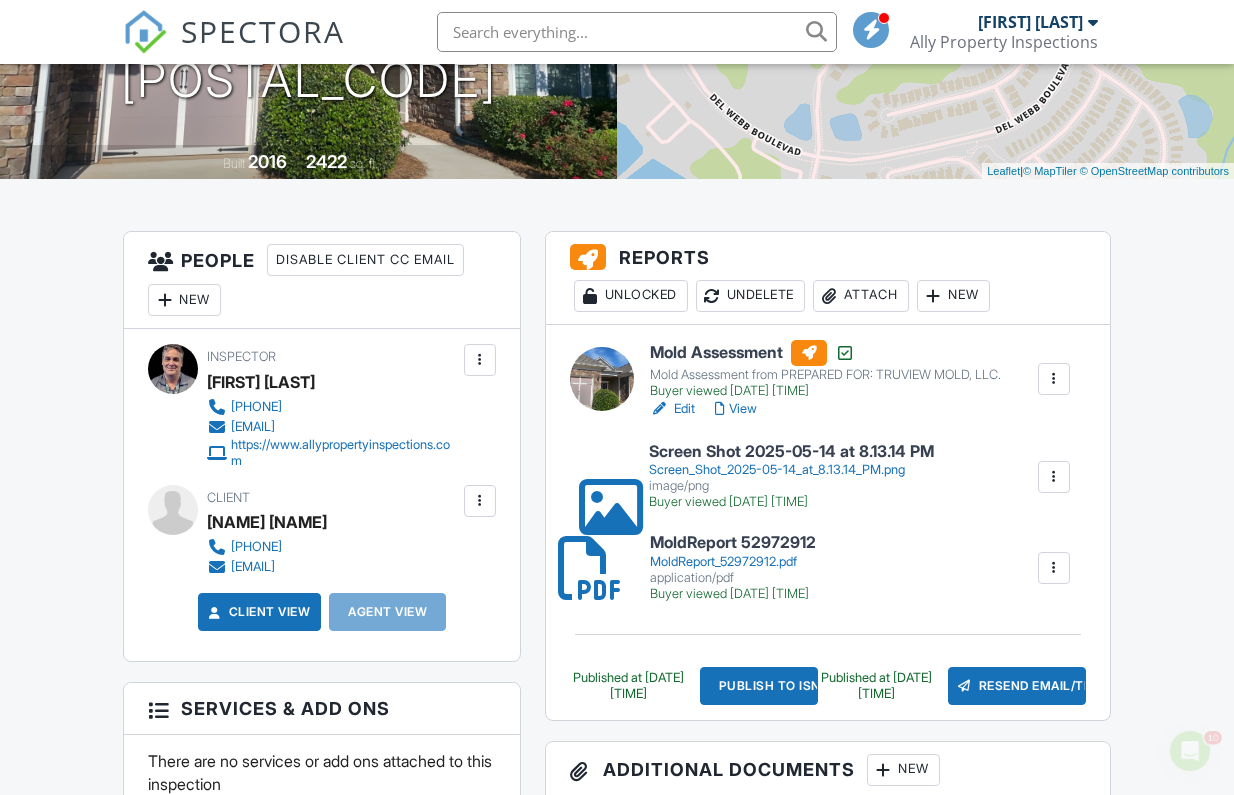 click on "MoldReport_52972912.pdf" at bounding box center (733, 562) 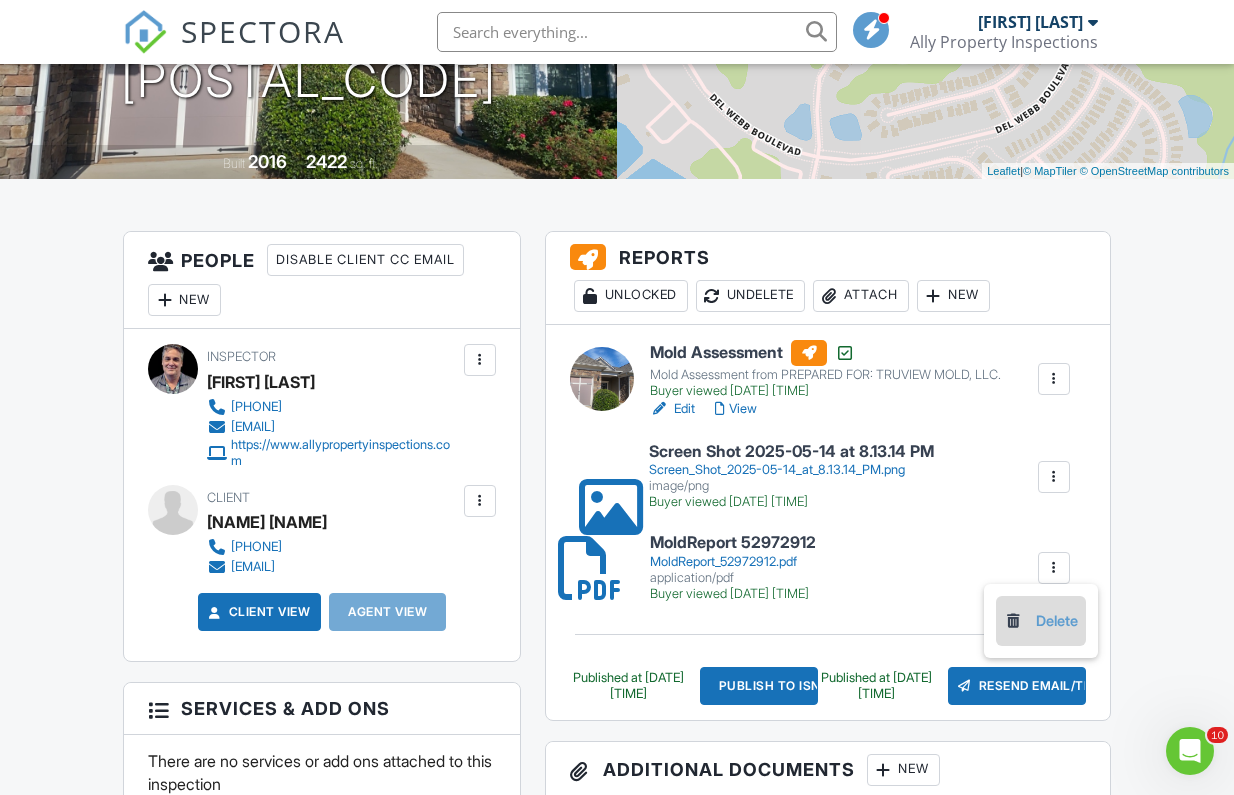 click on "Delete" at bounding box center (1041, 621) 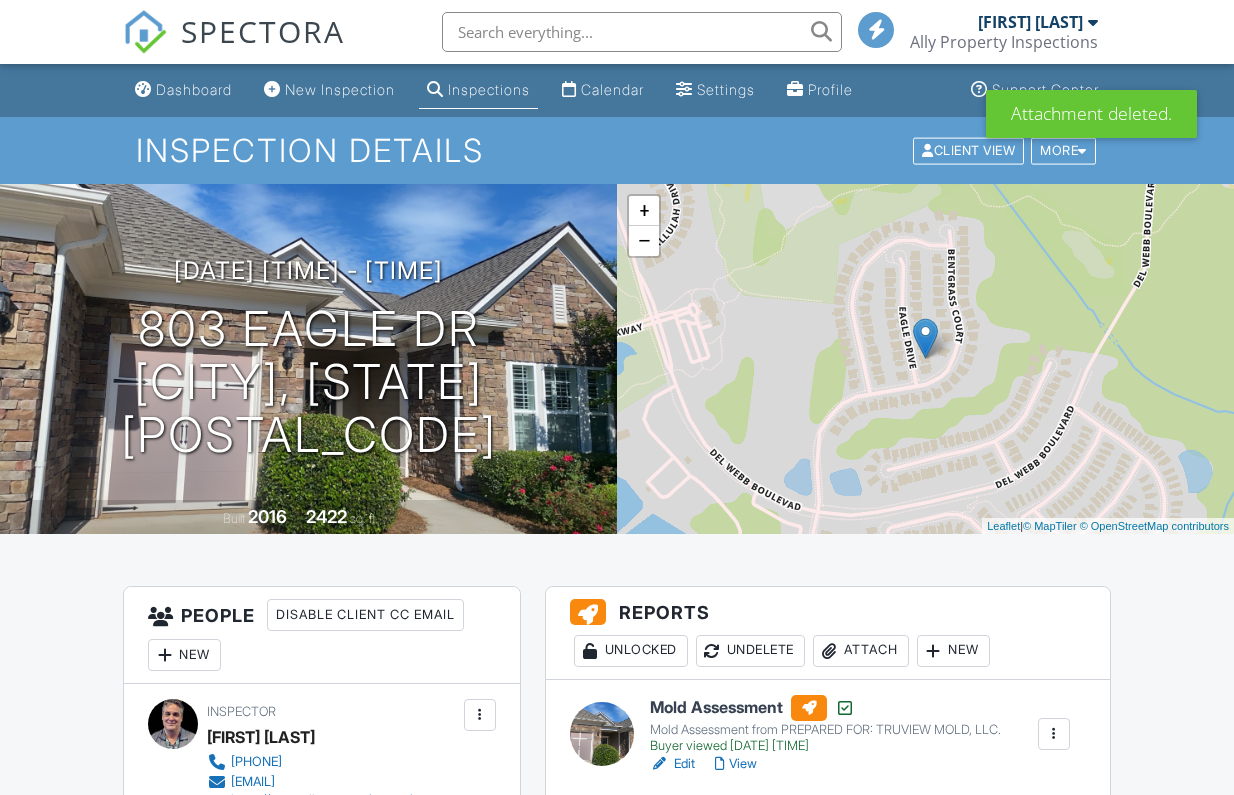 click on "Screen_Shot_2025-05-14_at_8.13.14_PM.png" at bounding box center (791, 825) 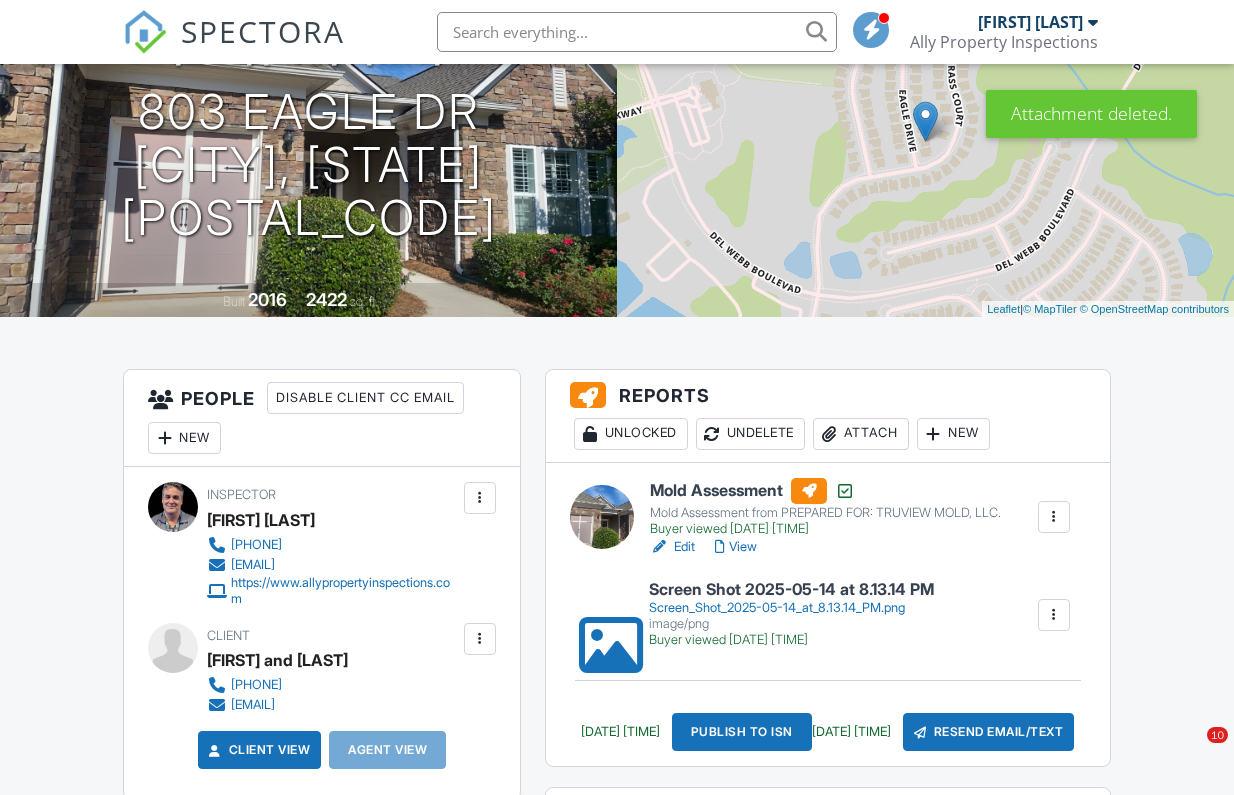 scroll, scrollTop: 217, scrollLeft: 0, axis: vertical 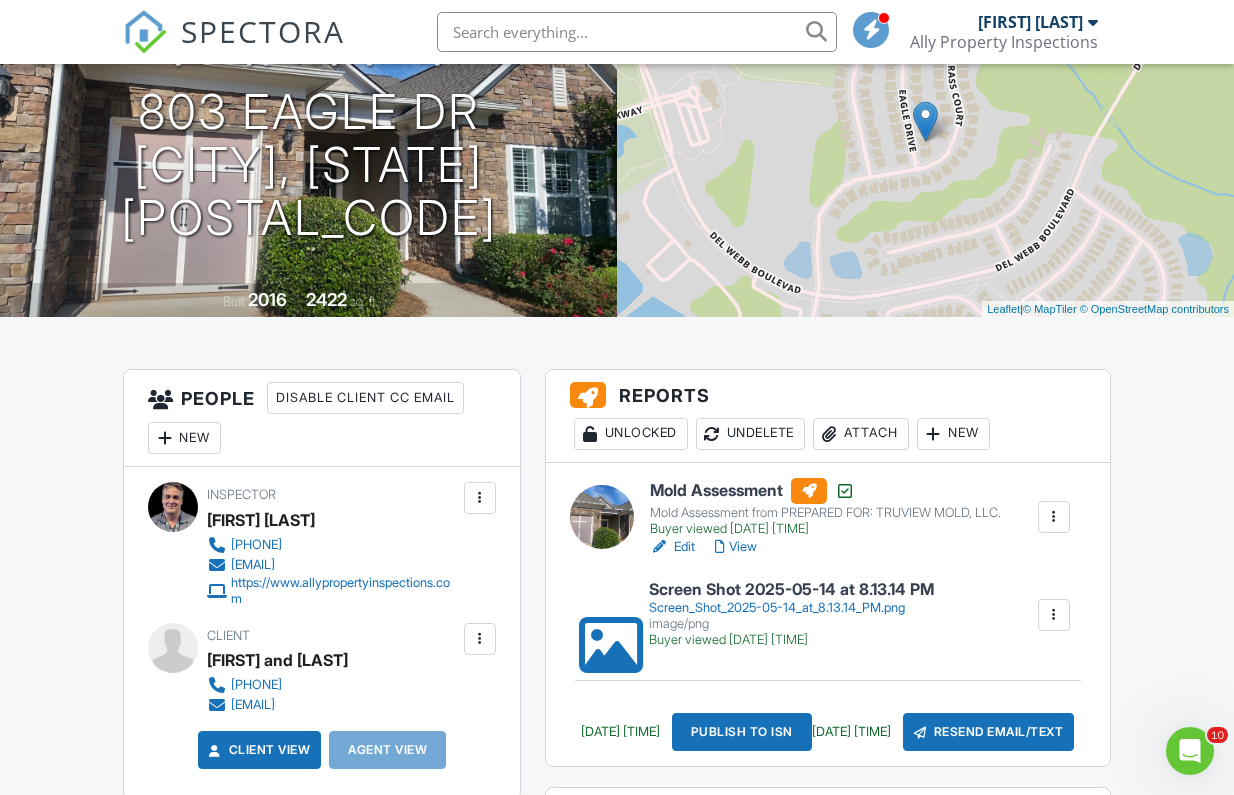 click on "Attach" at bounding box center [861, 434] 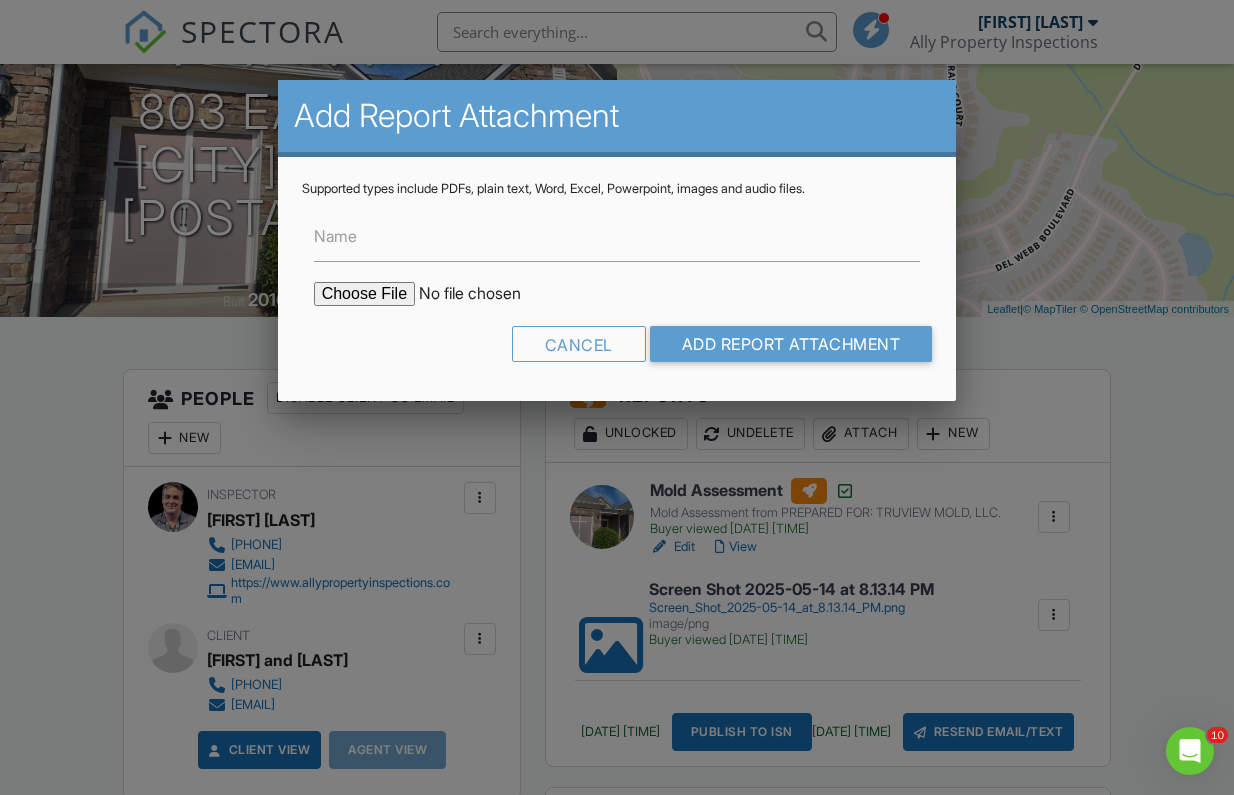 click at bounding box center (484, 294) 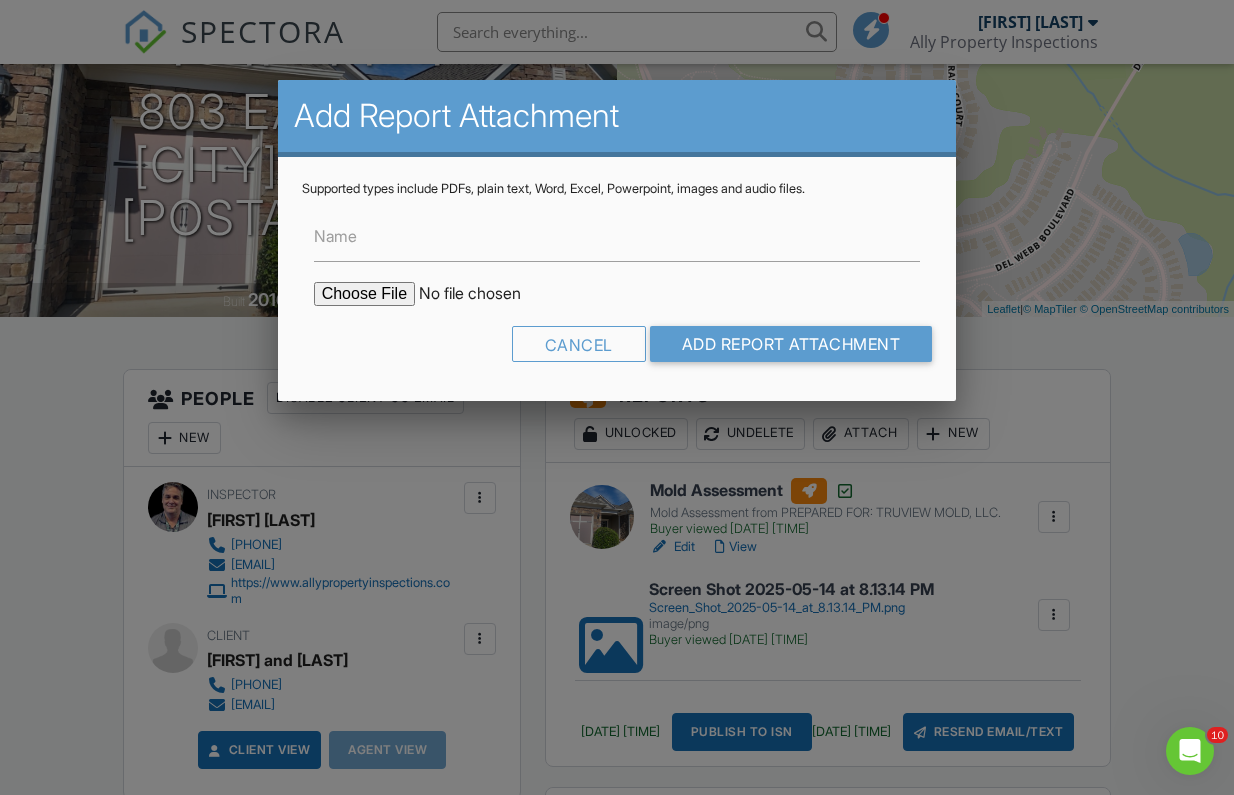 type on "C:\fakepath\MoldReport_52971394.pdf" 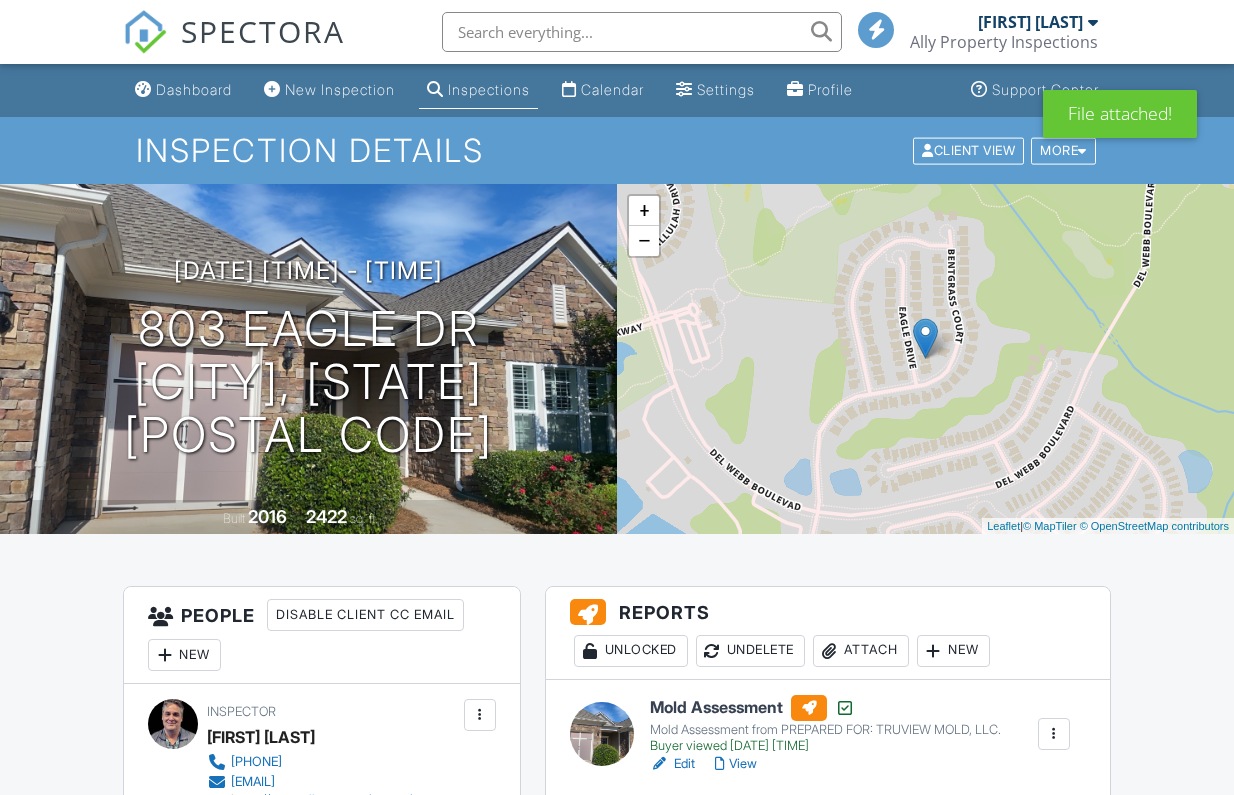 scroll, scrollTop: 0, scrollLeft: 0, axis: both 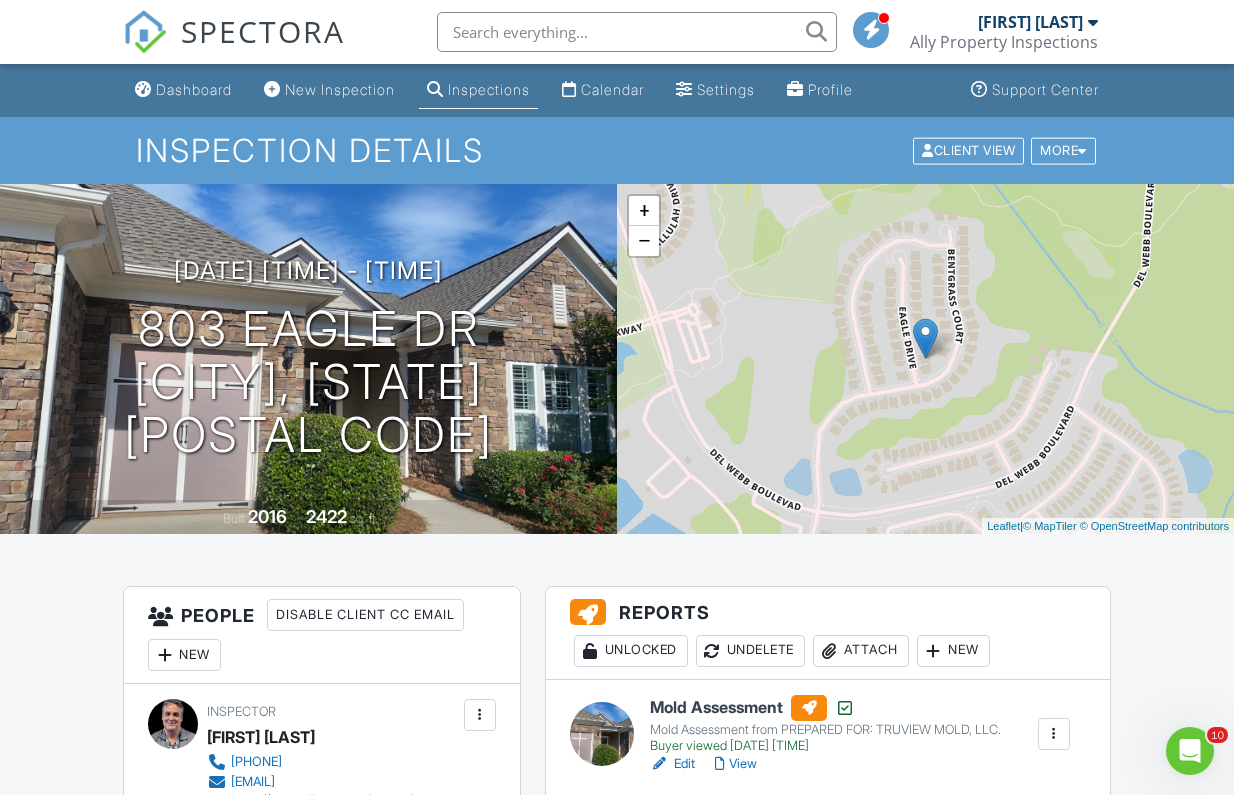 click at bounding box center (637, 32) 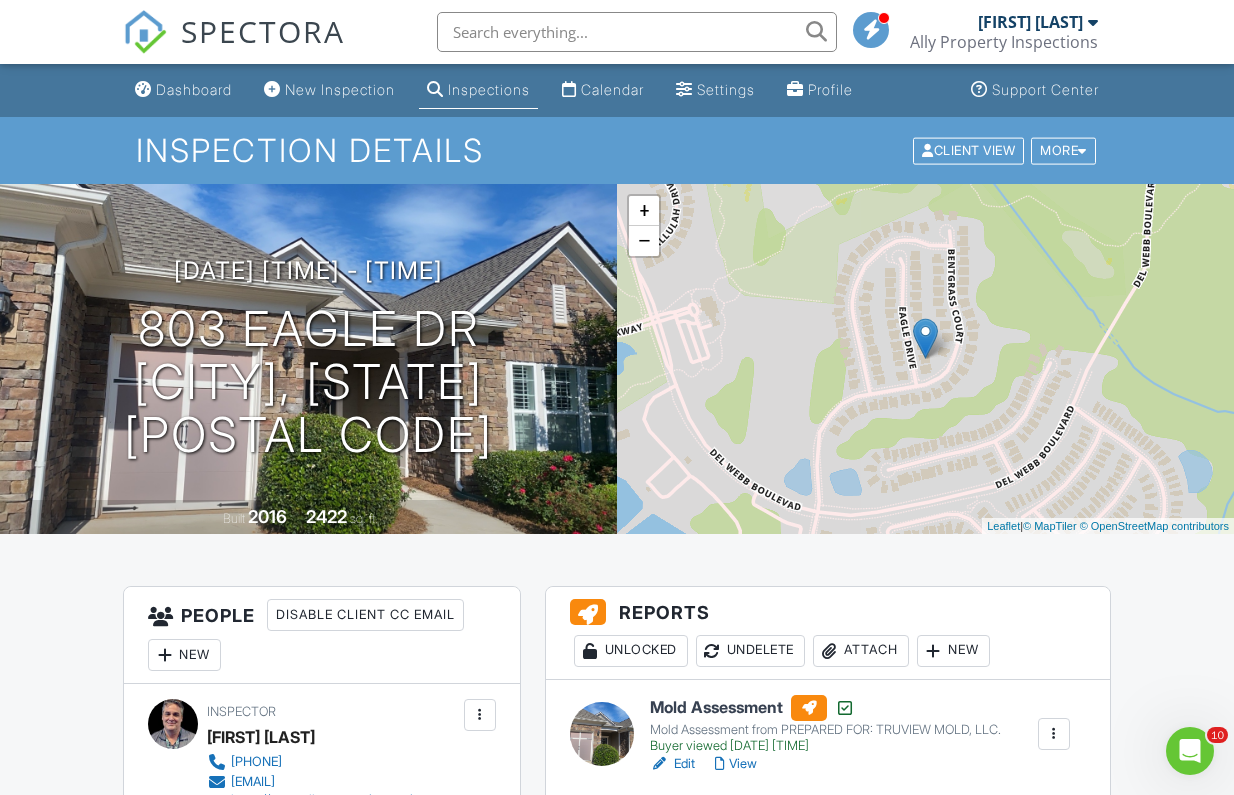 scroll, scrollTop: 0, scrollLeft: 0, axis: both 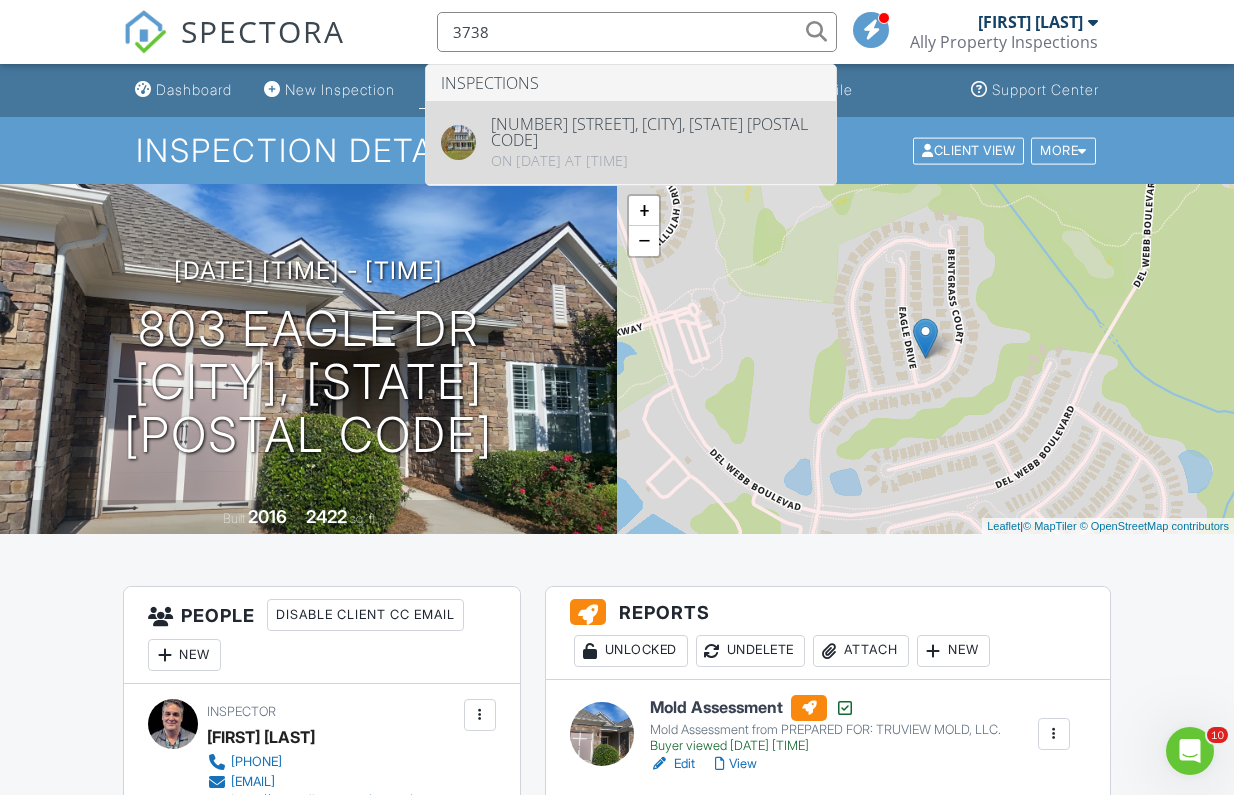 type on "3738" 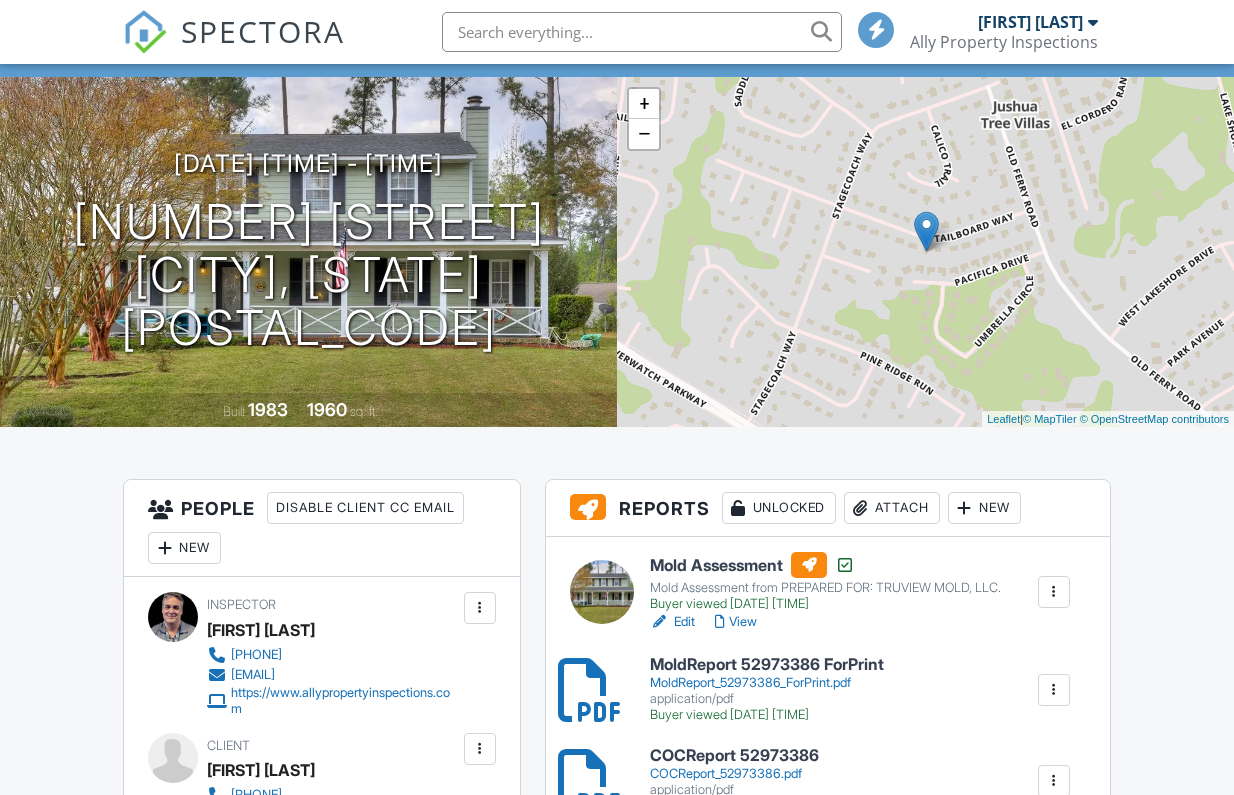 scroll, scrollTop: 107, scrollLeft: 0, axis: vertical 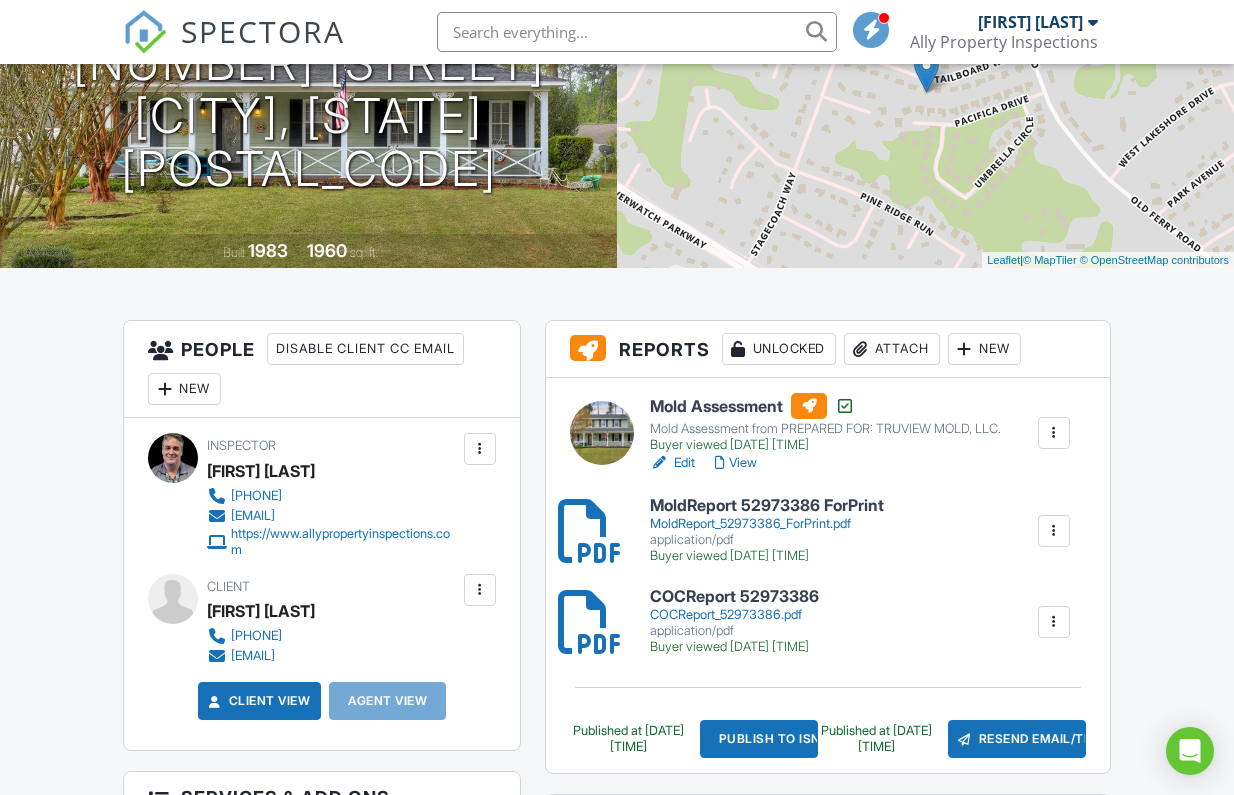 click on "MoldReport_52973386_ForPrint.pdf" at bounding box center [767, 524] 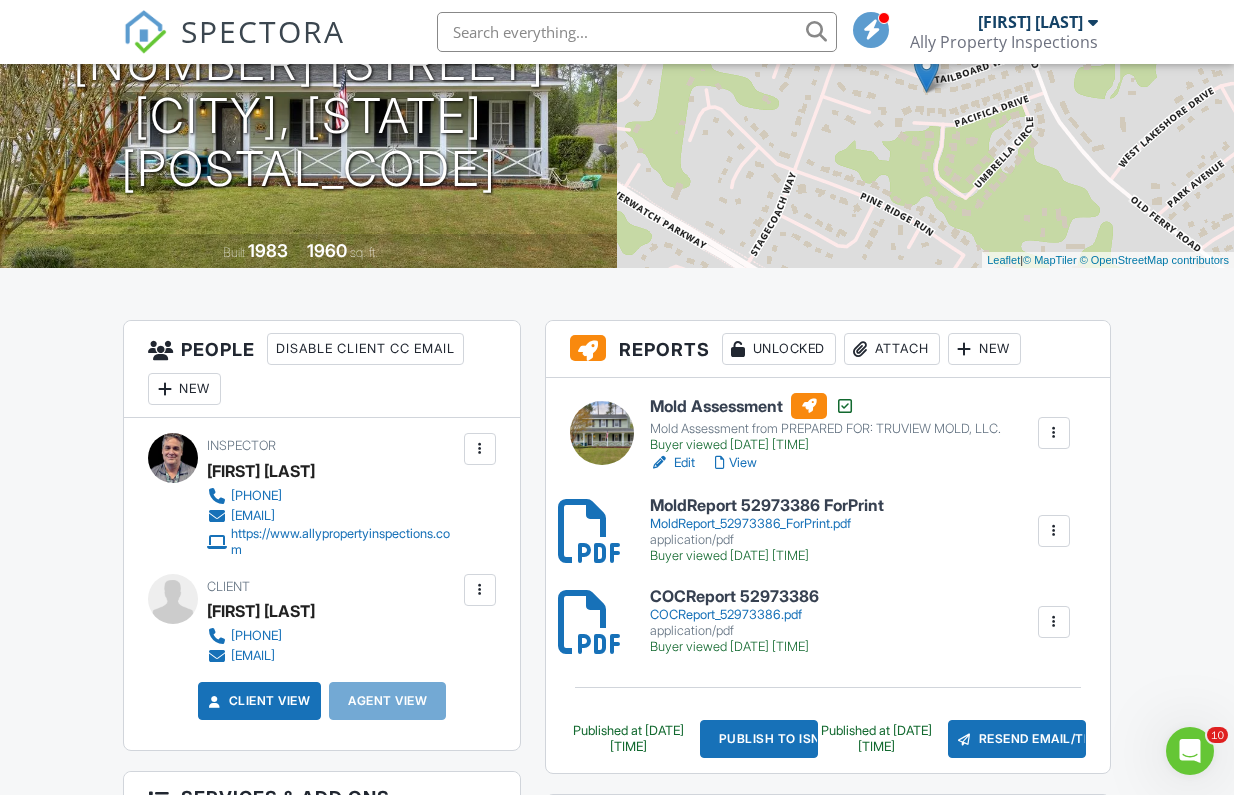 scroll, scrollTop: 0, scrollLeft: 0, axis: both 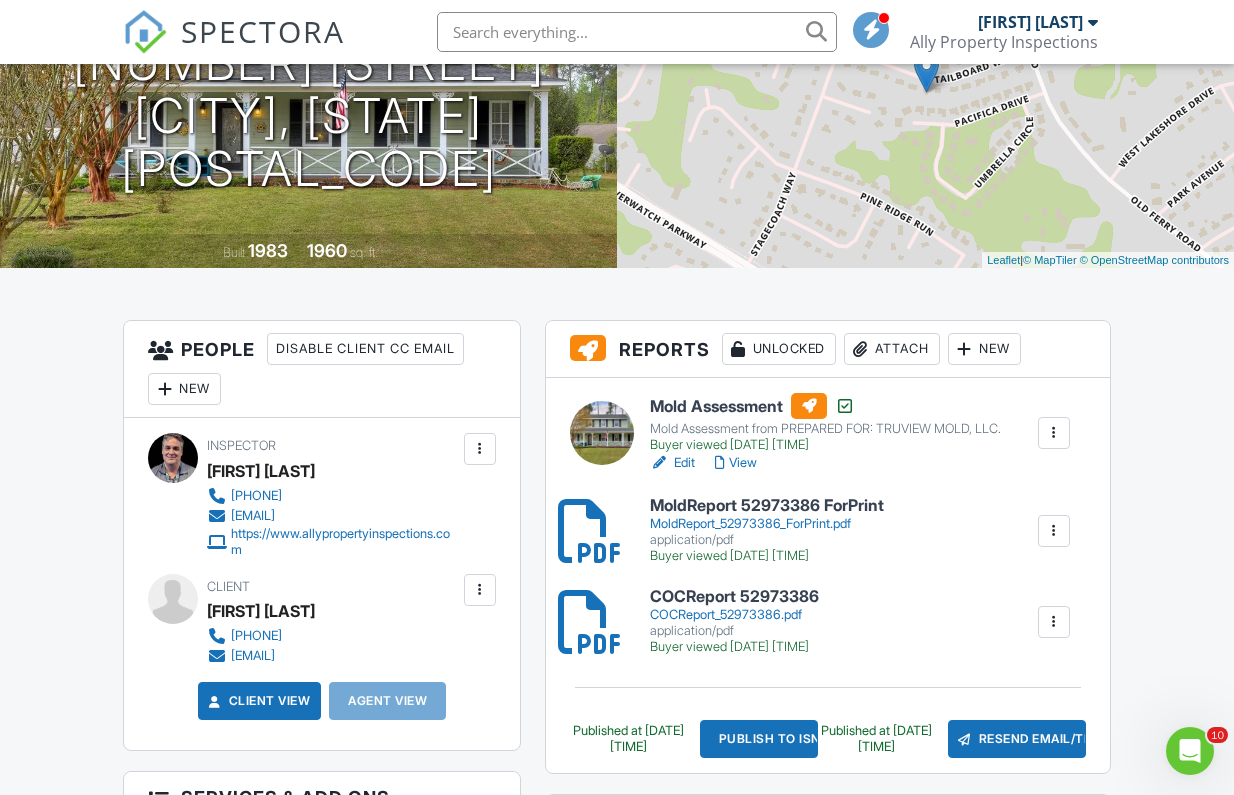 click at bounding box center (1054, 531) 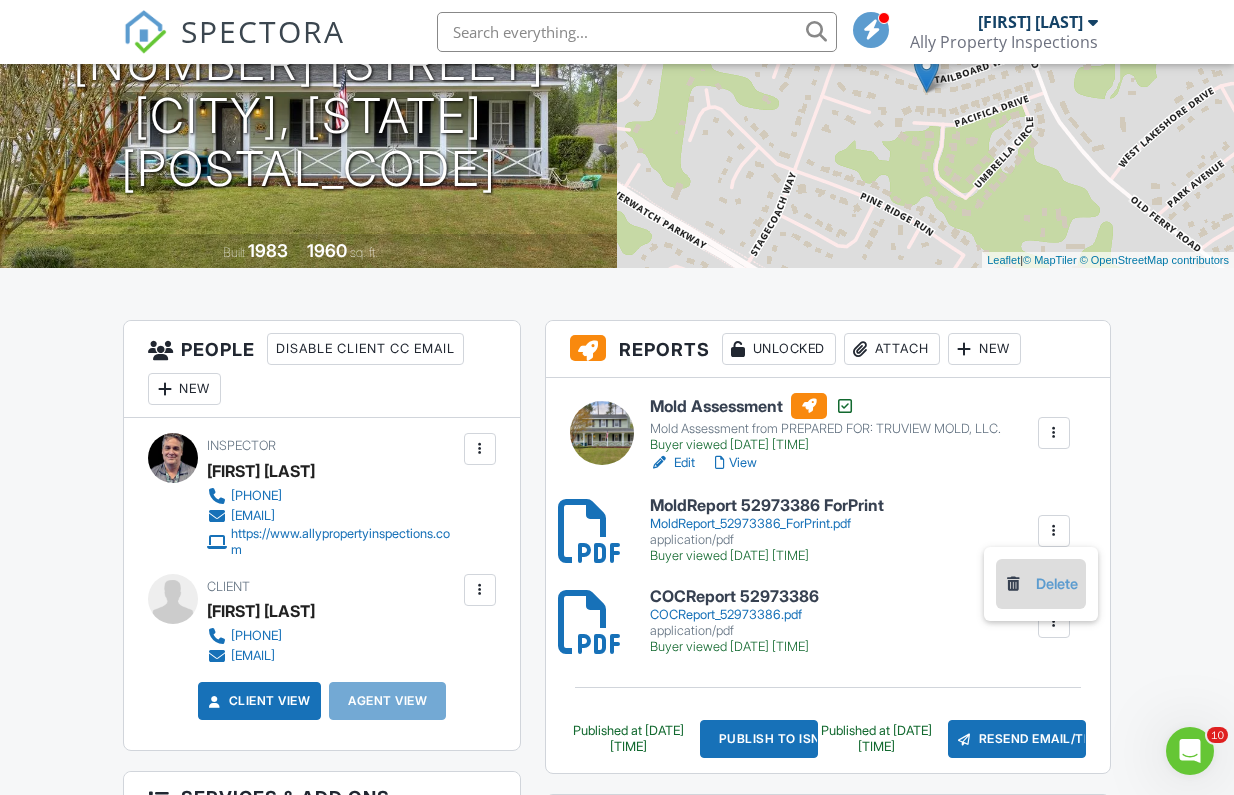 click on "Delete" at bounding box center [1041, 584] 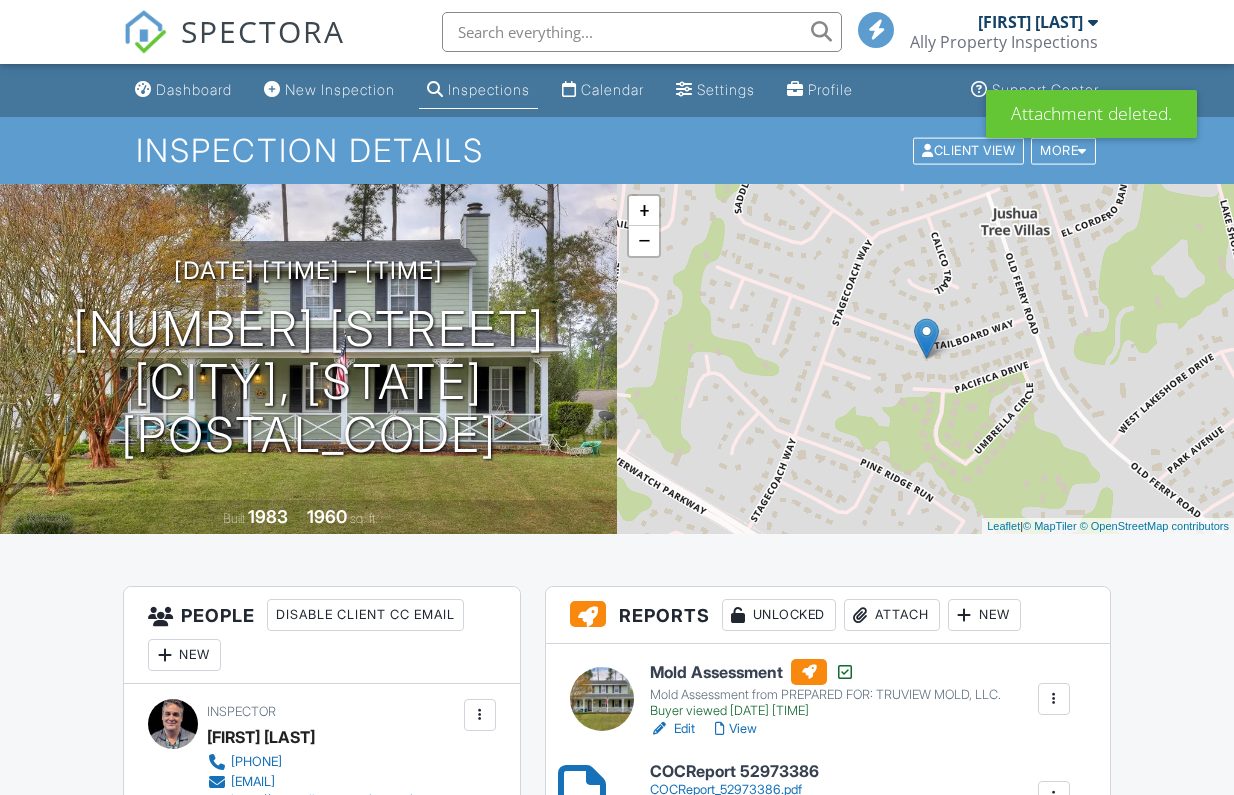 scroll, scrollTop: 0, scrollLeft: 0, axis: both 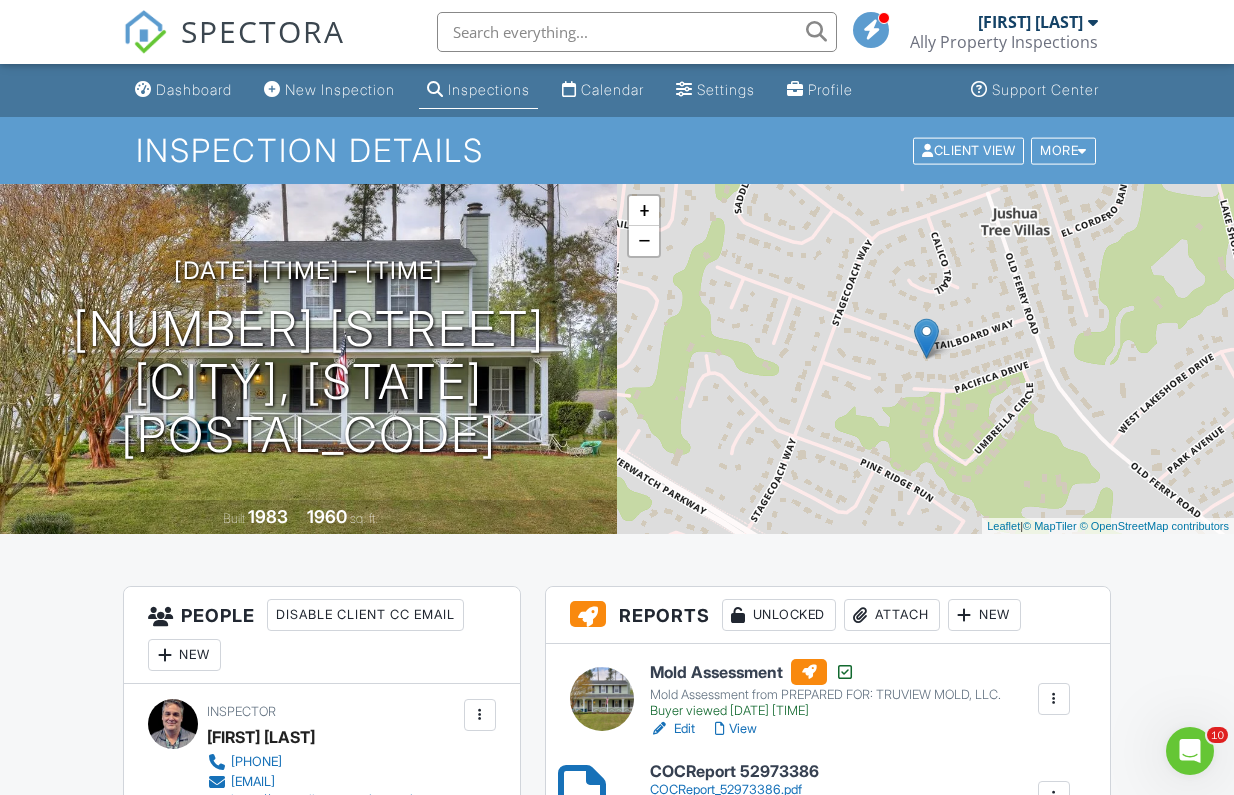click on "Attach" at bounding box center (892, 615) 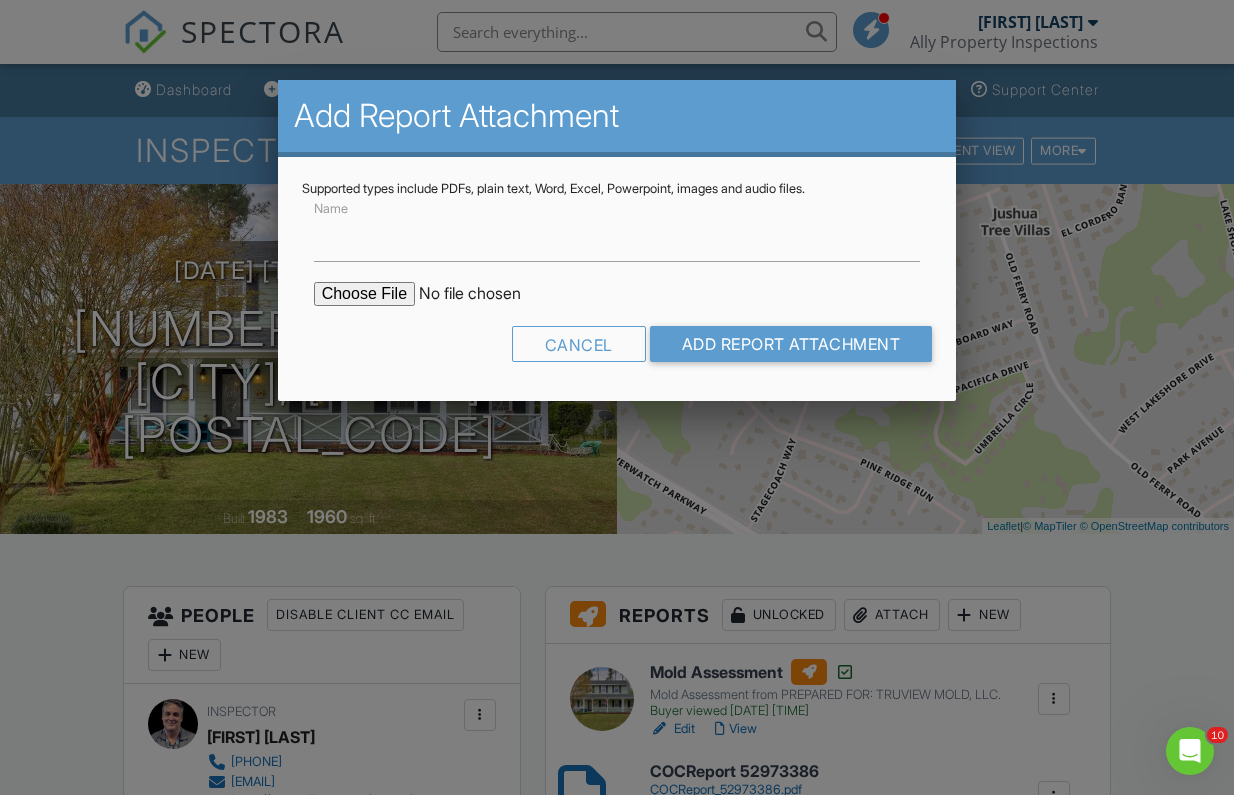click at bounding box center [484, 294] 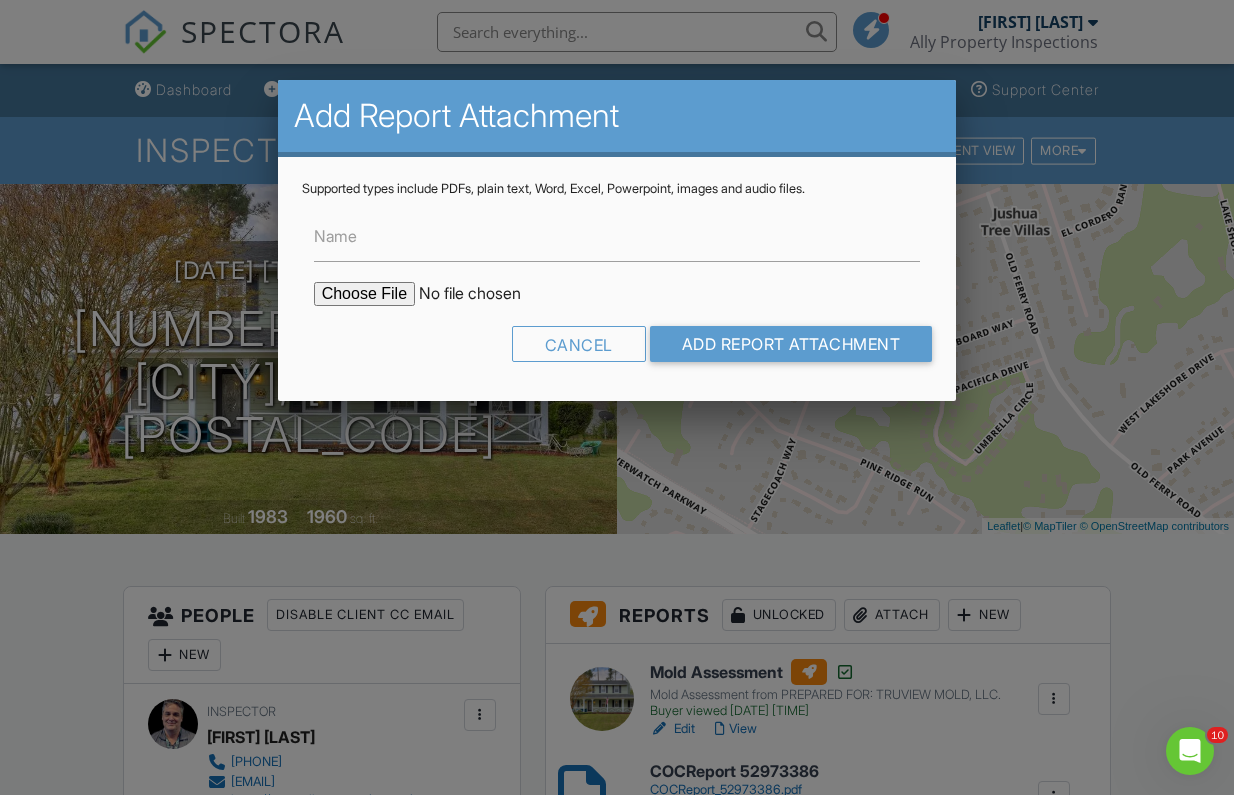 type on "C:\fakepath\tailboard.pdf" 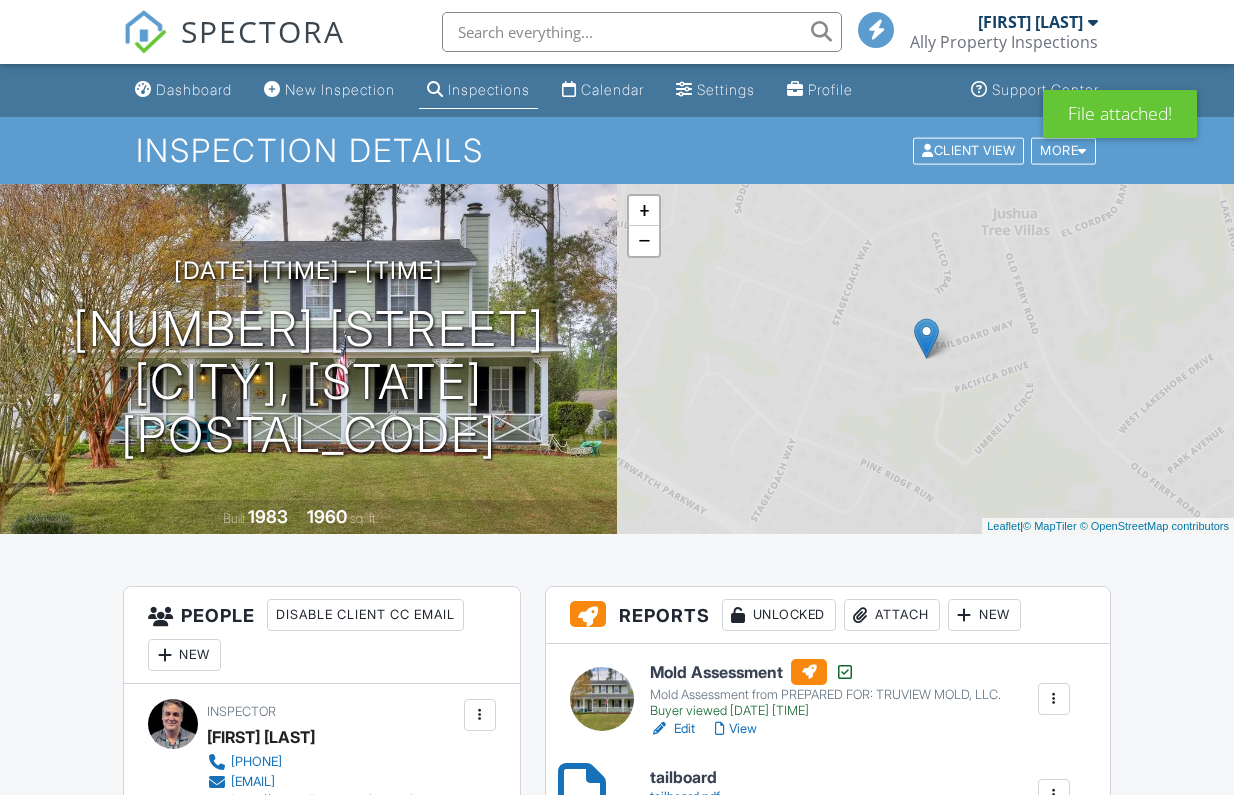 scroll, scrollTop: 0, scrollLeft: 0, axis: both 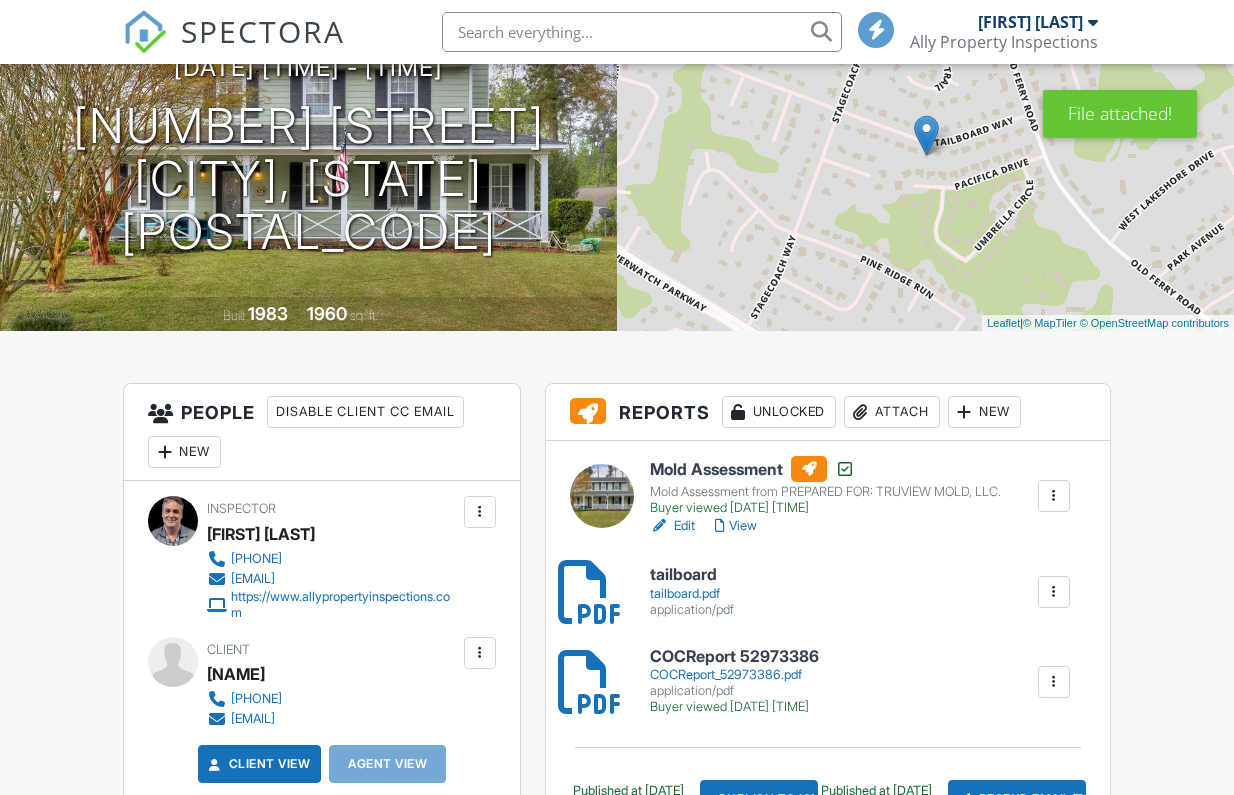 click at bounding box center (642, 32) 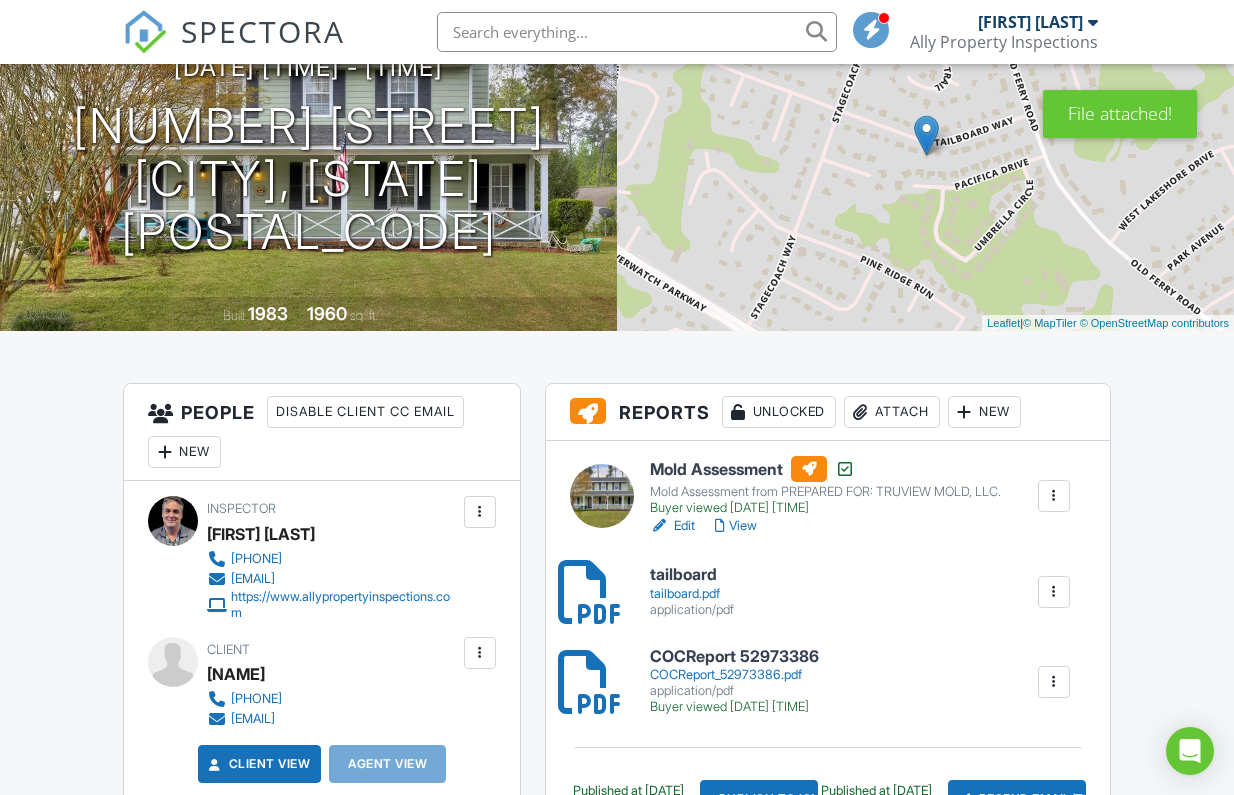 scroll, scrollTop: 0, scrollLeft: 0, axis: both 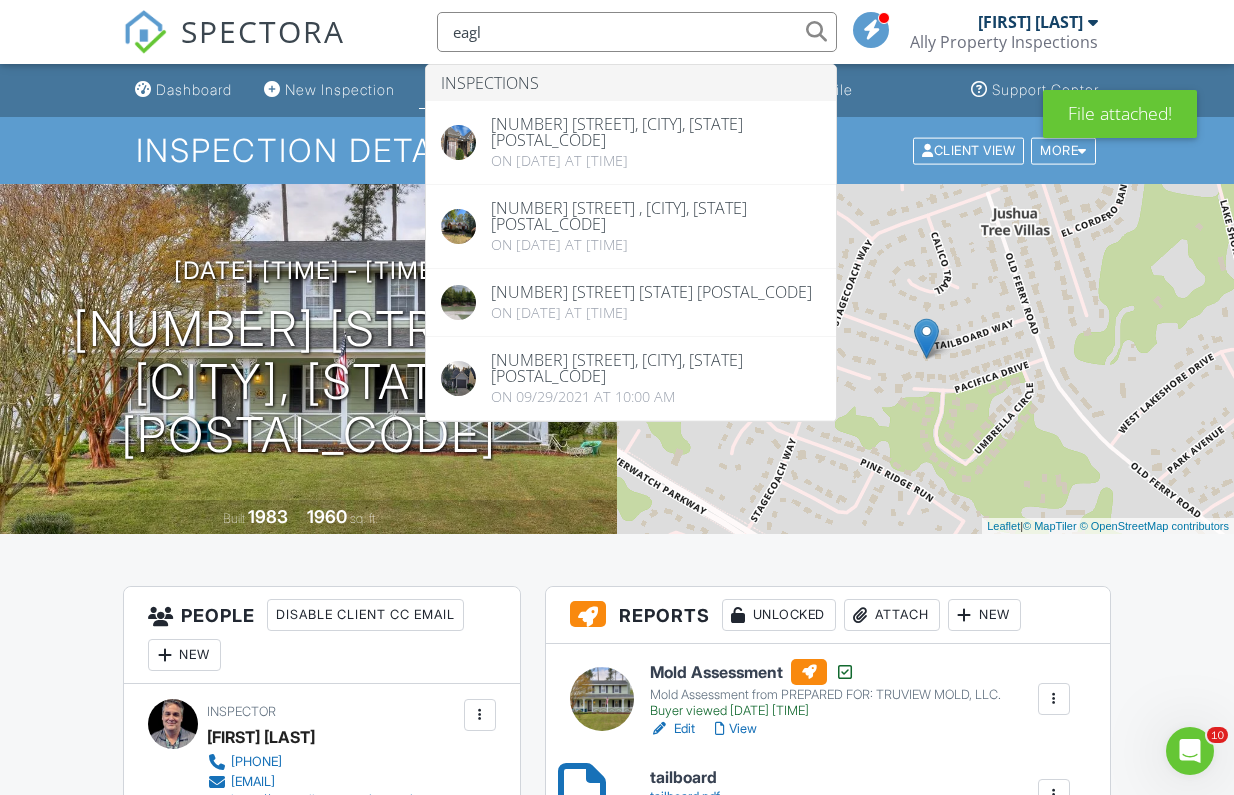 type on "eagle" 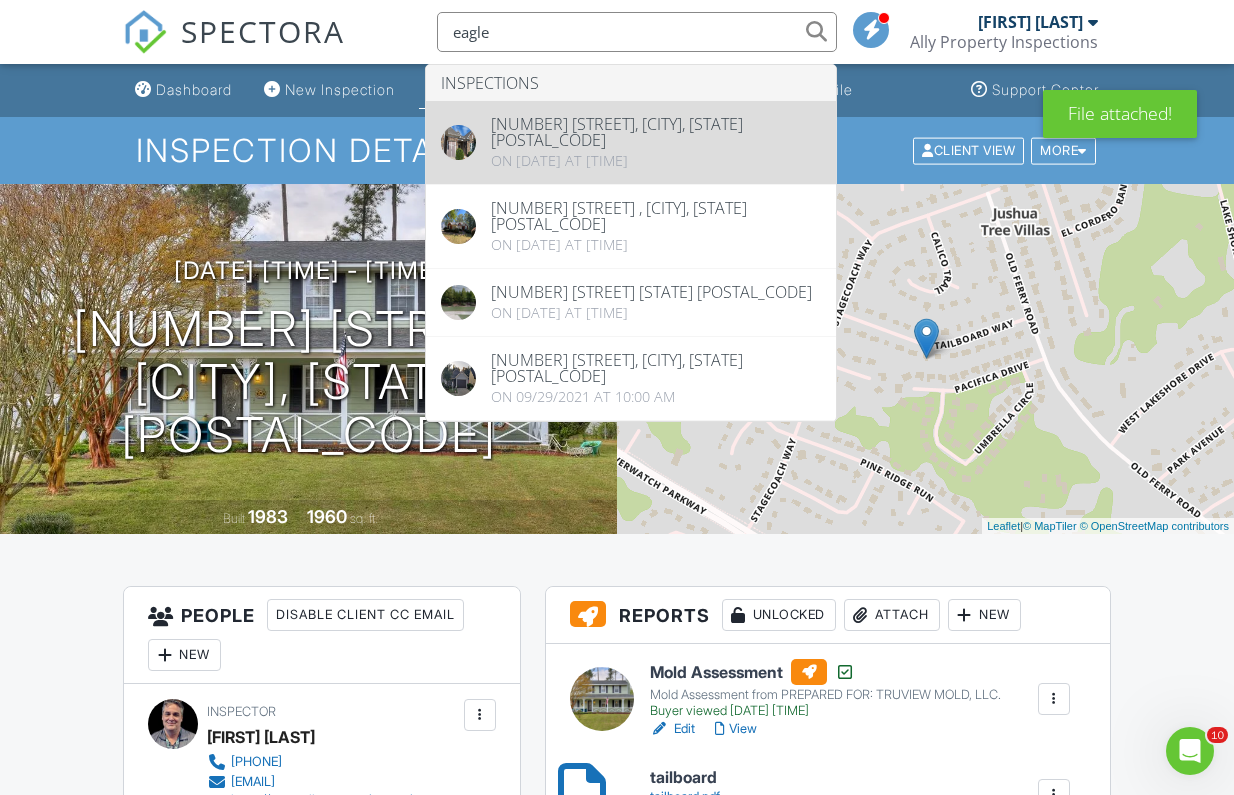 drag, startPoint x: 618, startPoint y: 36, endPoint x: 601, endPoint y: 134, distance: 99.46356 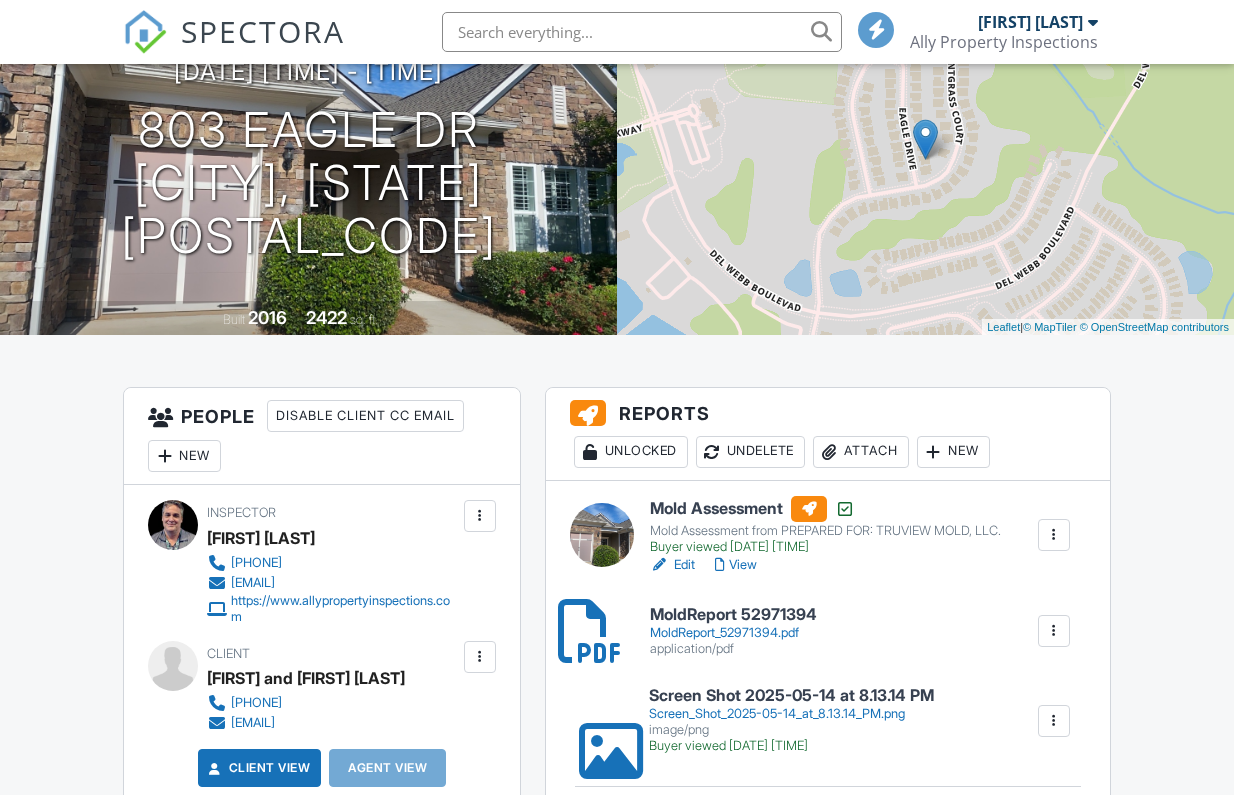 scroll, scrollTop: 199, scrollLeft: 0, axis: vertical 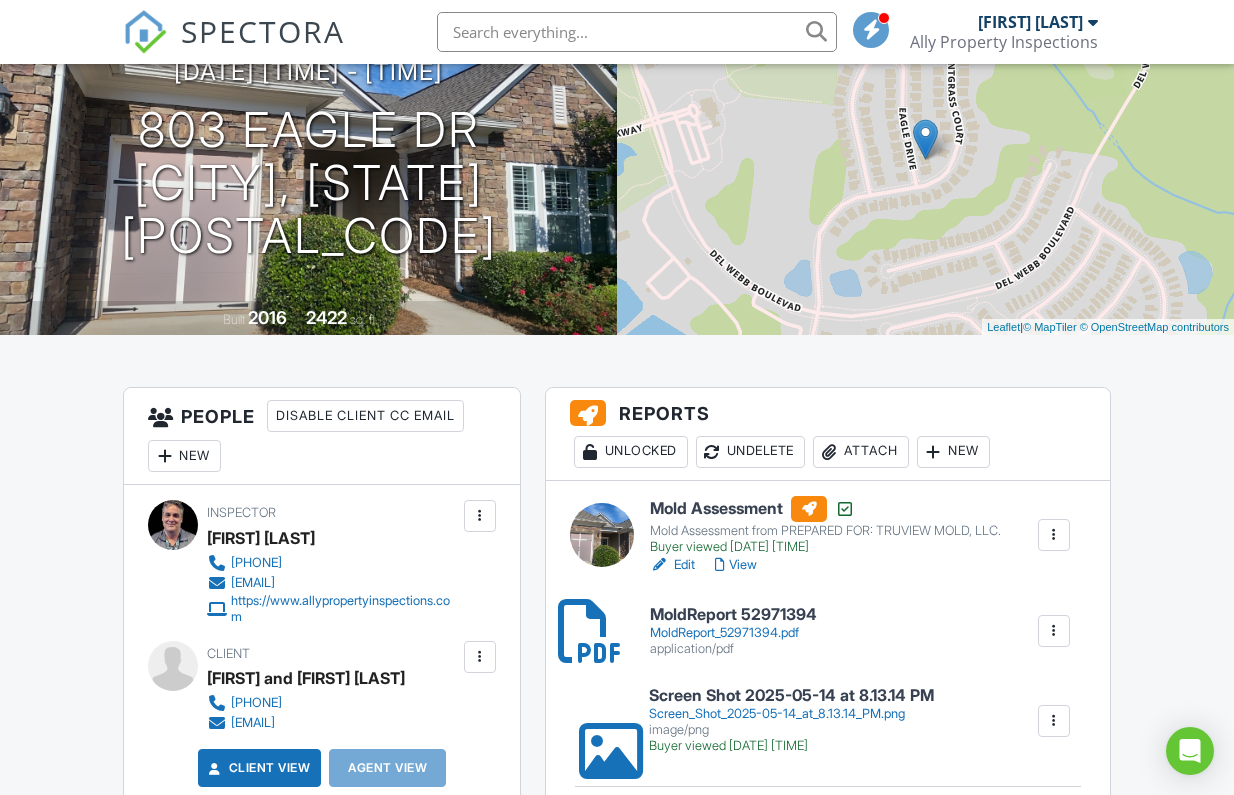 click at bounding box center [1054, 631] 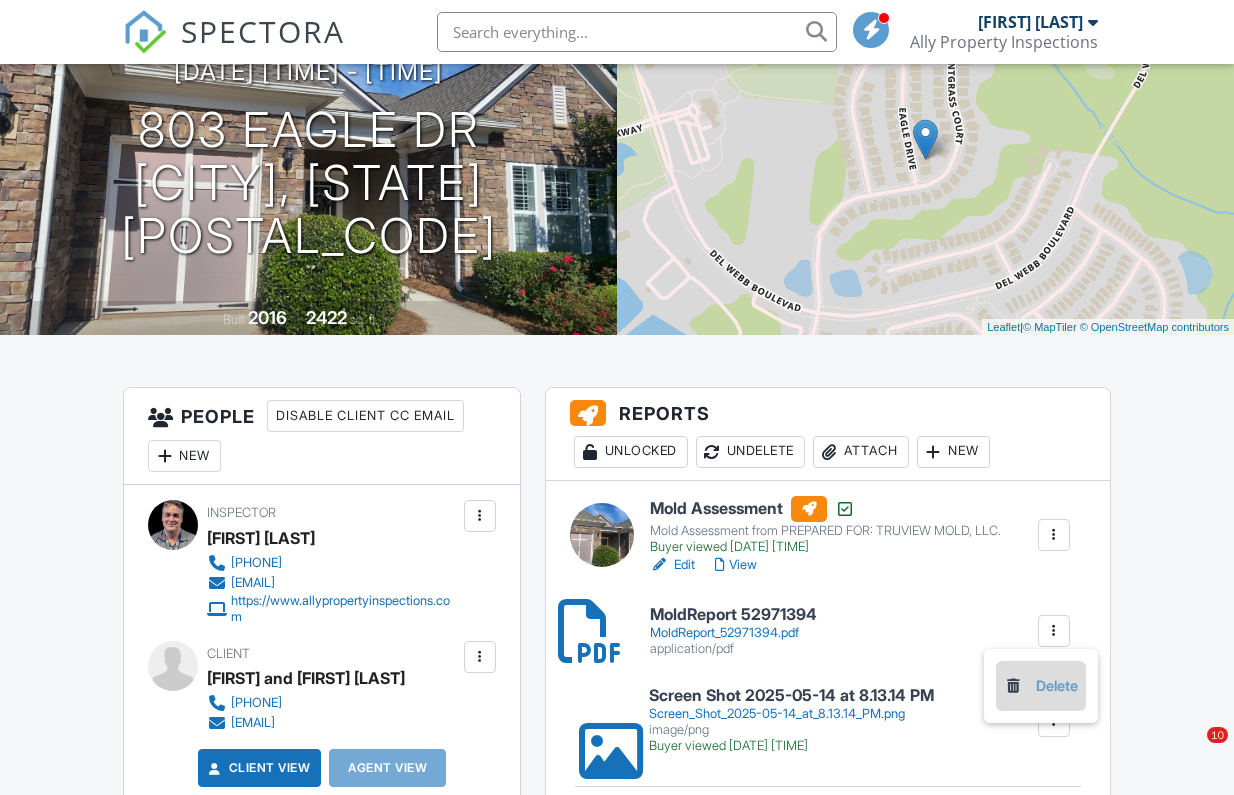 click on "Delete" at bounding box center [1041, 686] 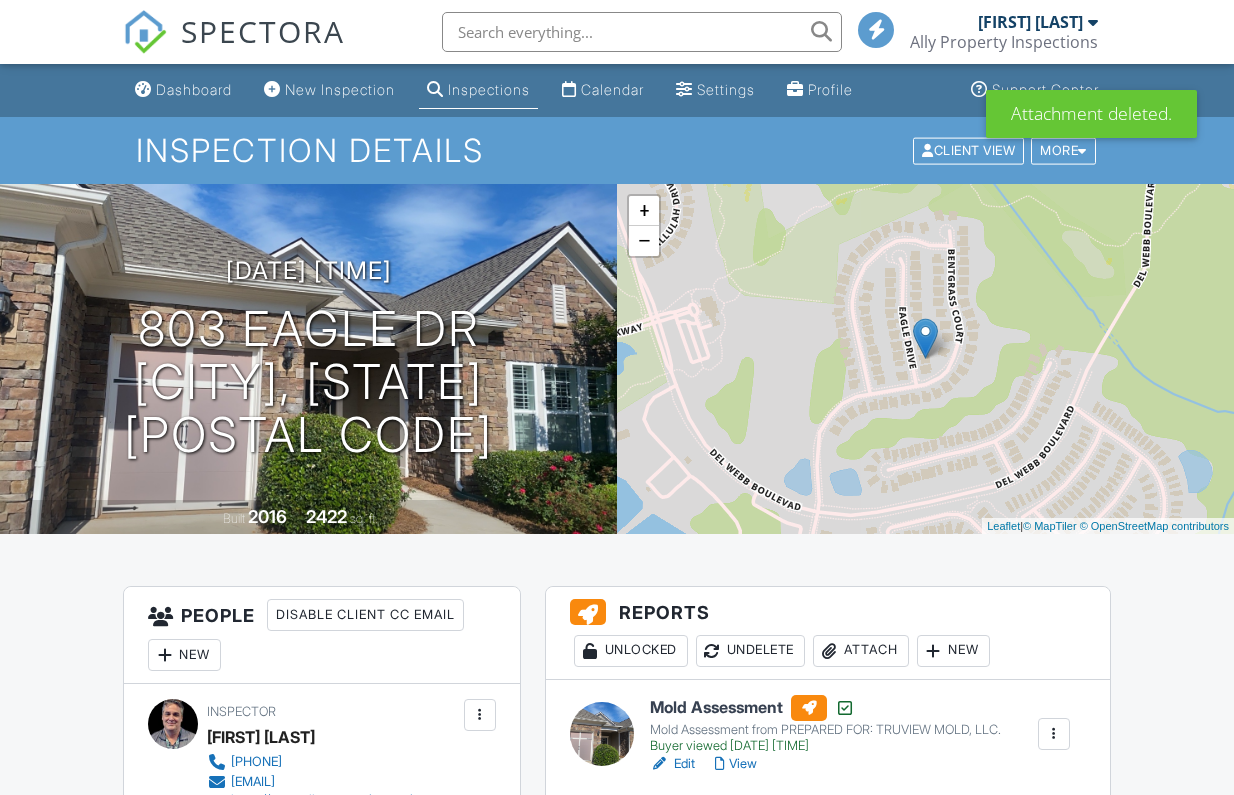 click on "Attach" at bounding box center (861, 651) 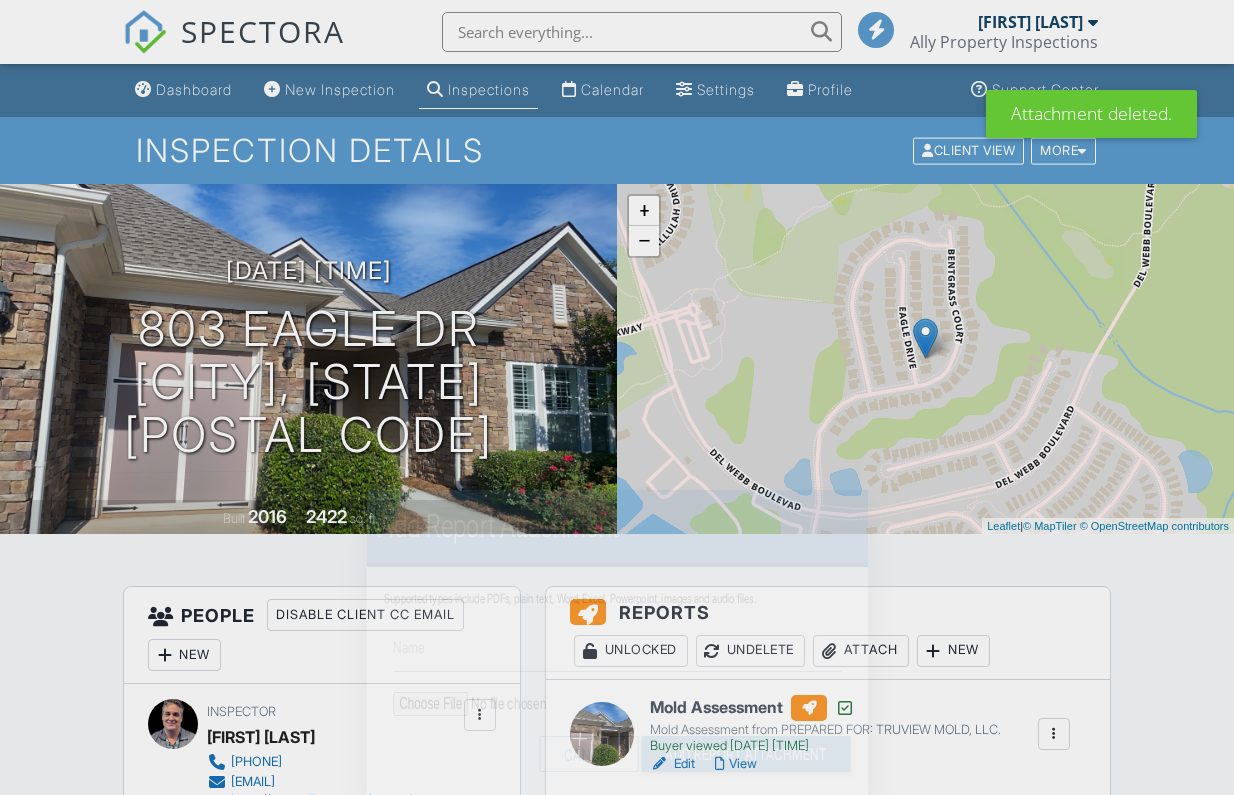 scroll, scrollTop: 0, scrollLeft: 0, axis: both 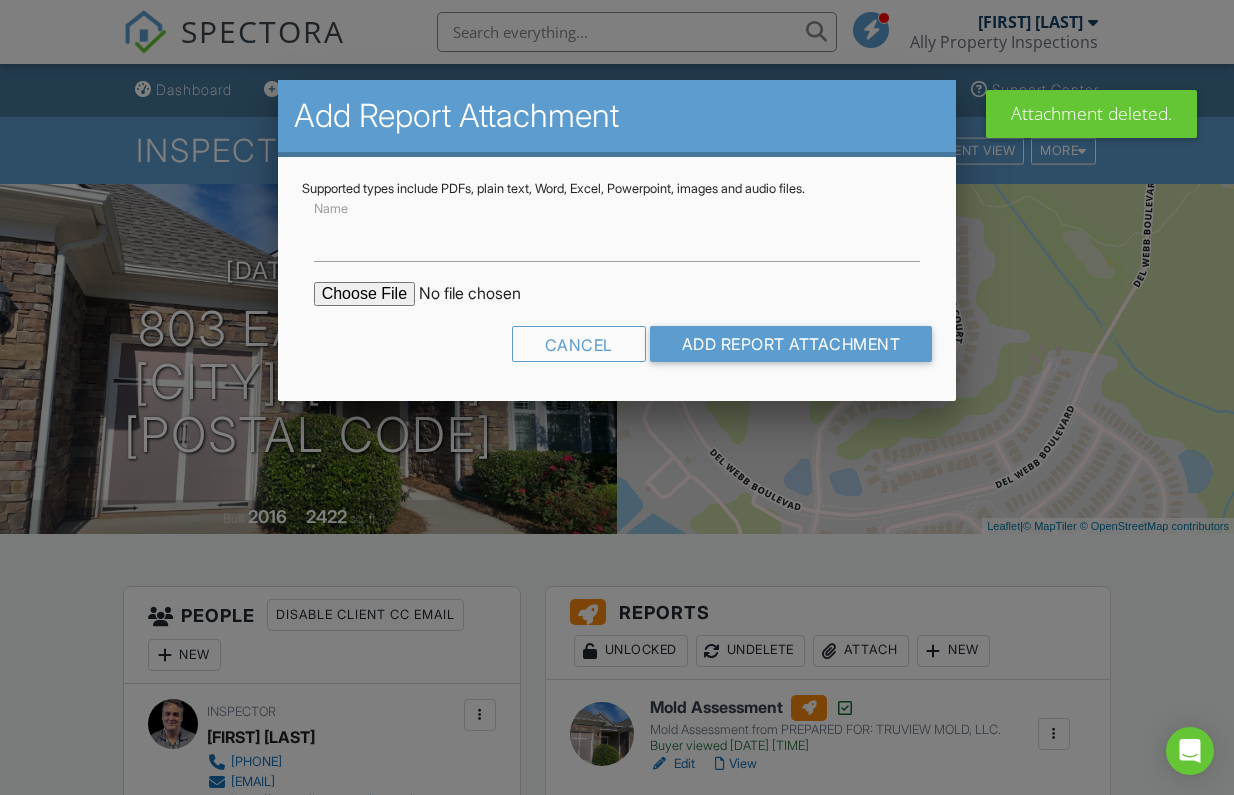 click at bounding box center (484, 294) 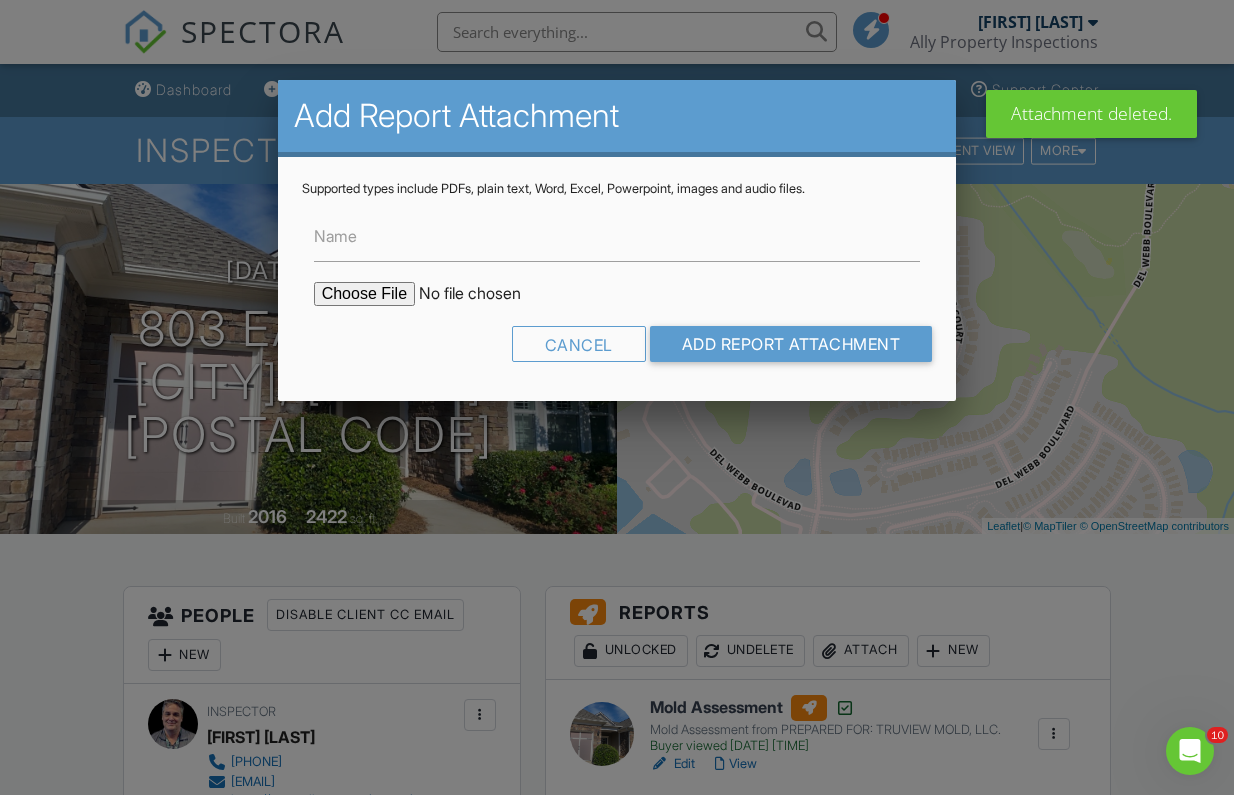 scroll, scrollTop: 0, scrollLeft: 0, axis: both 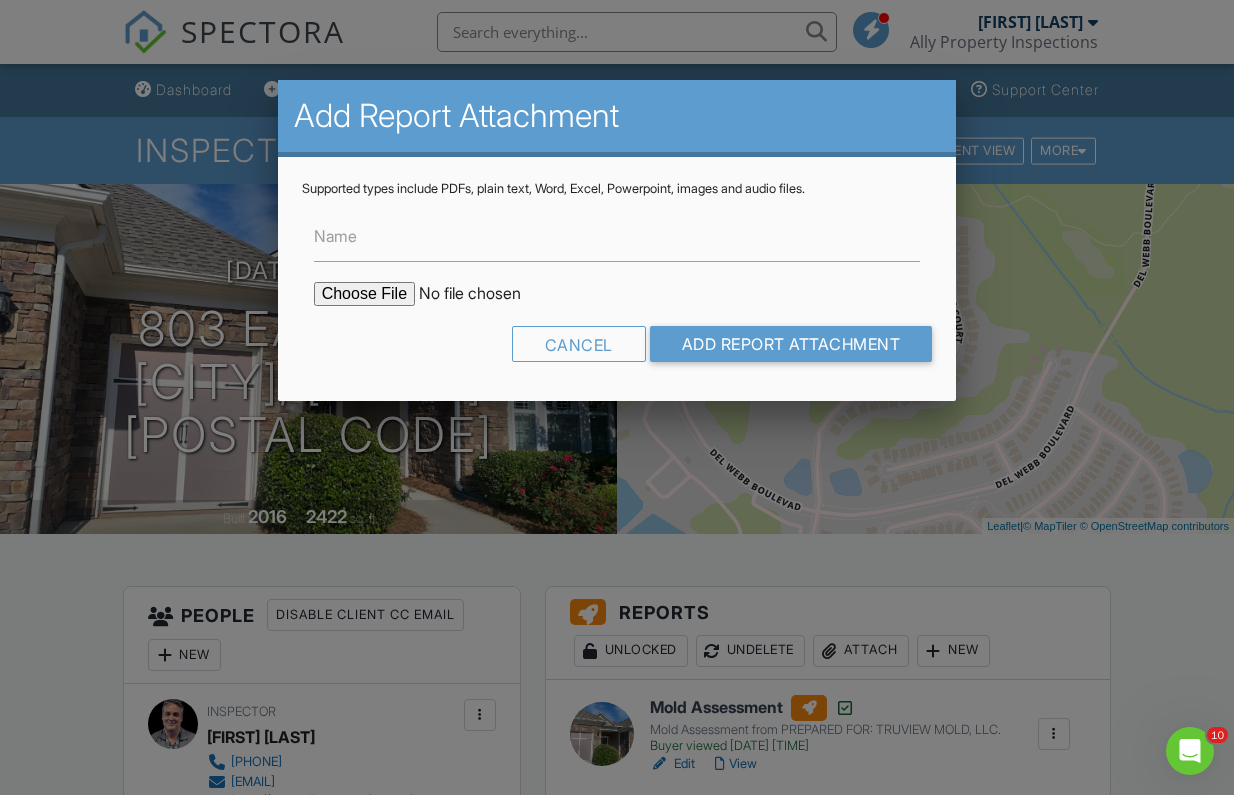 type on "C:\fakepath\MoldReport_52971394.pdf" 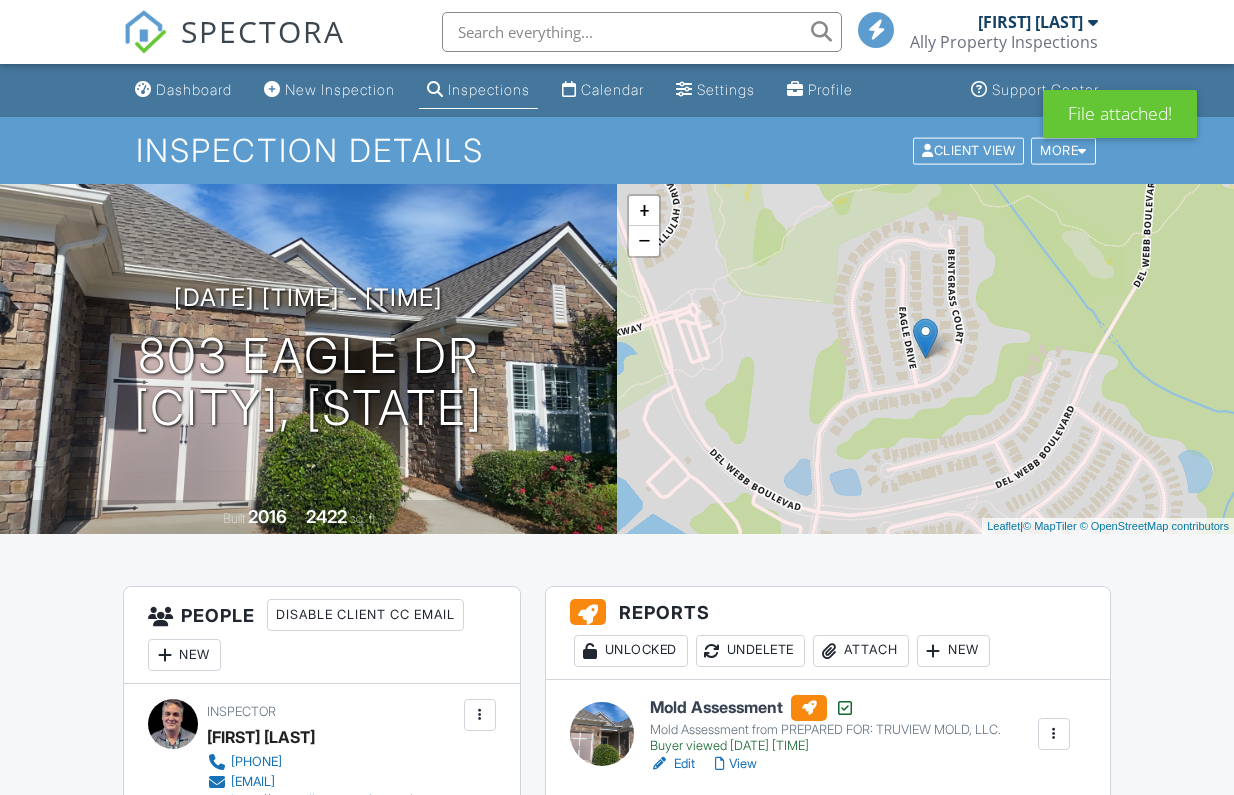 scroll, scrollTop: 27, scrollLeft: 0, axis: vertical 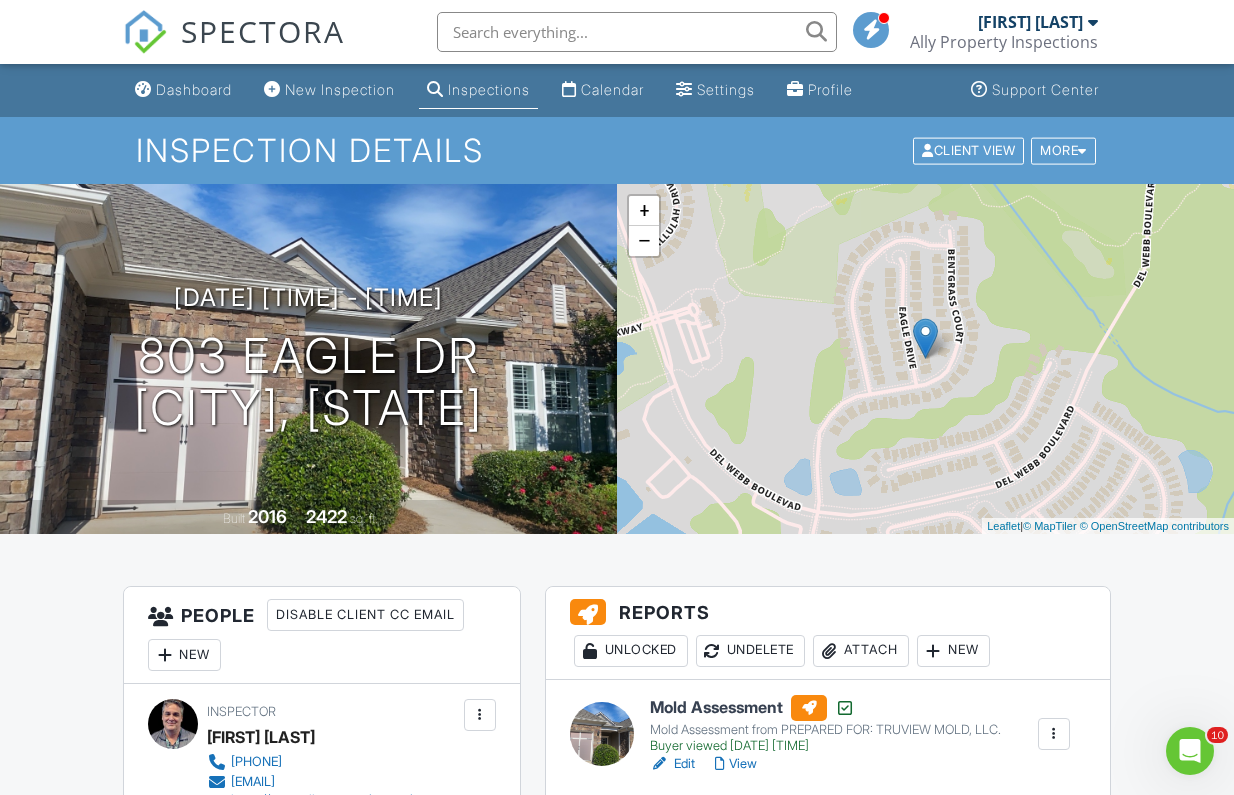 click at bounding box center [637, 32] 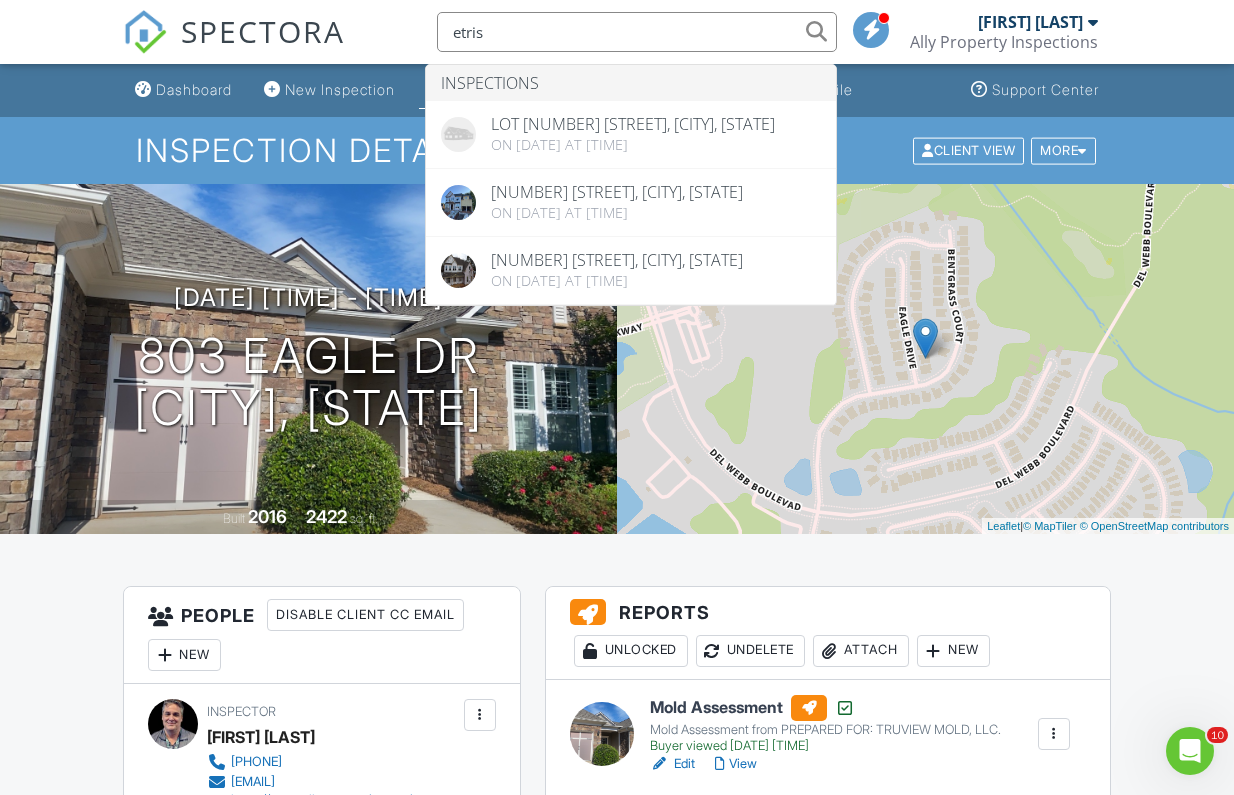 type on "extras" 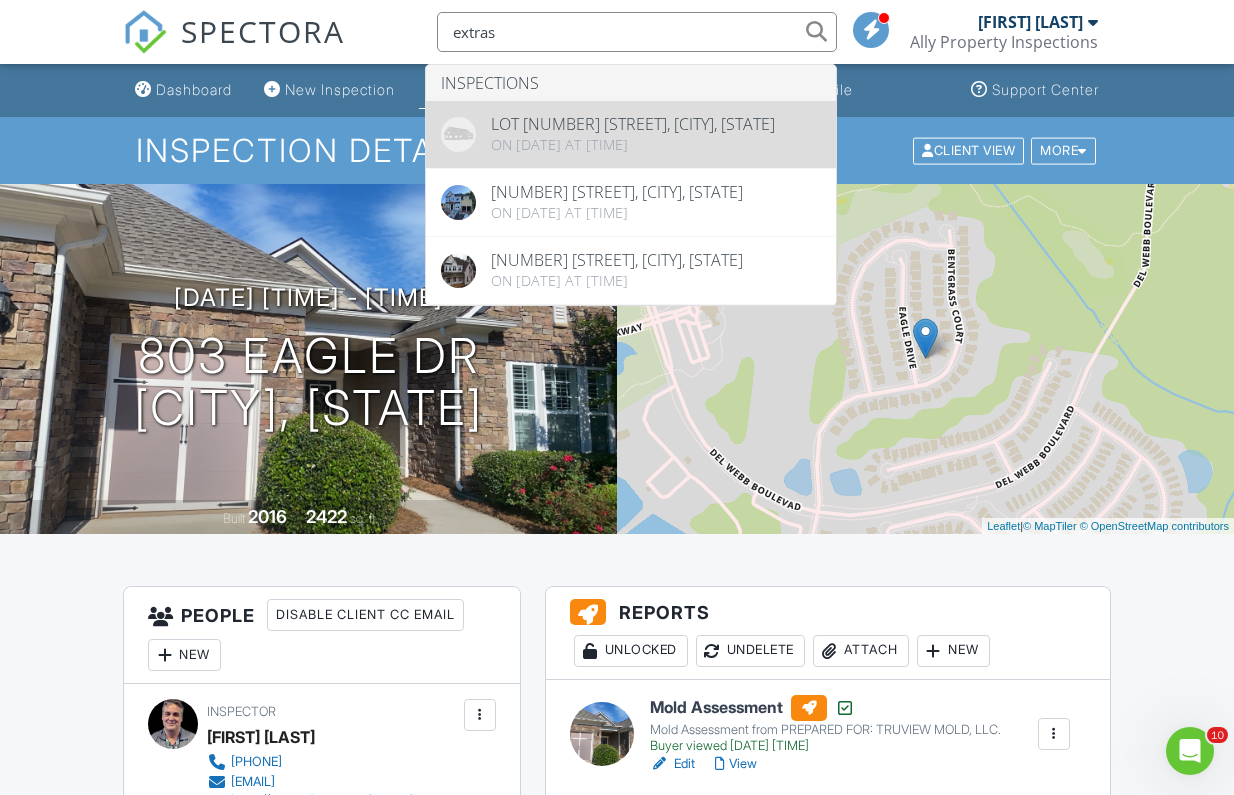 drag, startPoint x: 727, startPoint y: 43, endPoint x: 618, endPoint y: 147, distance: 150.65524 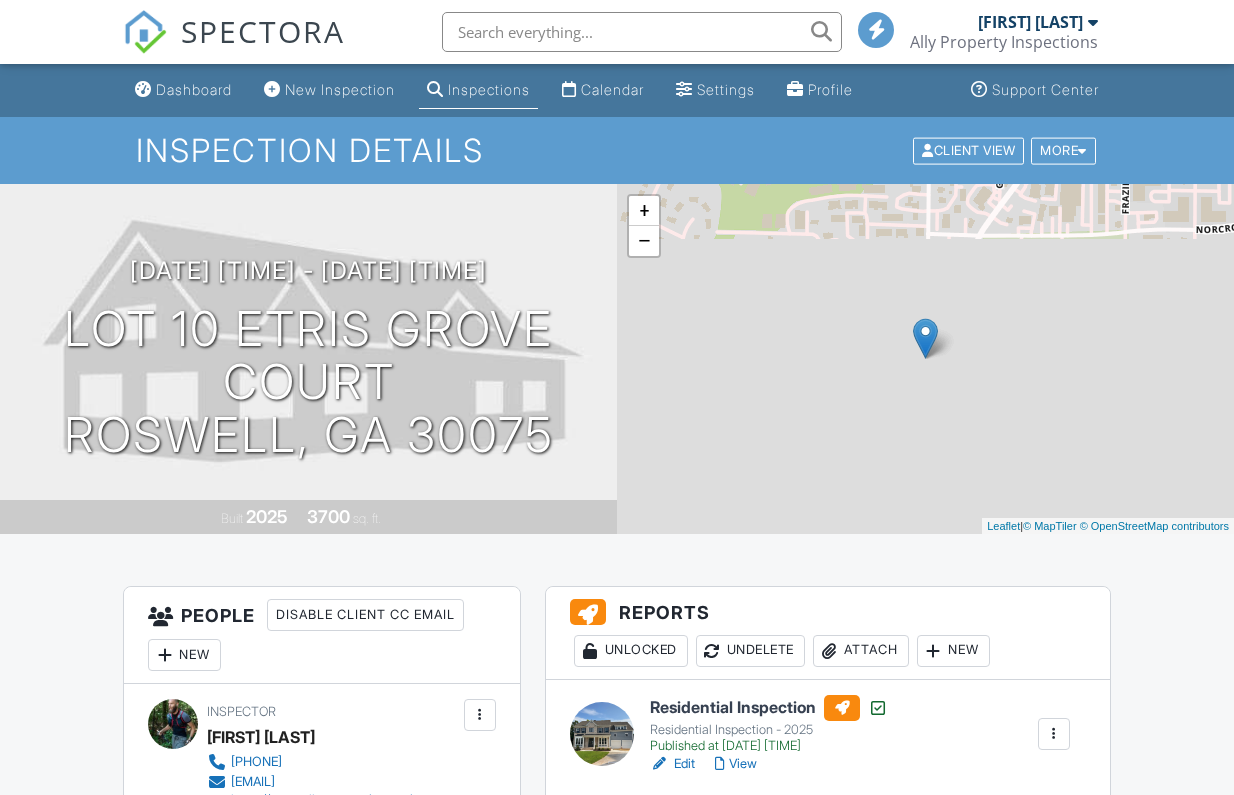scroll, scrollTop: 365, scrollLeft: 0, axis: vertical 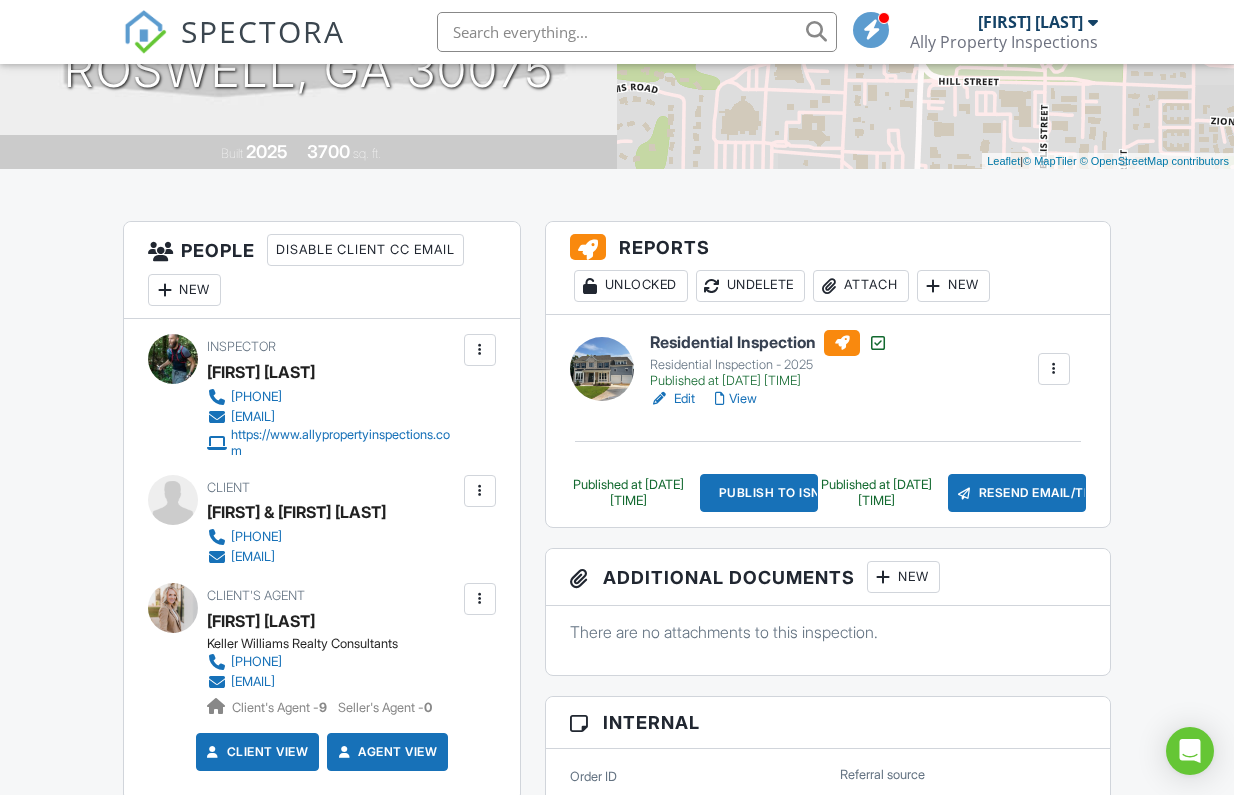 click on "View" at bounding box center [736, 399] 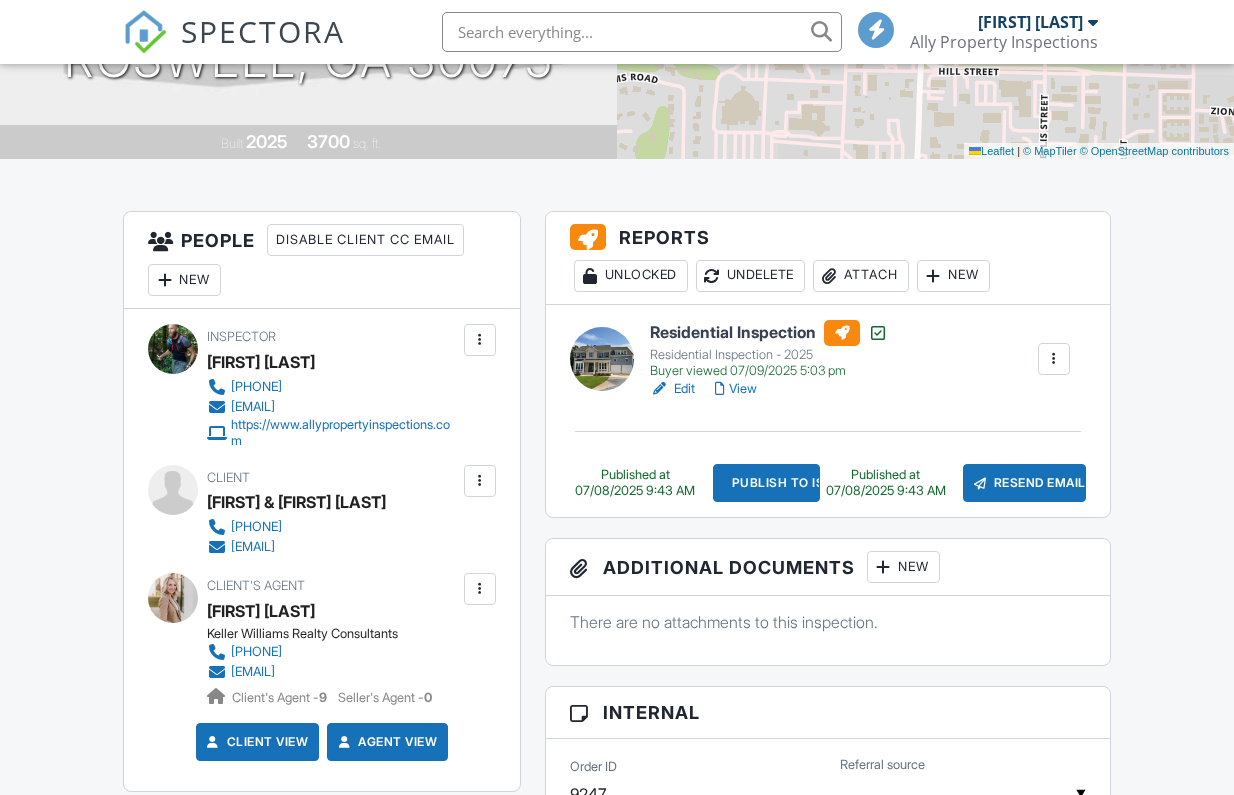 scroll, scrollTop: 443, scrollLeft: 0, axis: vertical 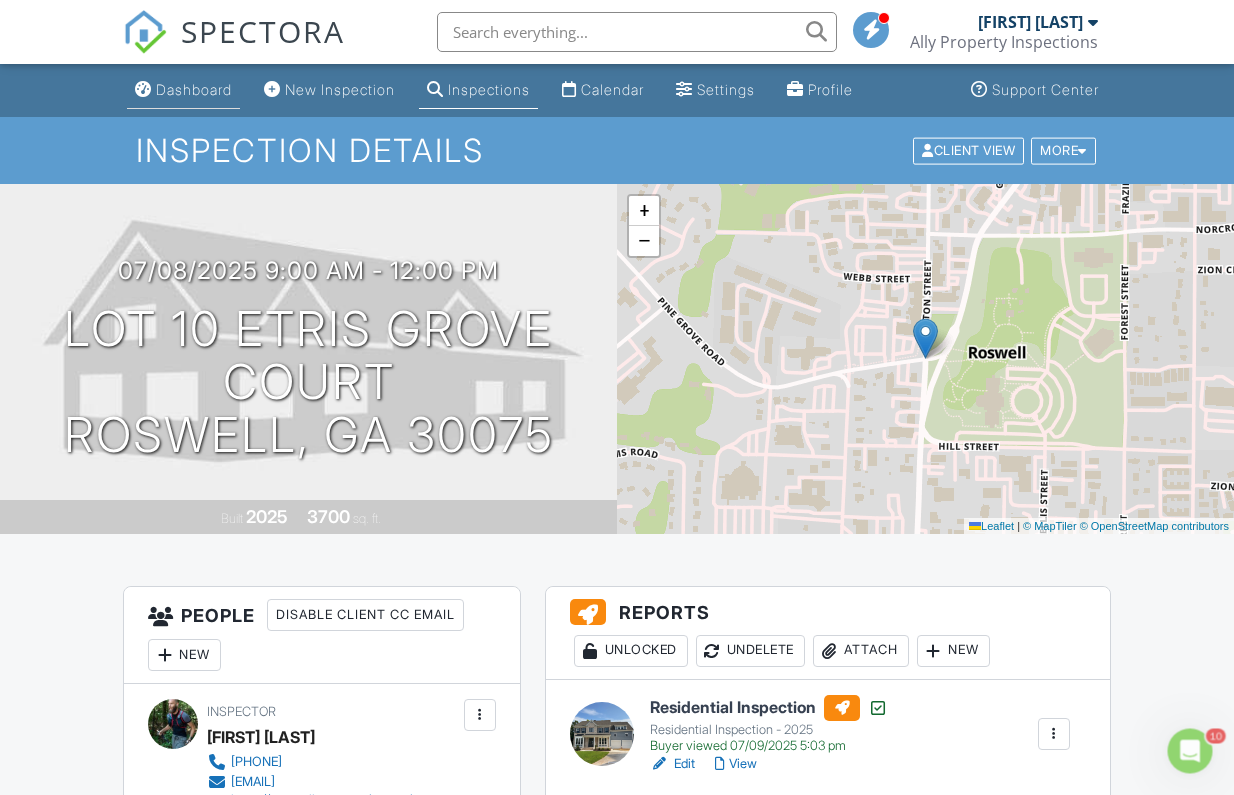 click on "Dashboard" at bounding box center [194, 89] 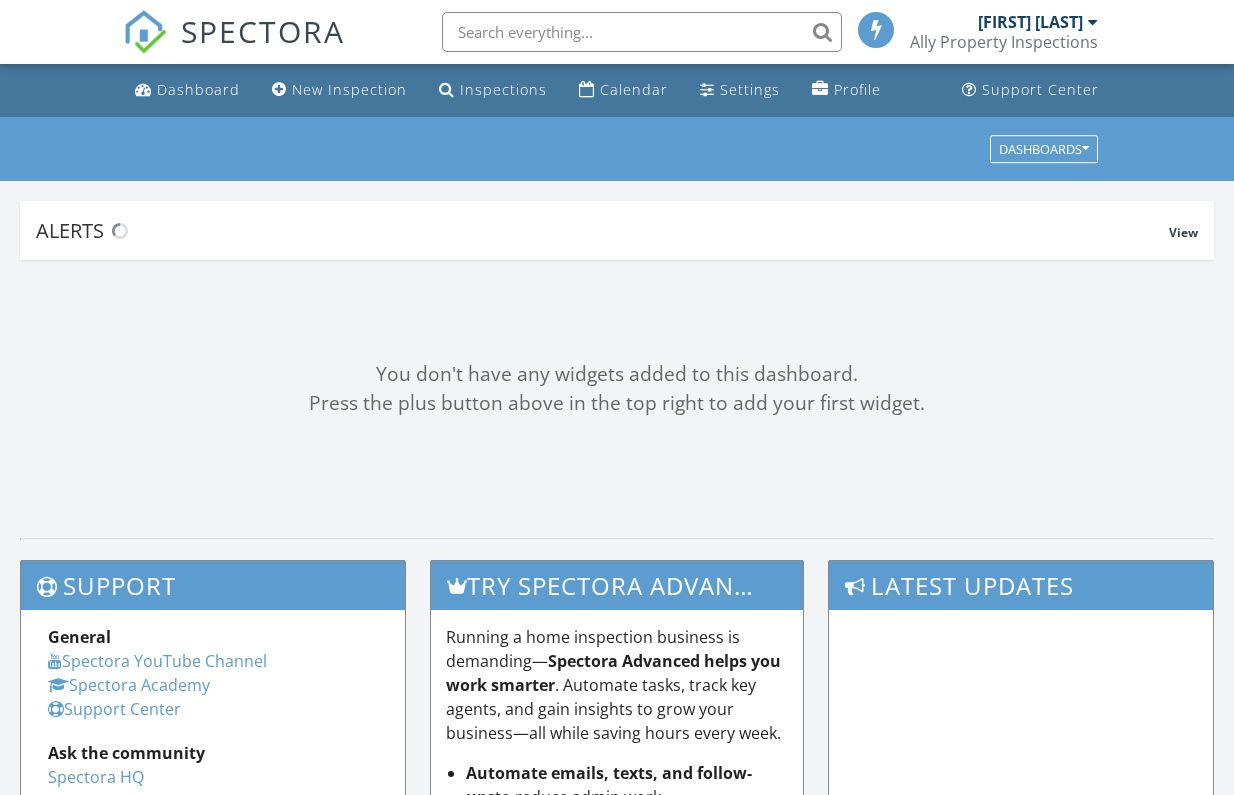 scroll, scrollTop: 0, scrollLeft: 0, axis: both 